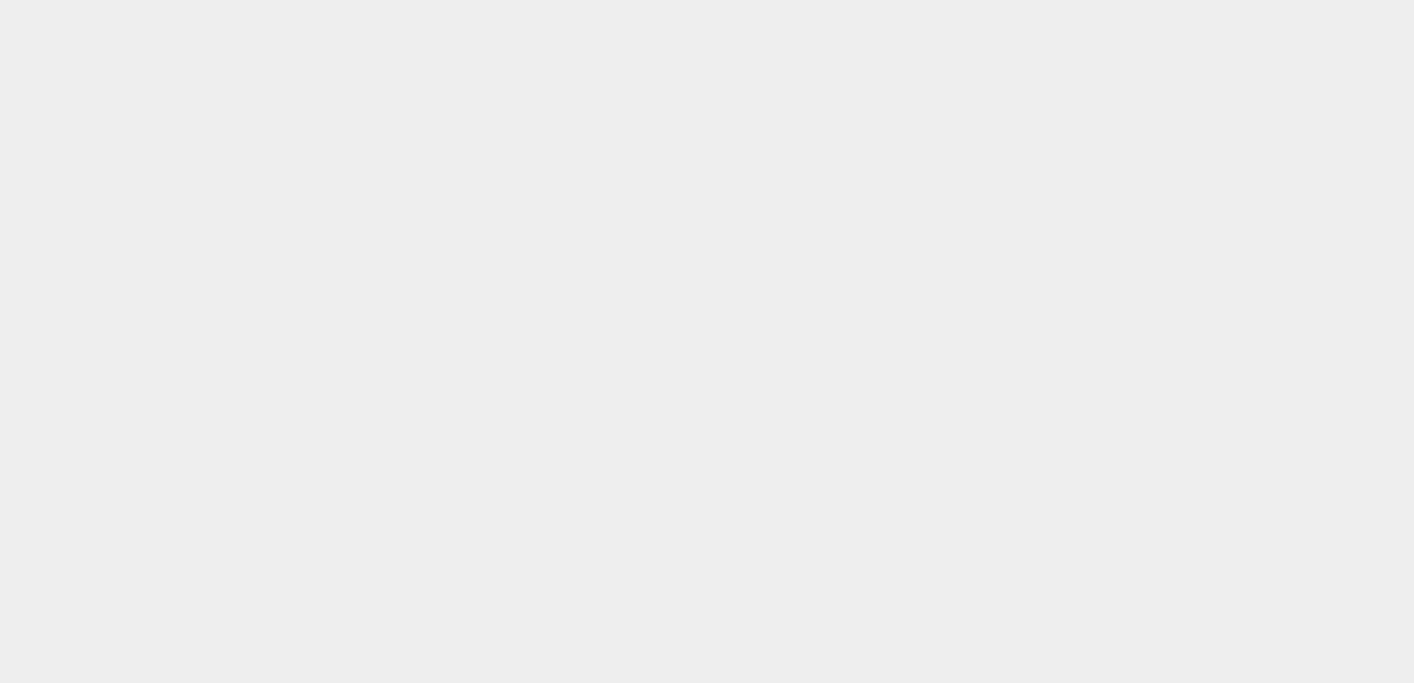 scroll, scrollTop: 0, scrollLeft: 0, axis: both 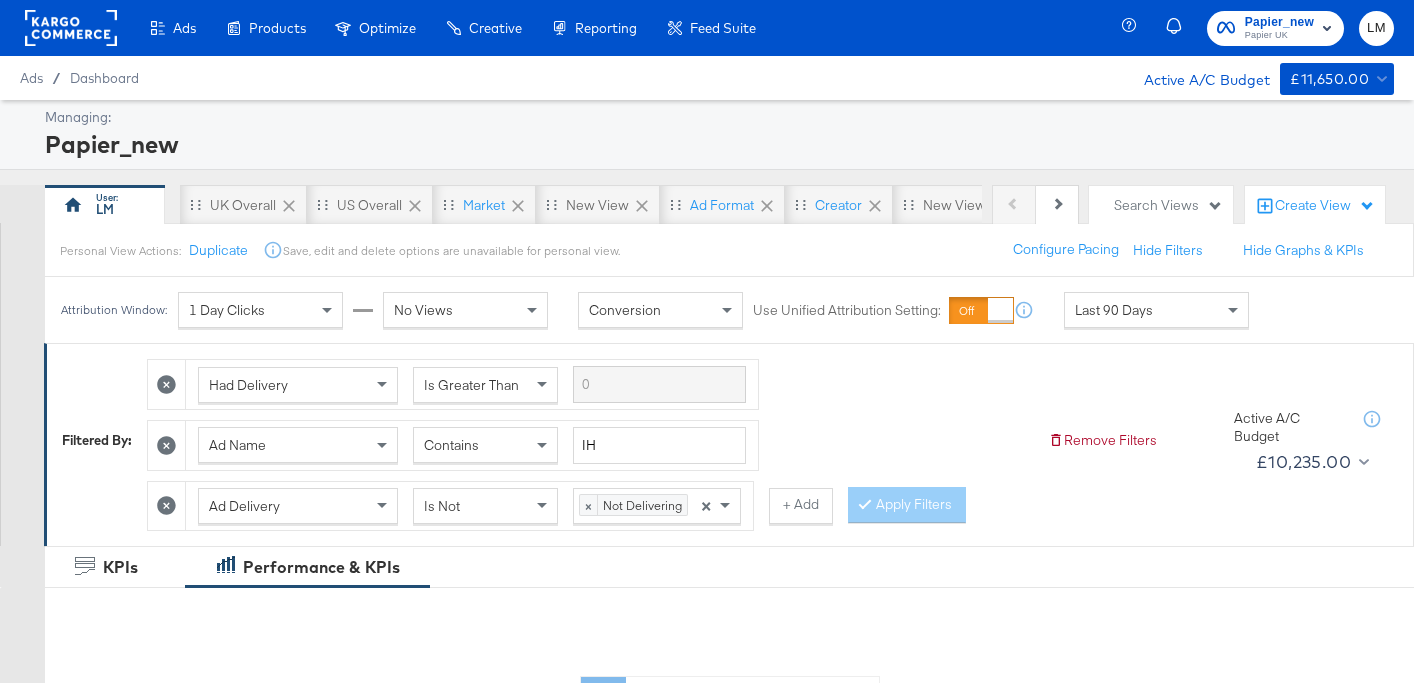 click 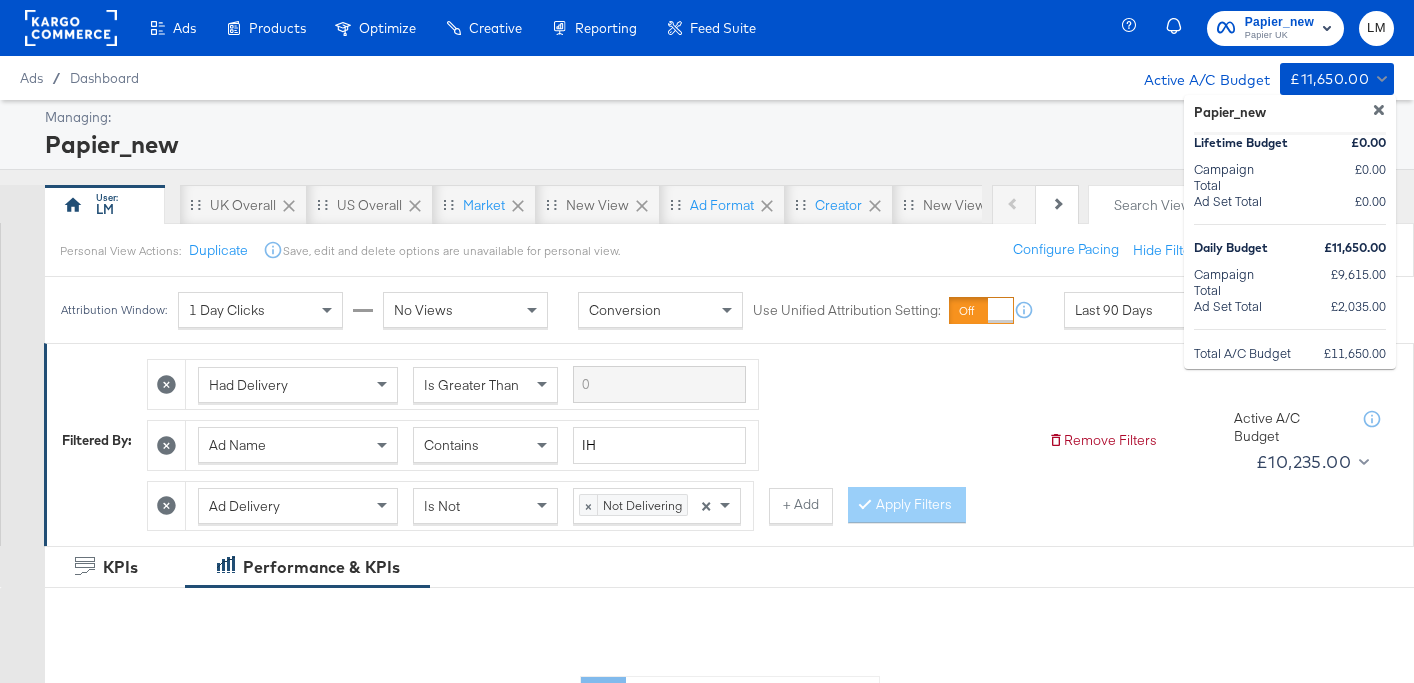 click at bounding box center [707, 341] 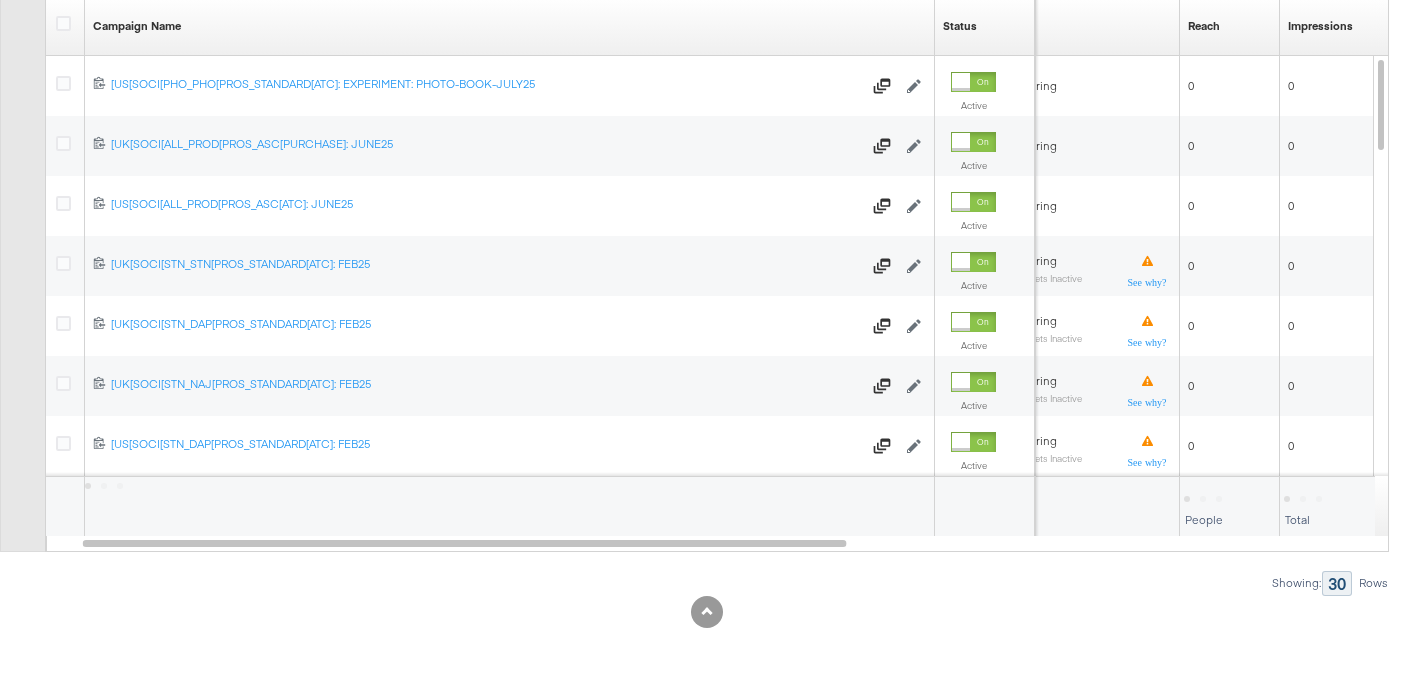 scroll, scrollTop: 0, scrollLeft: 0, axis: both 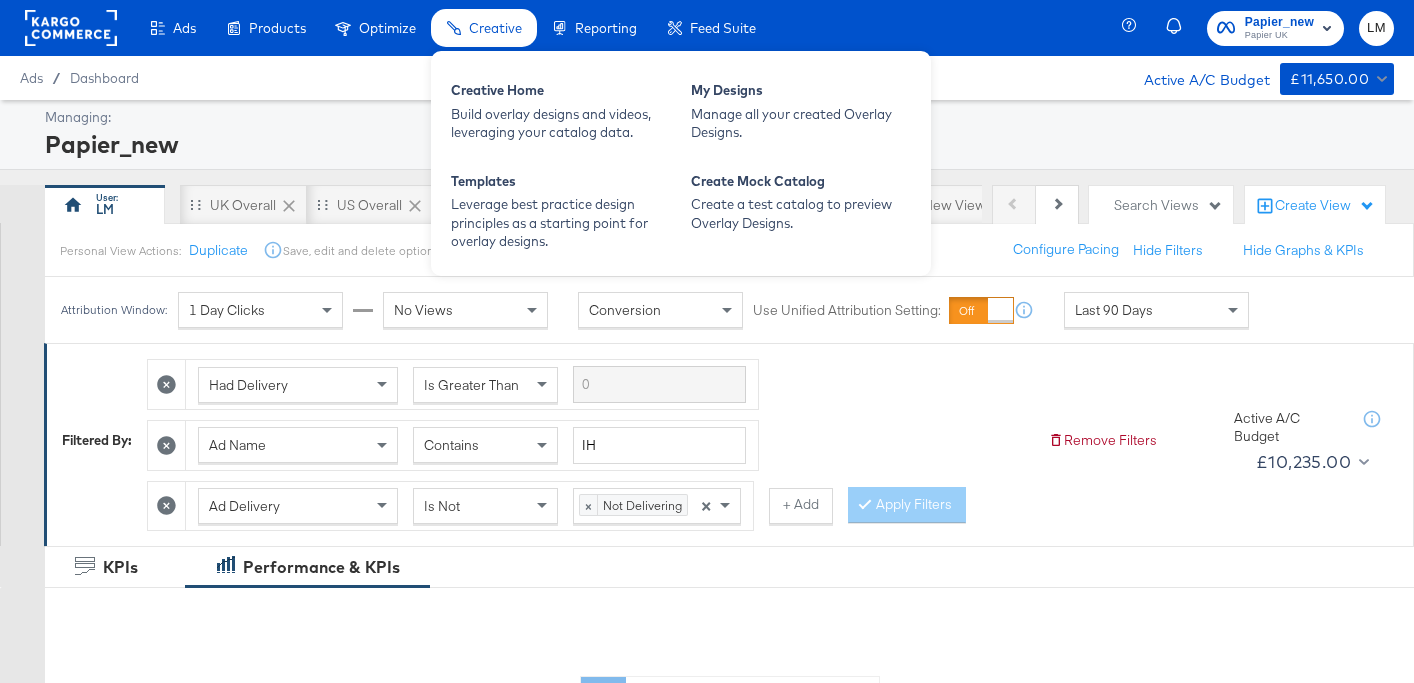 click on "Creative" at bounding box center (495, 28) 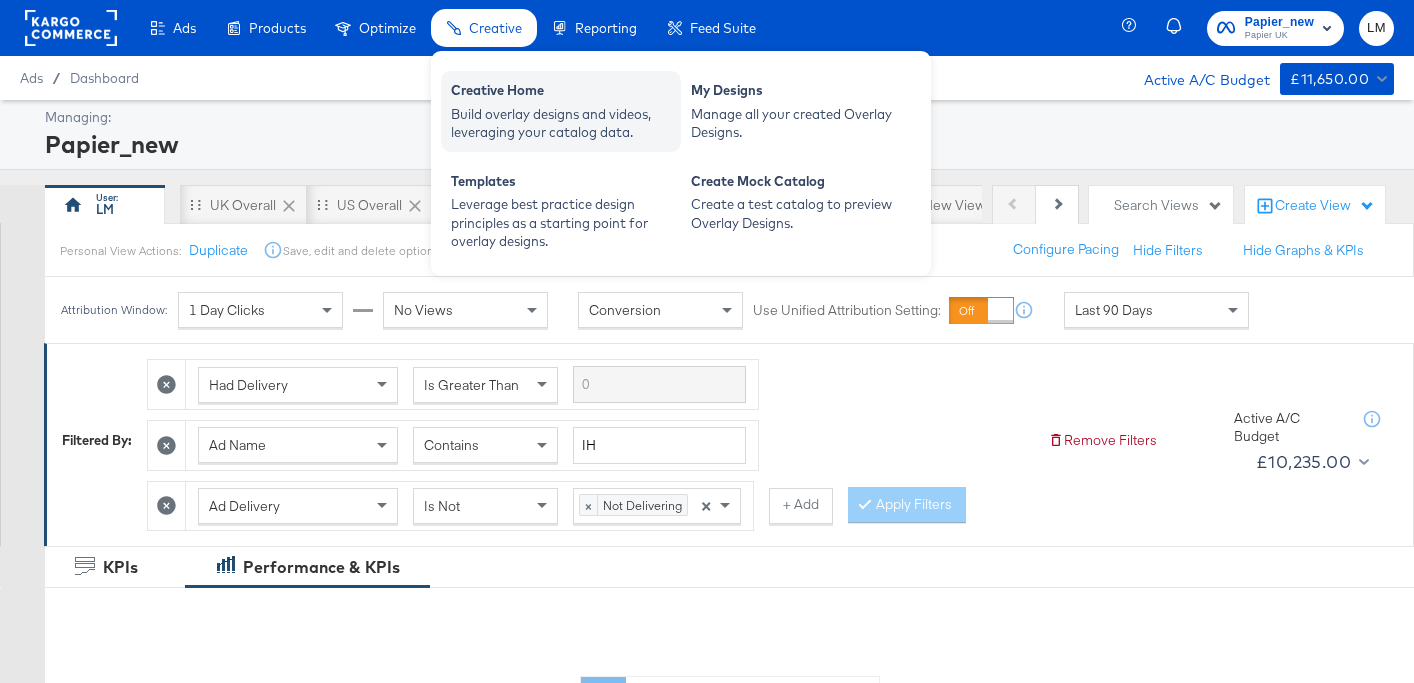 click on "Creative Home" at bounding box center [561, 93] 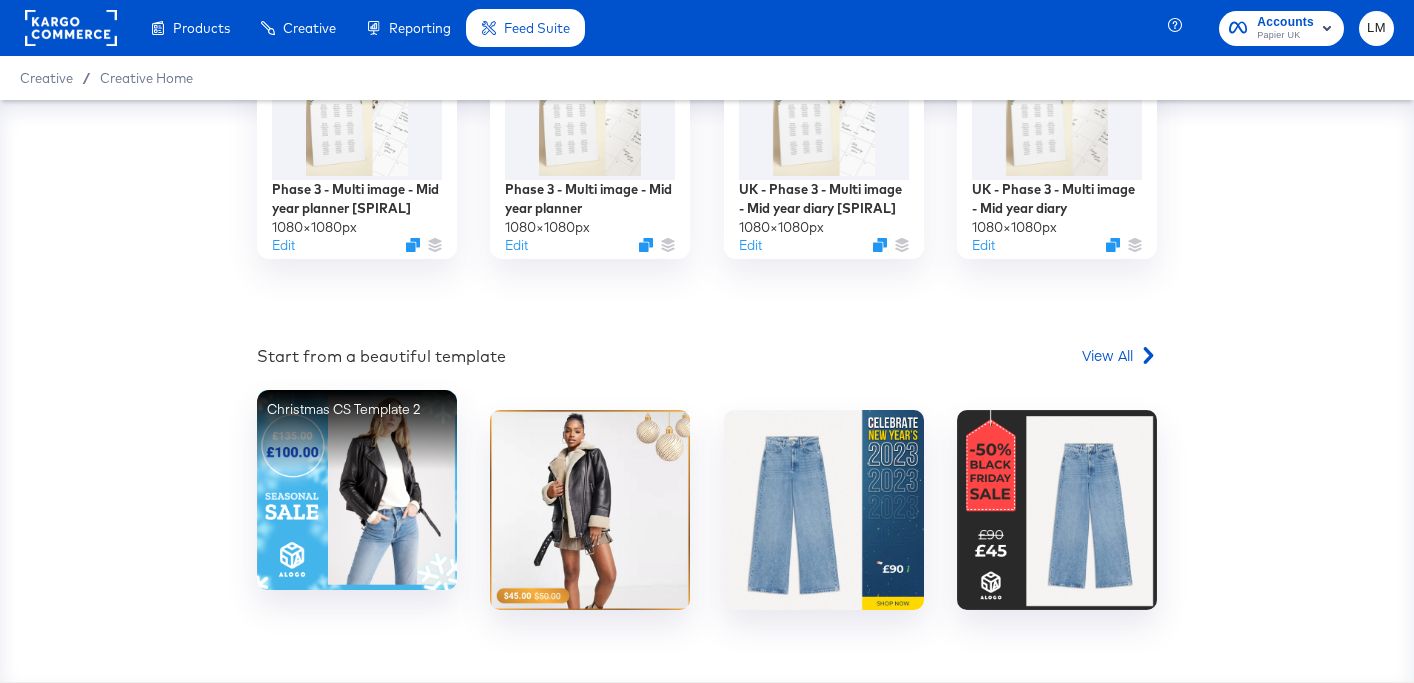 scroll, scrollTop: 676, scrollLeft: 0, axis: vertical 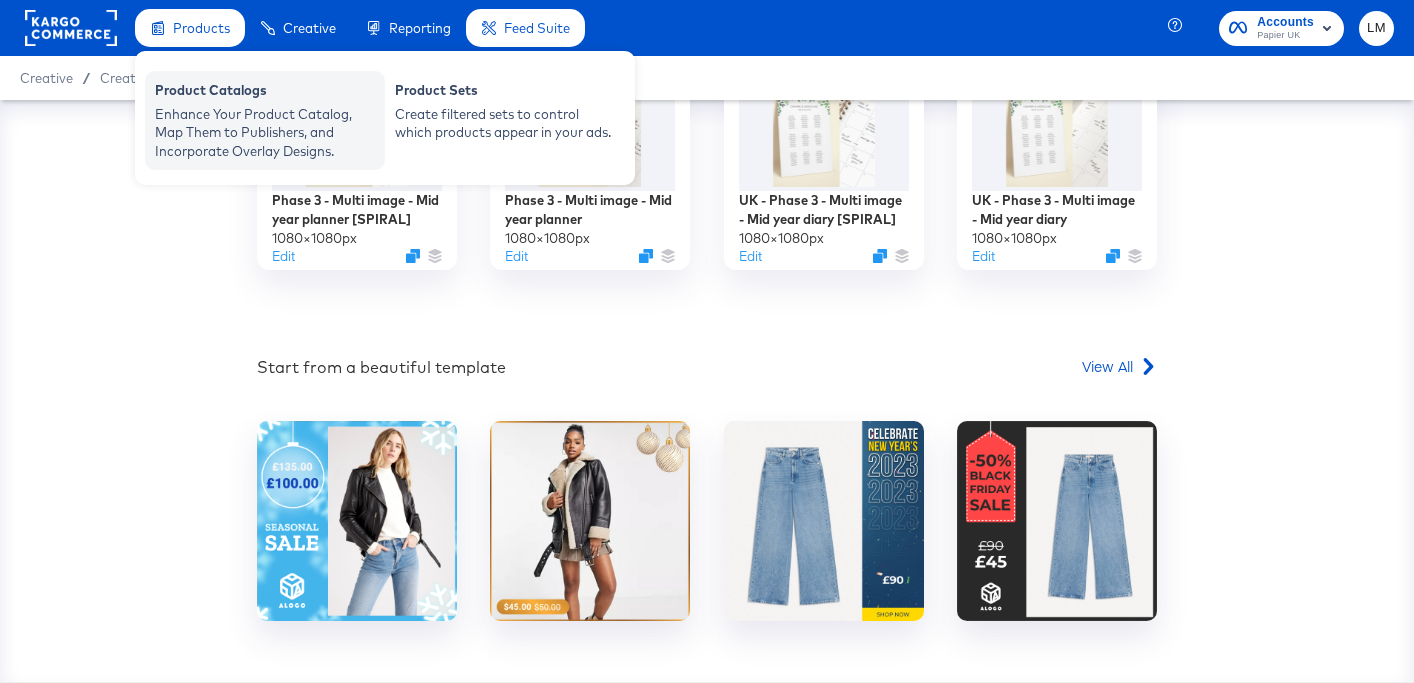 click on "Enhance Your Product Catalog, Map Them to Publishers, and Incorporate Overlay Designs." at bounding box center (265, 133) 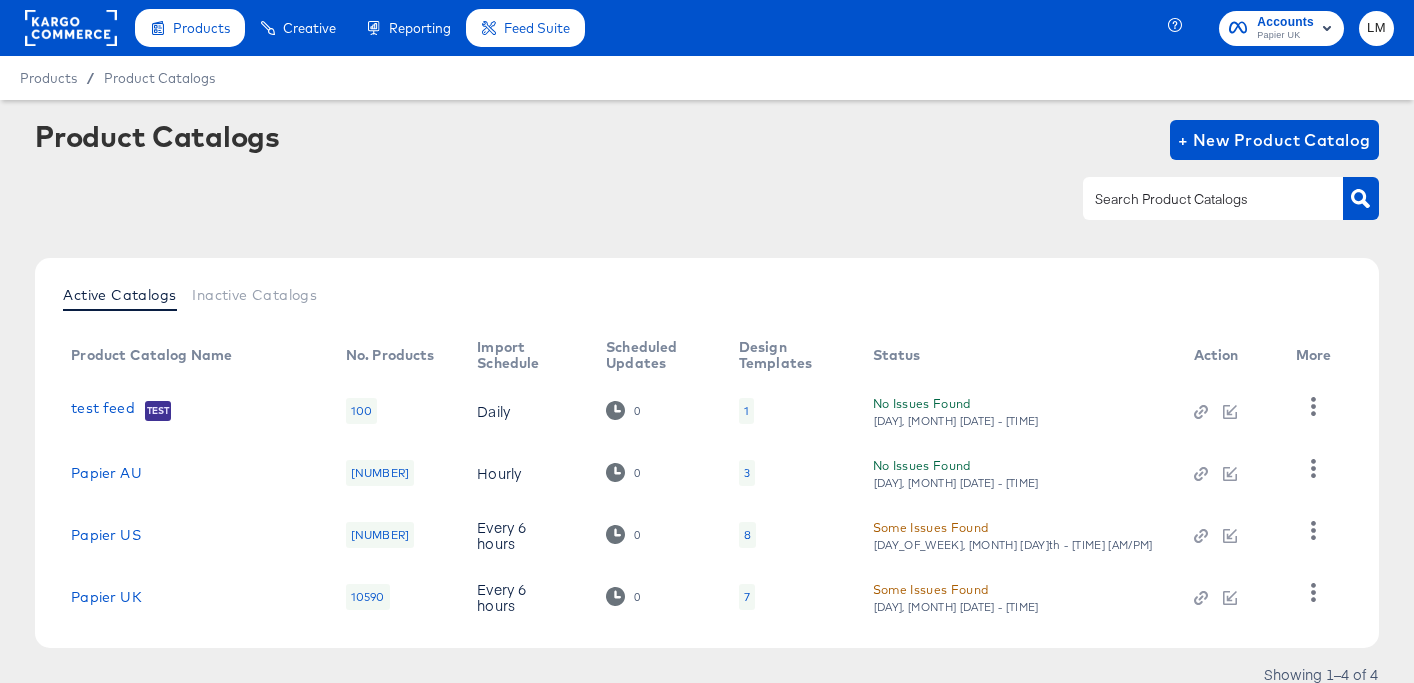 scroll, scrollTop: 76, scrollLeft: 0, axis: vertical 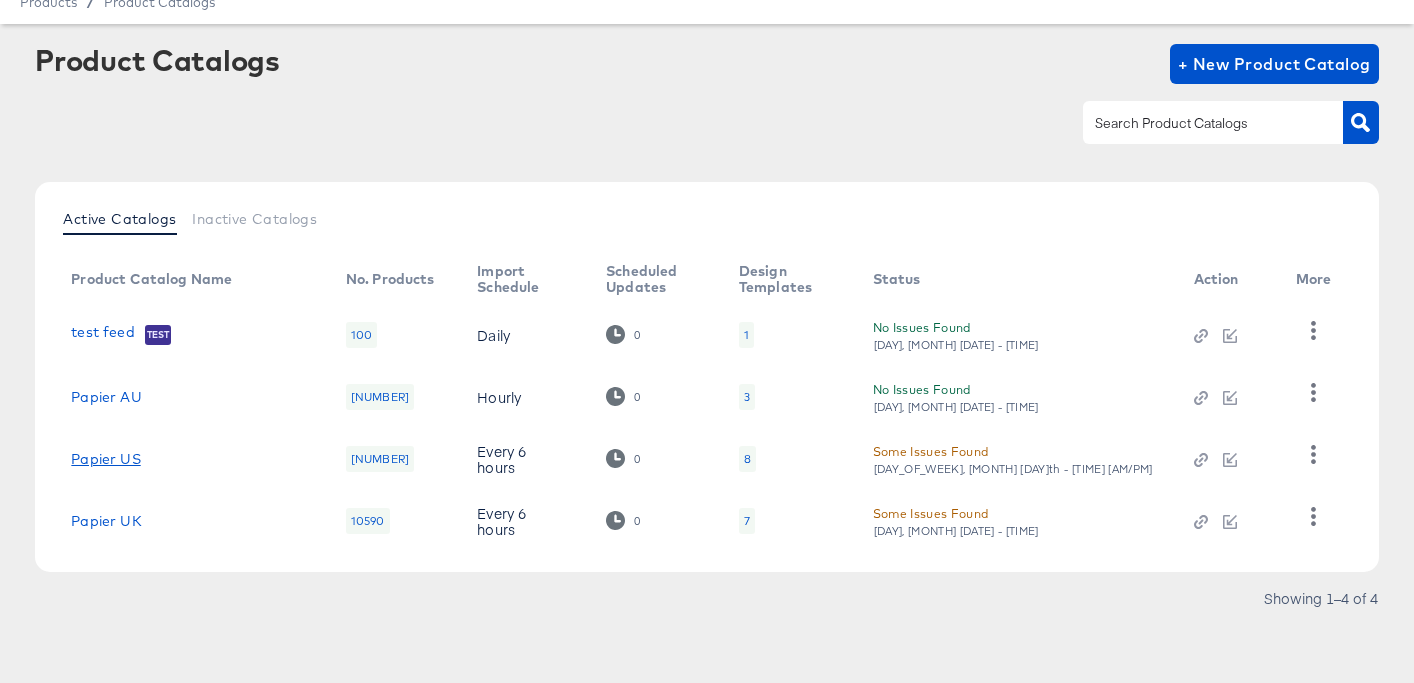 click on "Papier US" at bounding box center (105, 459) 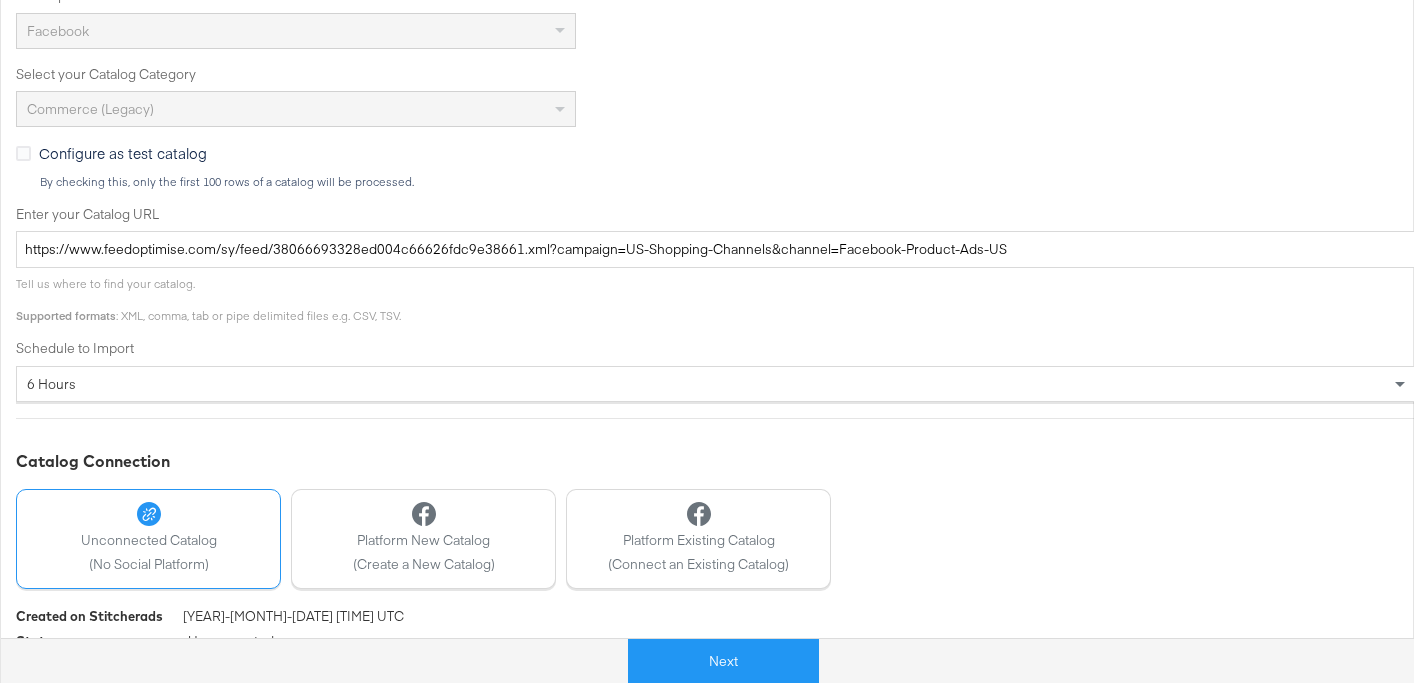 scroll, scrollTop: 565, scrollLeft: 0, axis: vertical 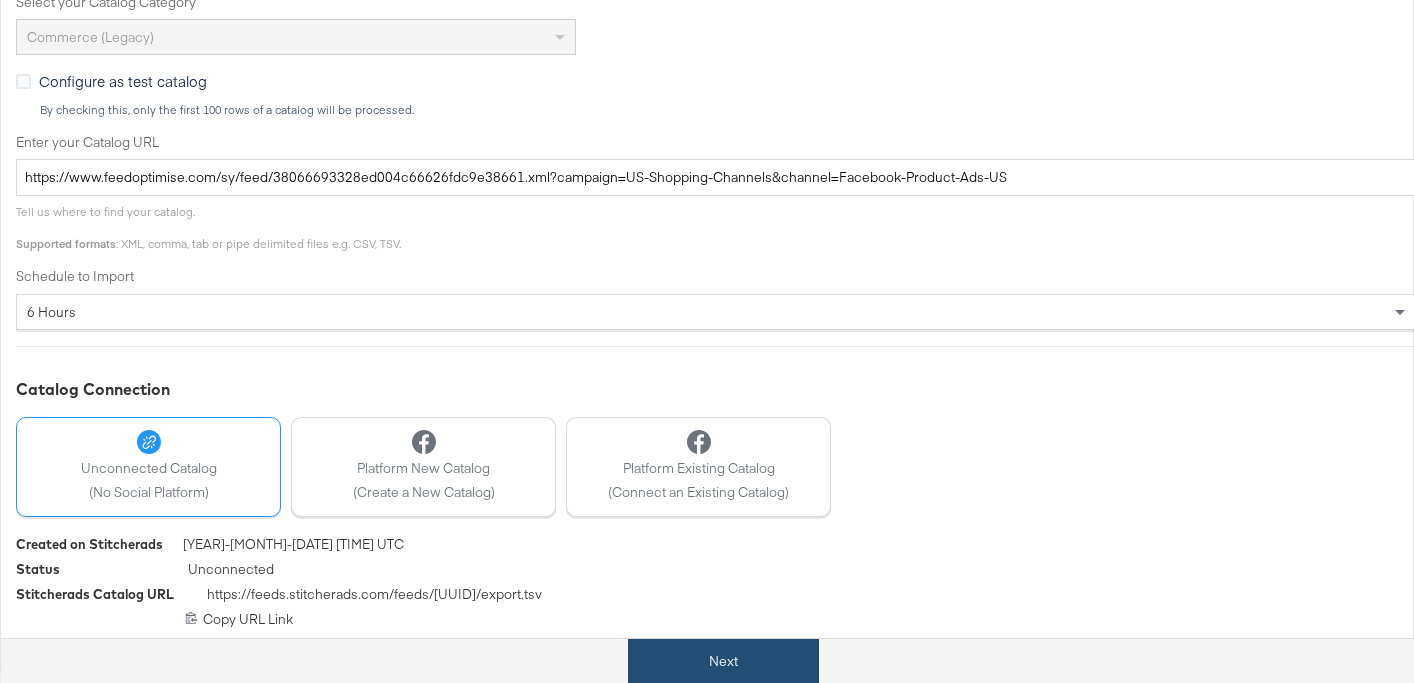 click on "Next" at bounding box center (723, 661) 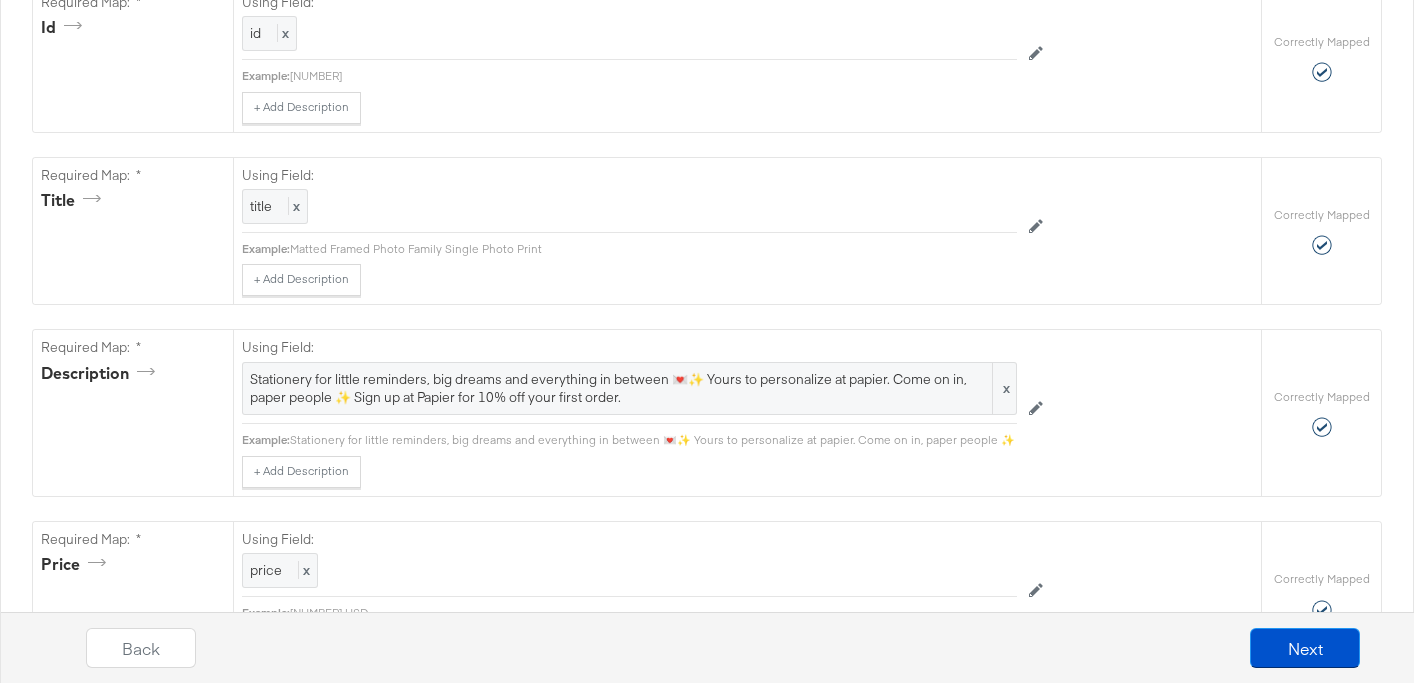 scroll, scrollTop: 485, scrollLeft: 0, axis: vertical 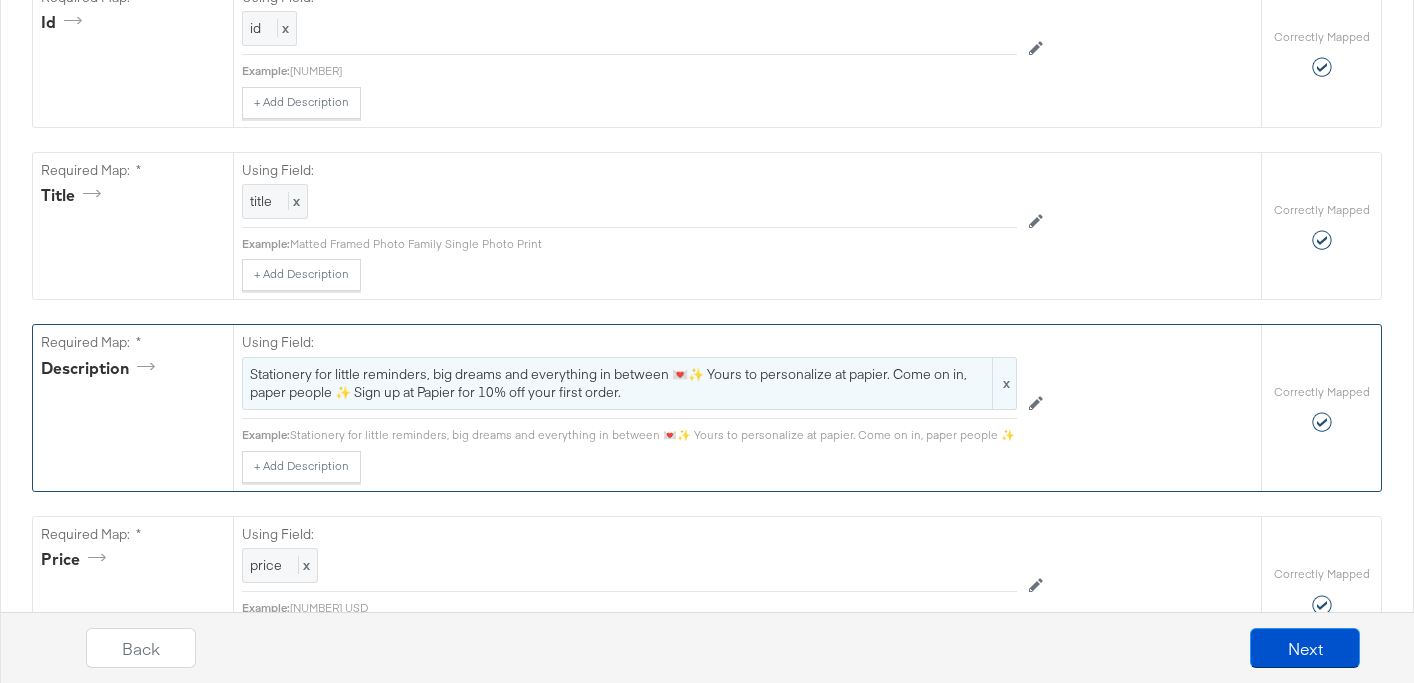 click on "Stationery for little reminders, big dreams and everything in between 💌✨ Yours to personalize at papier.
Come on in, paper people ✨ Sign up at Papier for 10% off your first order." at bounding box center (629, 383) 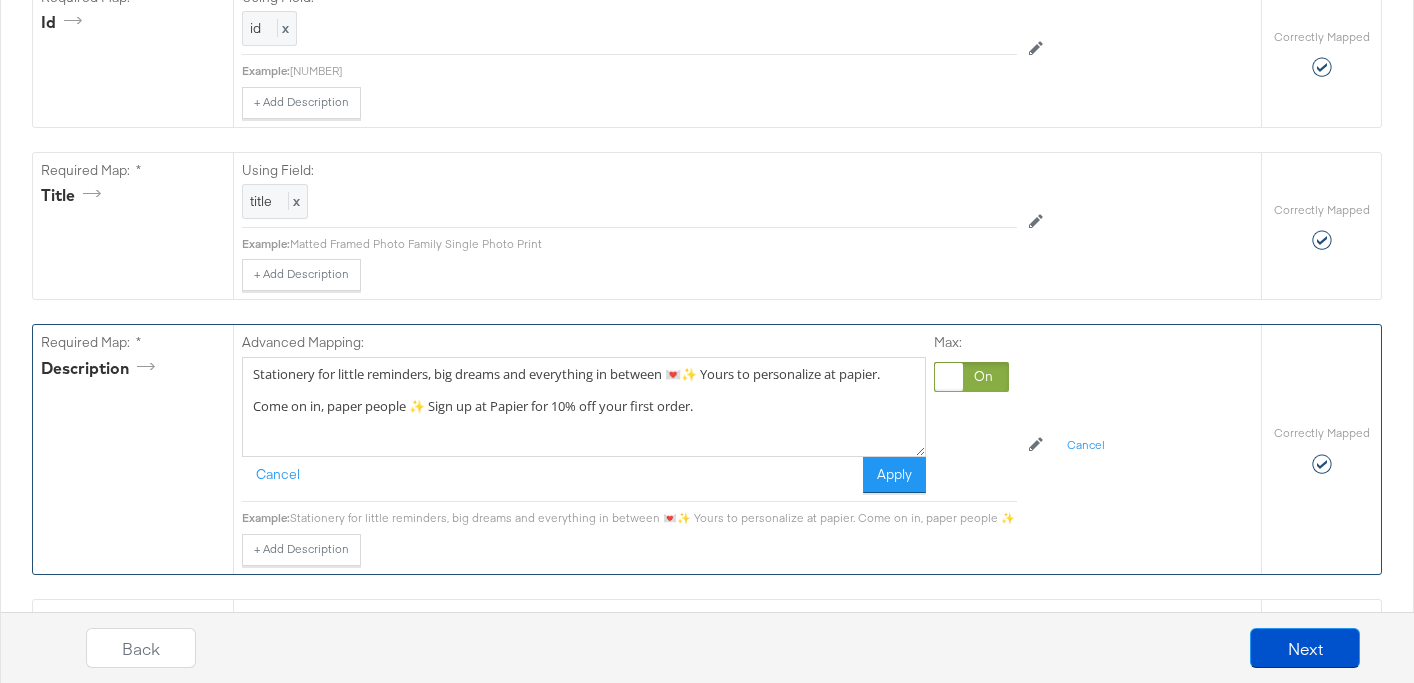 click on "Stationery for little reminders, big dreams and everything in between 💌✨ Yours to personalize at papier.
Come on in, paper people ✨ Sign up at Papier for 10% off your first order." at bounding box center (584, 407) 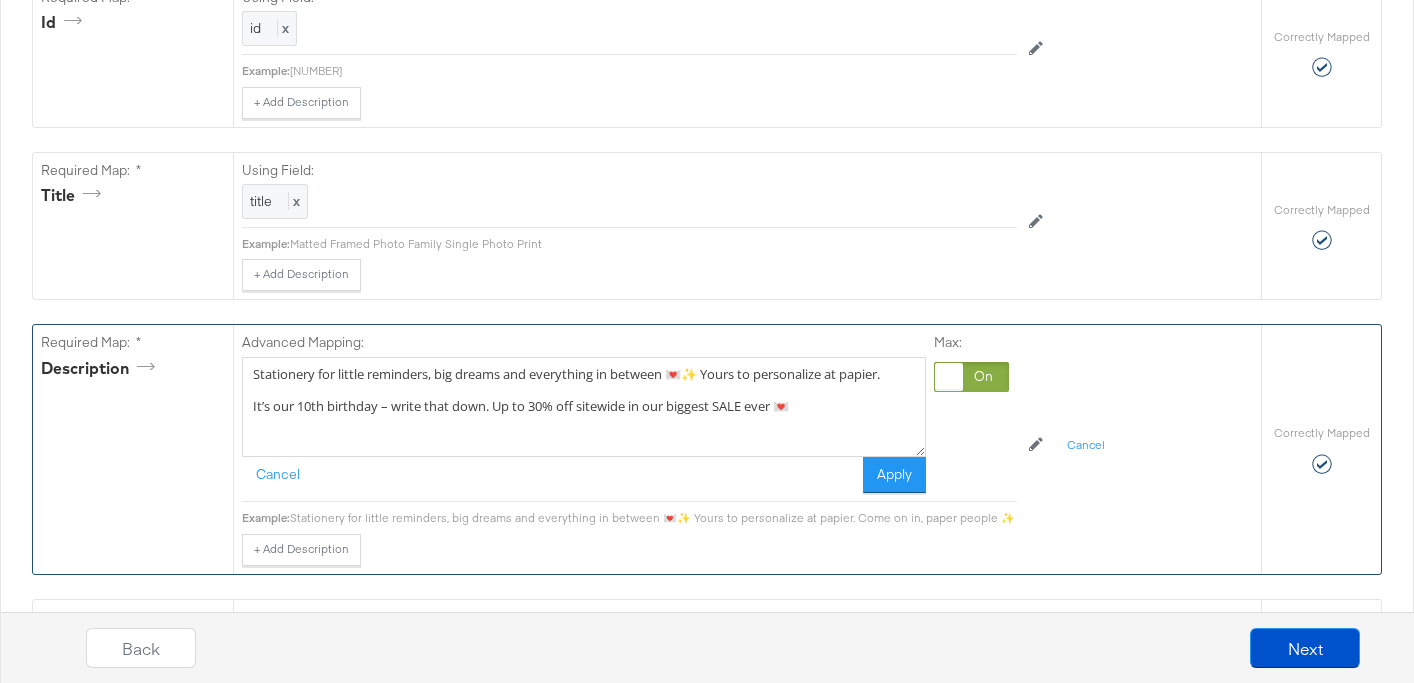 drag, startPoint x: 489, startPoint y: 420, endPoint x: 414, endPoint y: 420, distance: 75 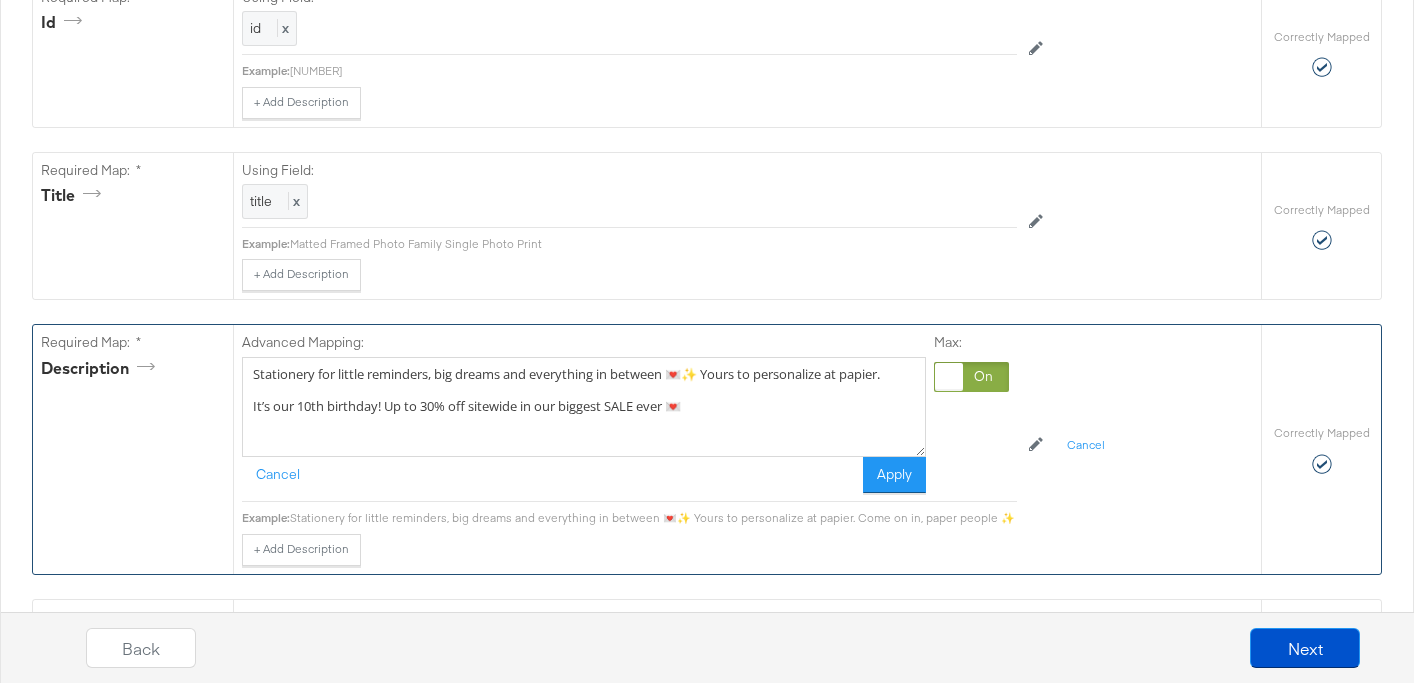 click on "Stationery for little reminders, big dreams and everything in between 💌✨ Yours to personalize at papier.
It’s our 10th birthday! Up to 30% off sitewide in our biggest SALE ever 💌" at bounding box center [584, 407] 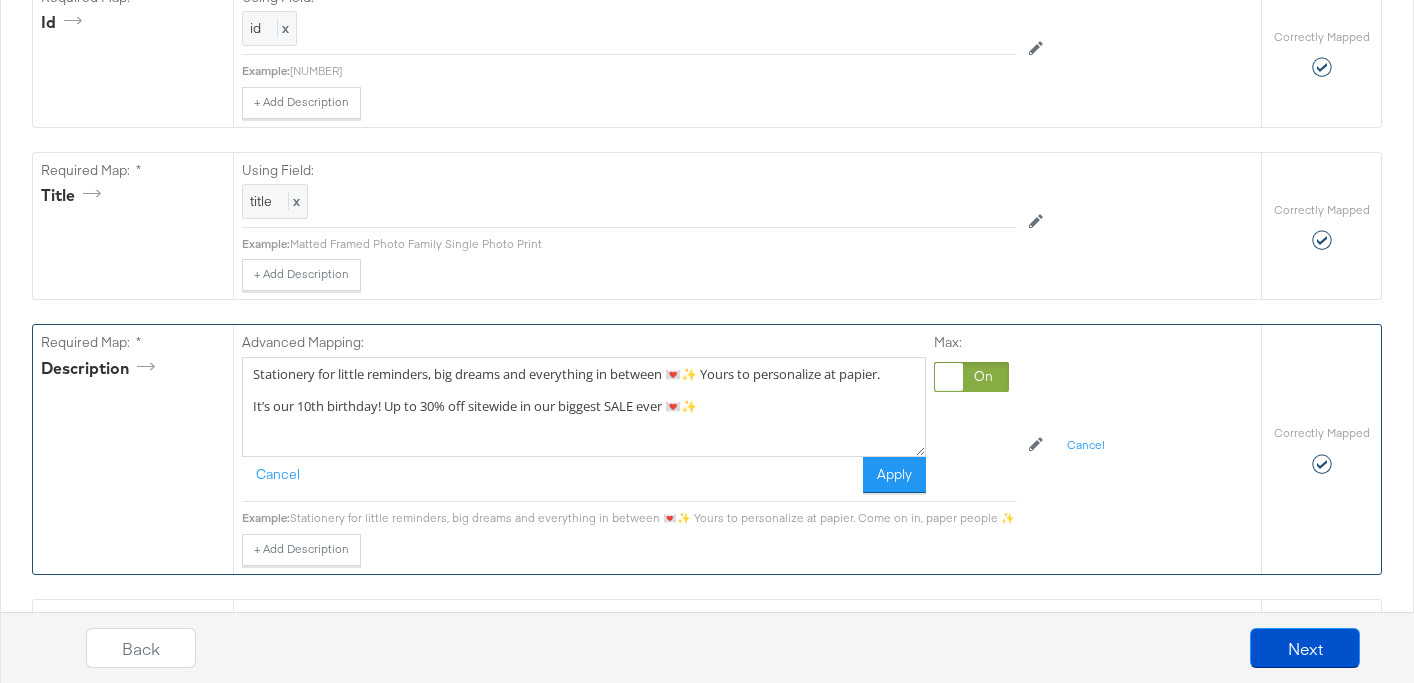 drag, startPoint x: 714, startPoint y: 425, endPoint x: 248, endPoint y: 428, distance: 466.00964 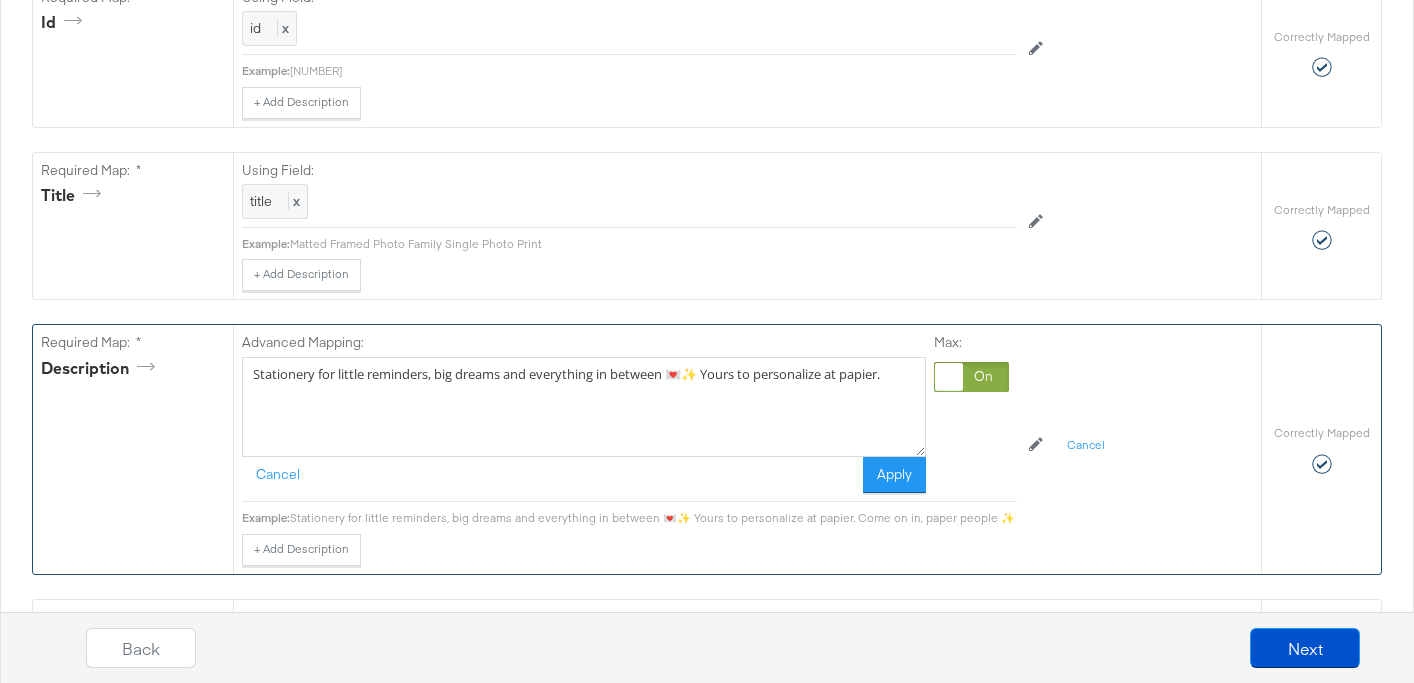 click on "Stationery for little reminders, big dreams and everything in between 💌✨ Yours to personalize at papier." at bounding box center (584, 407) 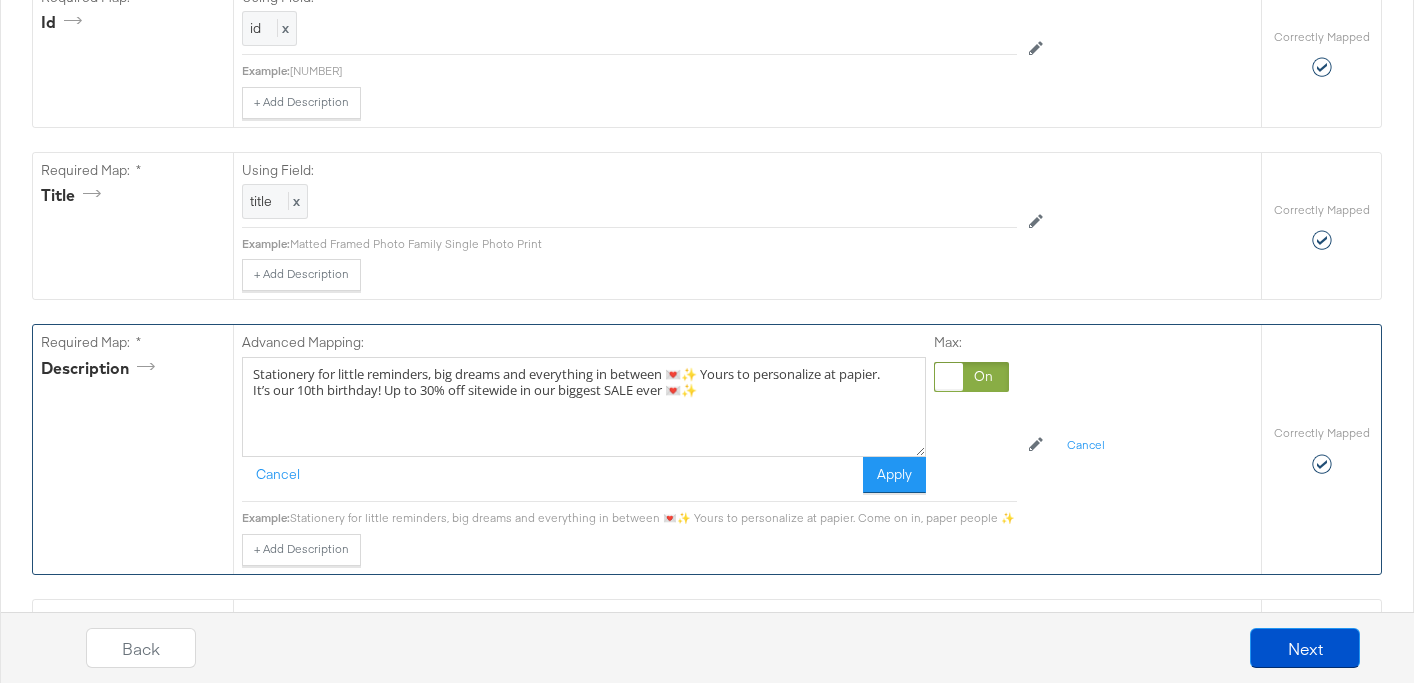 drag, startPoint x: 691, startPoint y: 373, endPoint x: 848, endPoint y: 395, distance: 158.5339 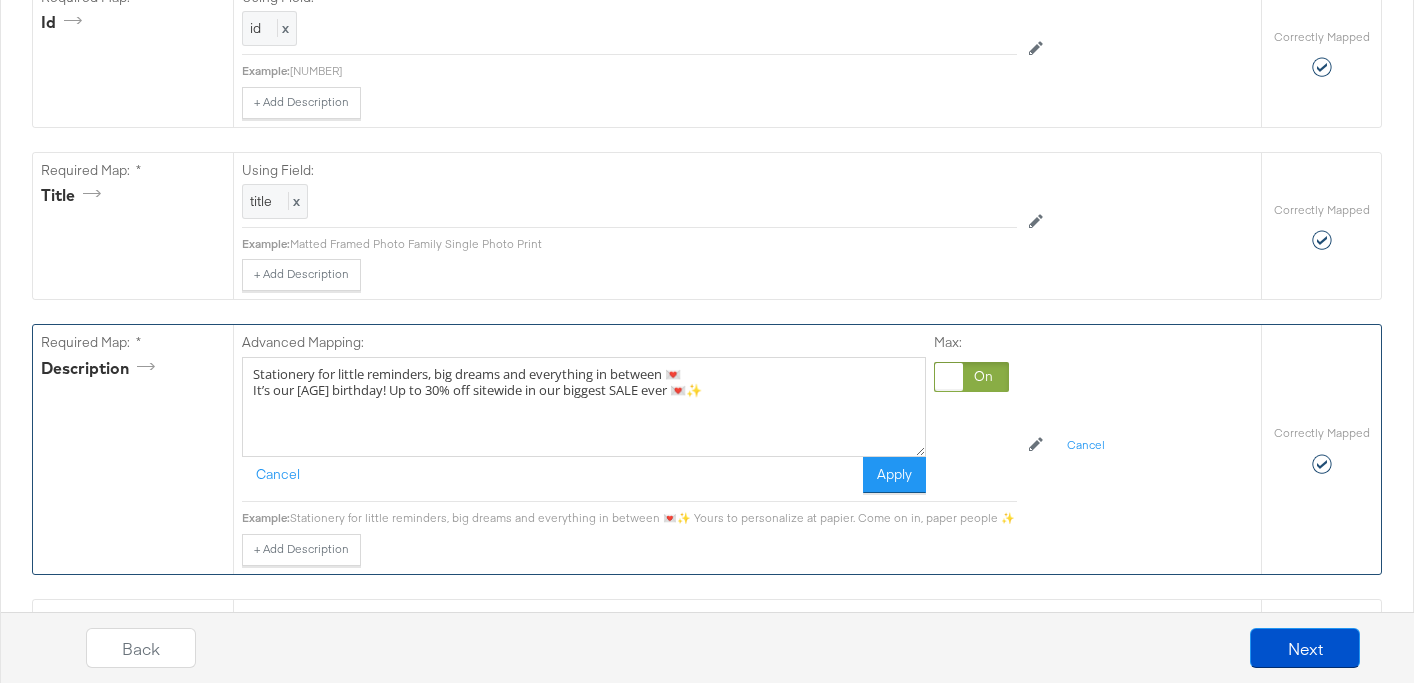 click on "Stationery for little reminders, big dreams and everything in between 💌
It’s our 10th birthday! Up to 30% off sitewide in our biggest SALE ever 💌✨" at bounding box center [584, 407] 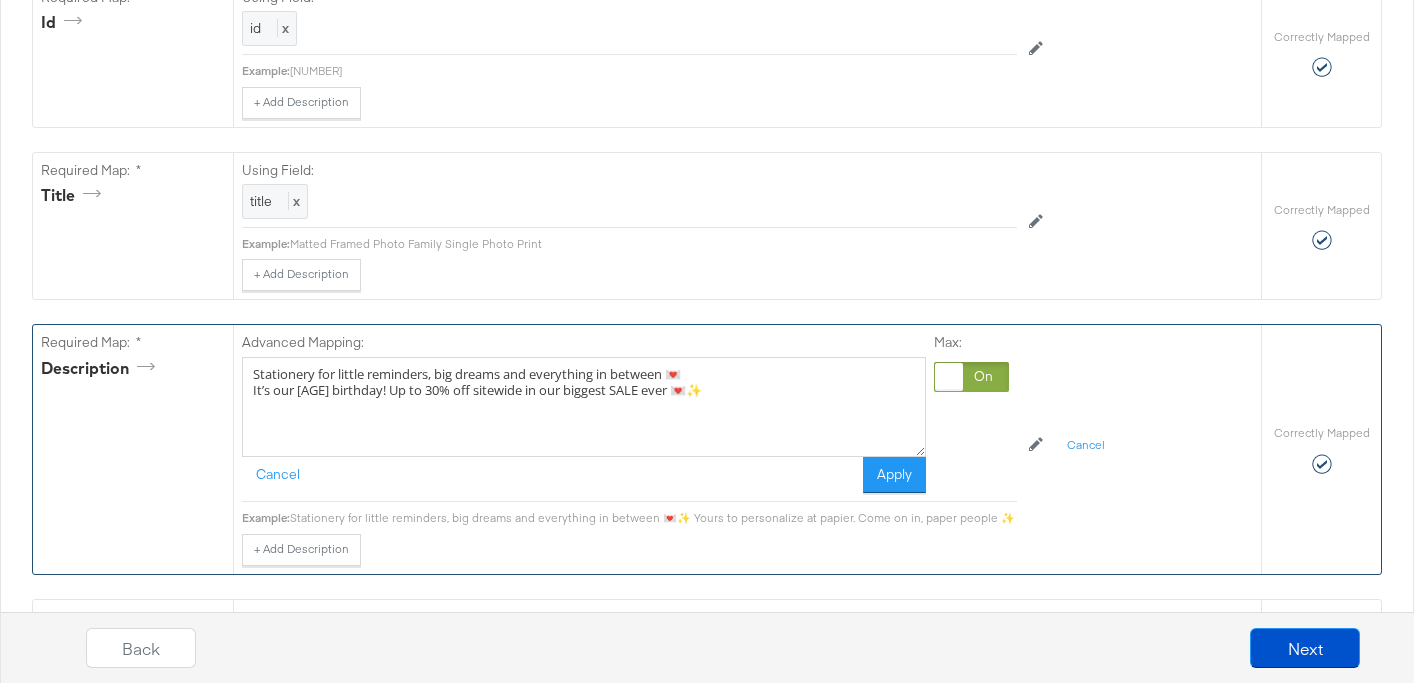 paste on "✨ Yours to personalize at papier." 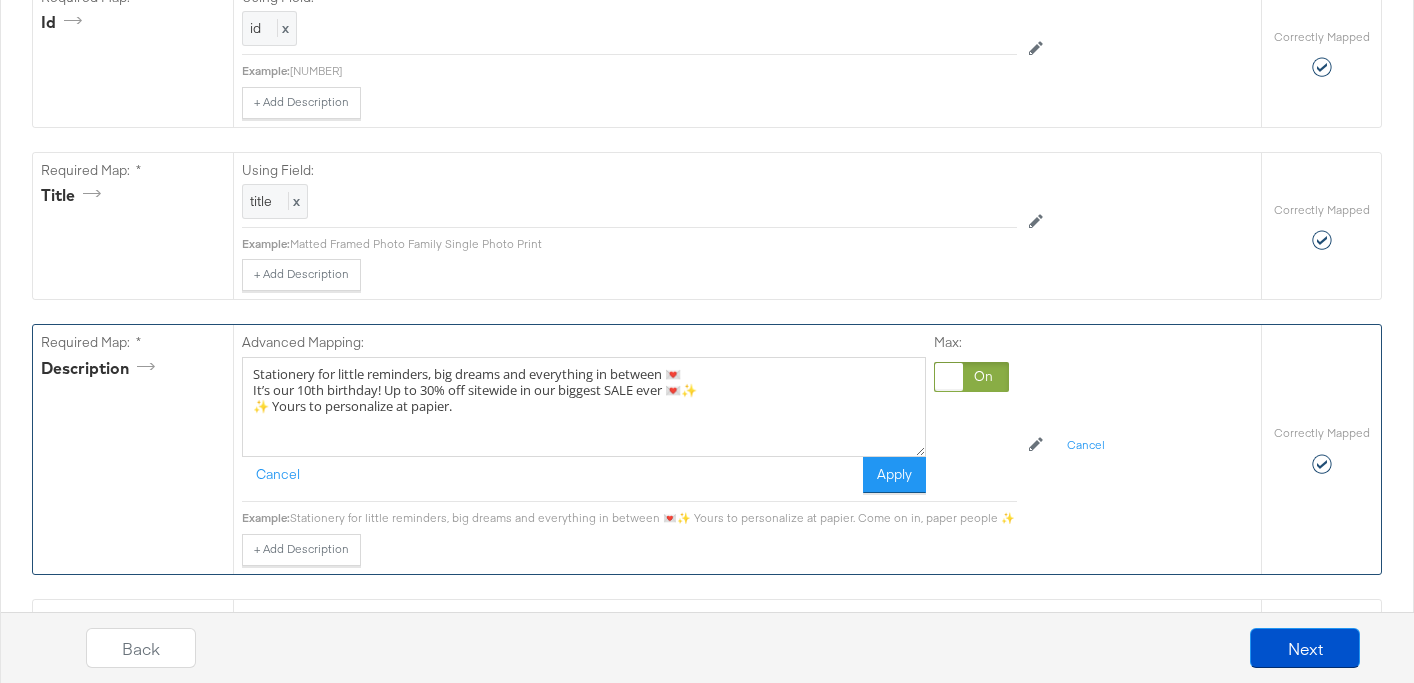 click on "Stationery for little reminders, big dreams and everything in between 💌
It’s our 10th birthday! Up to 30% off sitewide in our biggest SALE ever 💌✨
✨ Yours to personalize at papier." at bounding box center (584, 407) 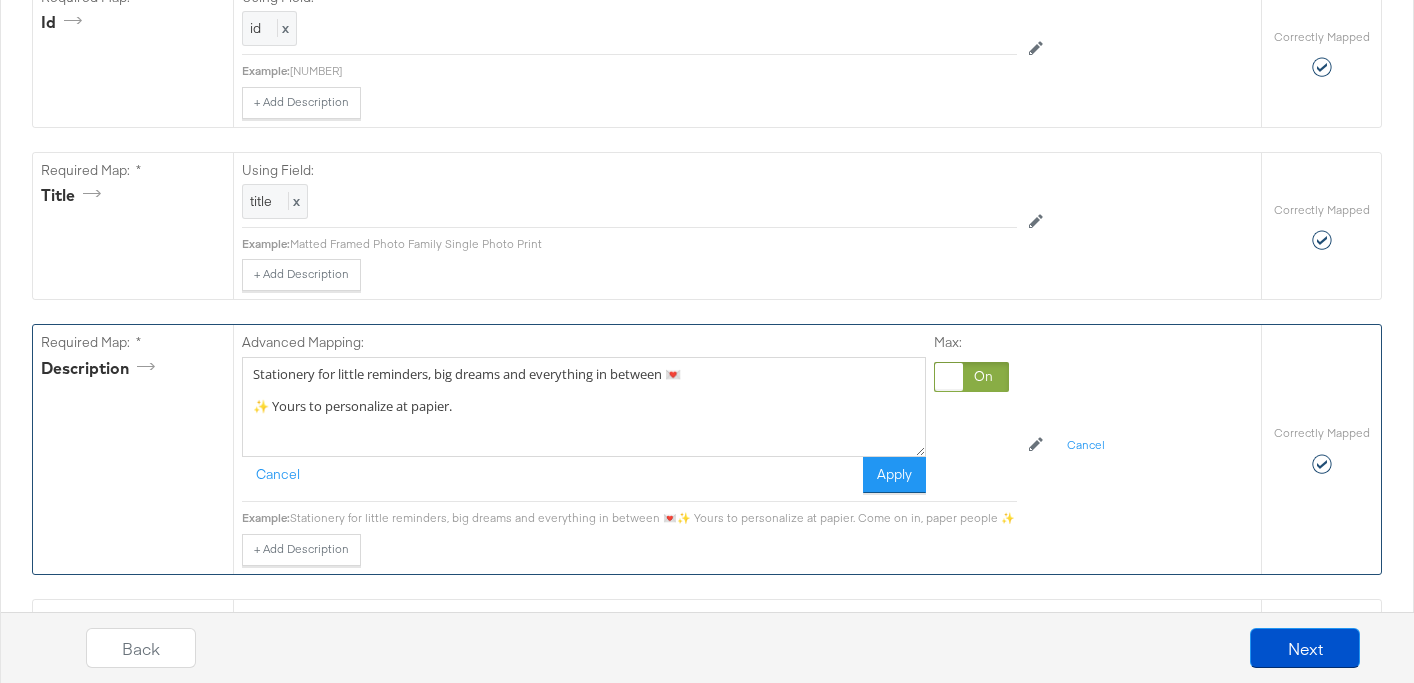 click on "Stationery for little reminders, big dreams and everything in between 💌
✨ Yours to personalize at papier." at bounding box center [584, 407] 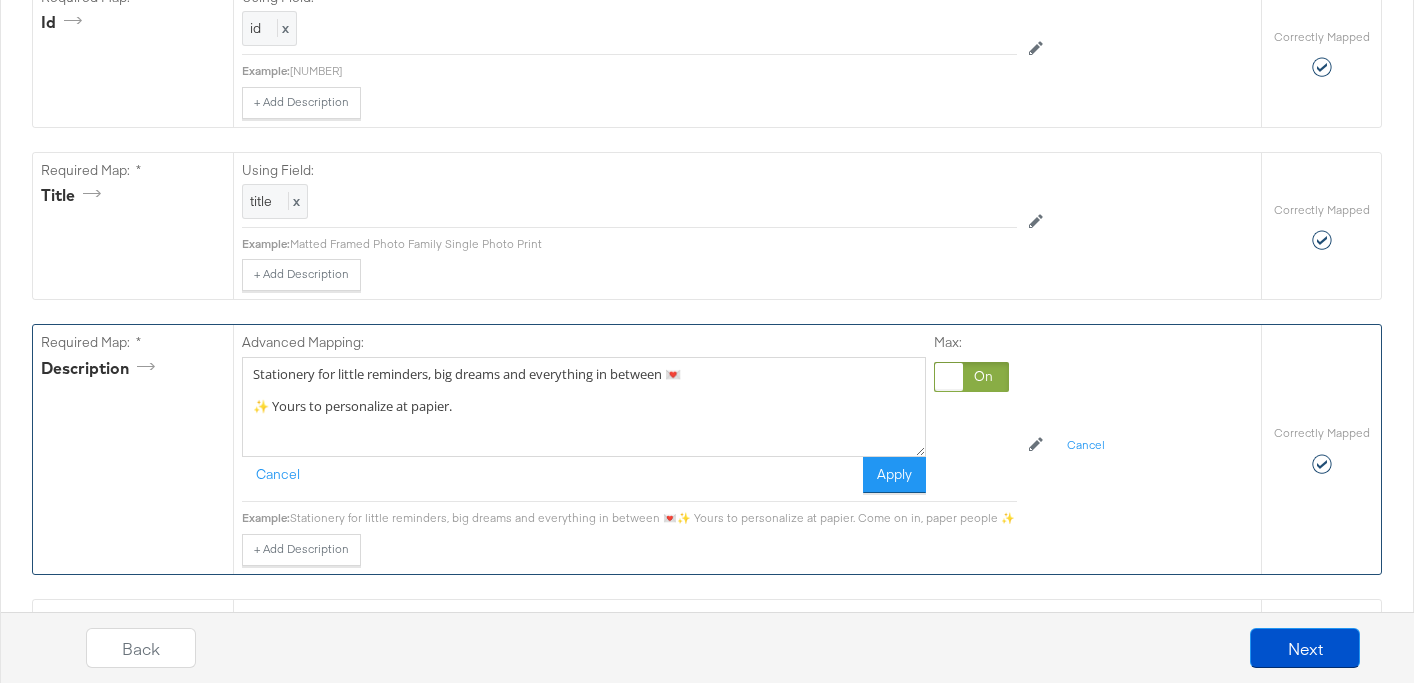 paste on "It’s our 10th birthday! Up to 30% off sitewide in our biggest SALE ever 💌✨" 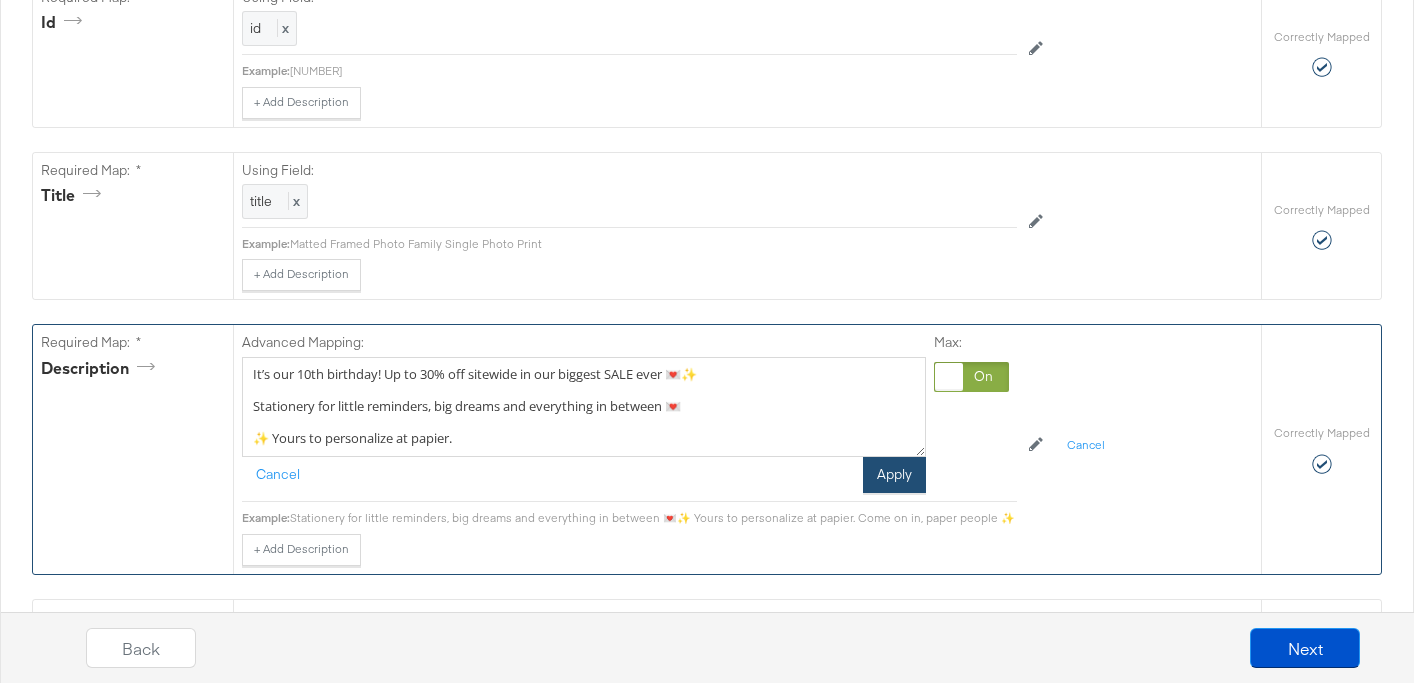 type on "It’s our 10th birthday! Up to 30% off sitewide in our biggest SALE ever 💌✨
Stationery for little reminders, big dreams and everything in between 💌
✨ Yours to personalize at papier." 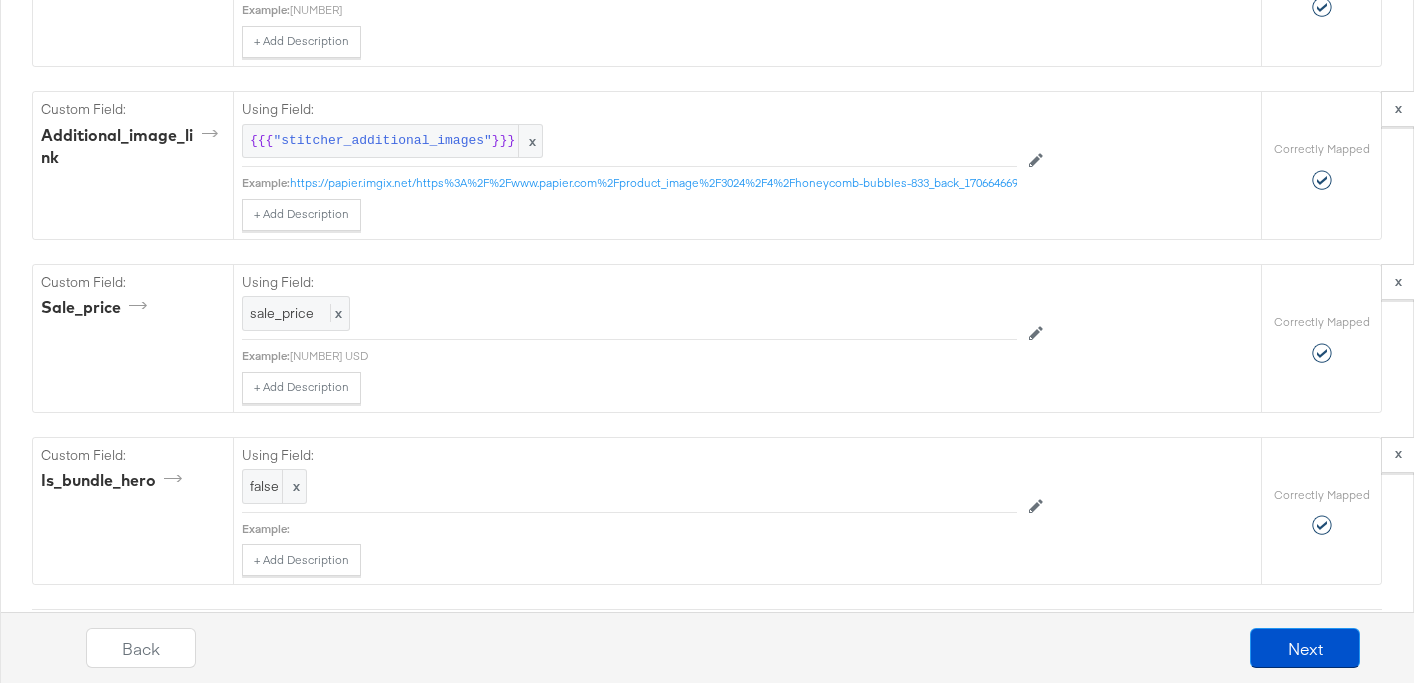 scroll, scrollTop: 4092, scrollLeft: 0, axis: vertical 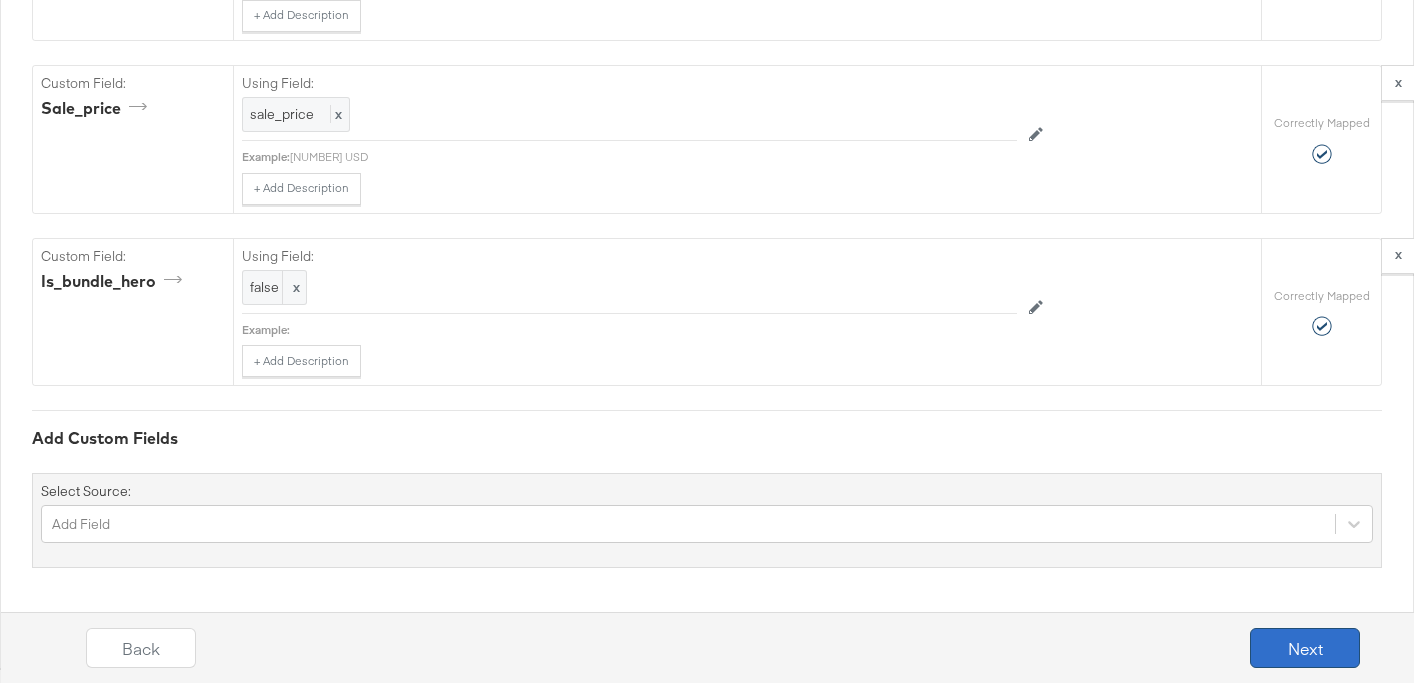 click on "Next" at bounding box center [1305, 648] 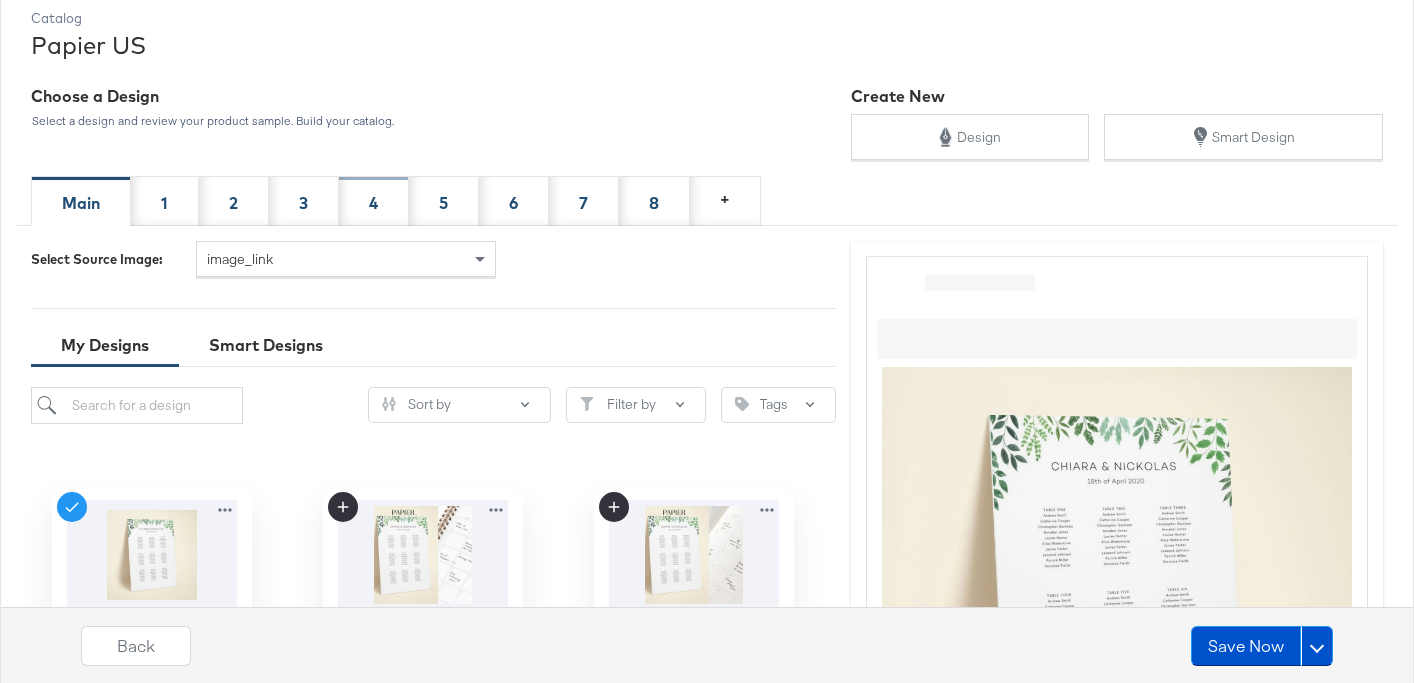 scroll, scrollTop: 242, scrollLeft: 0, axis: vertical 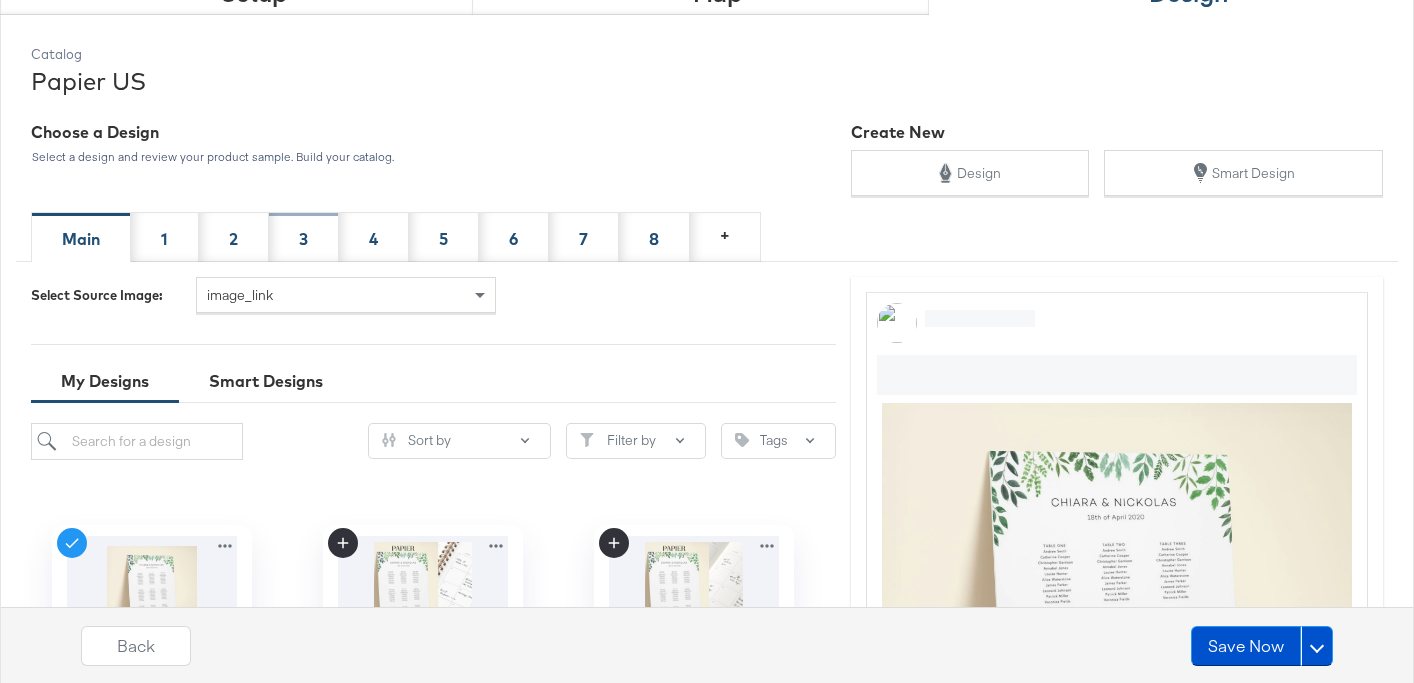 click on "3" at bounding box center (304, 237) 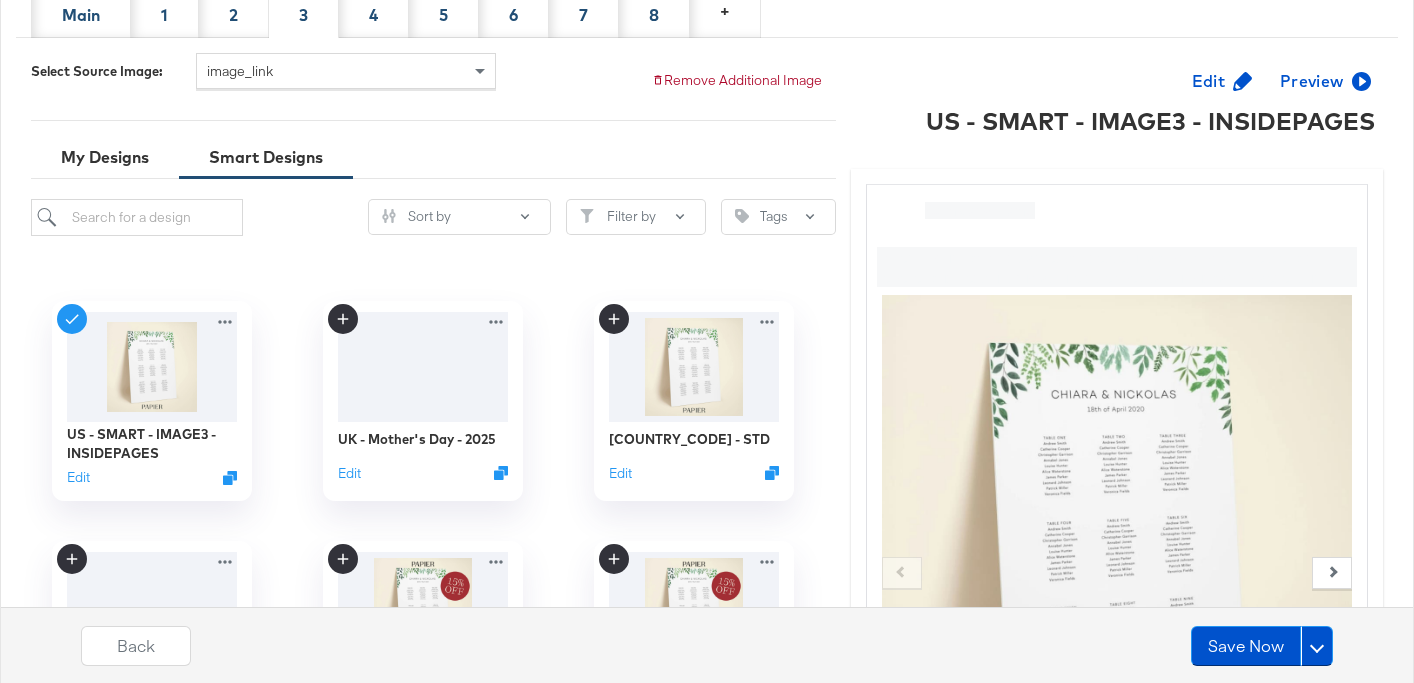 scroll, scrollTop: 468, scrollLeft: 0, axis: vertical 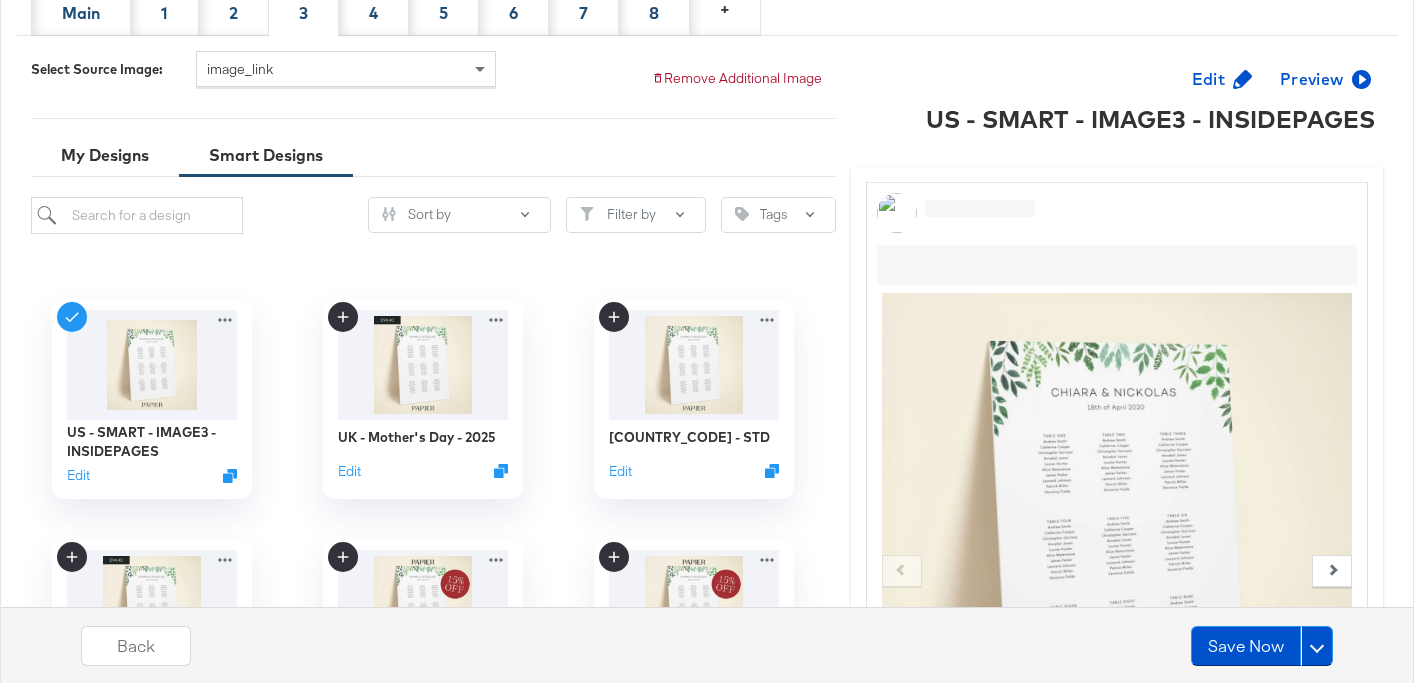 click on "2" at bounding box center (234, 11) 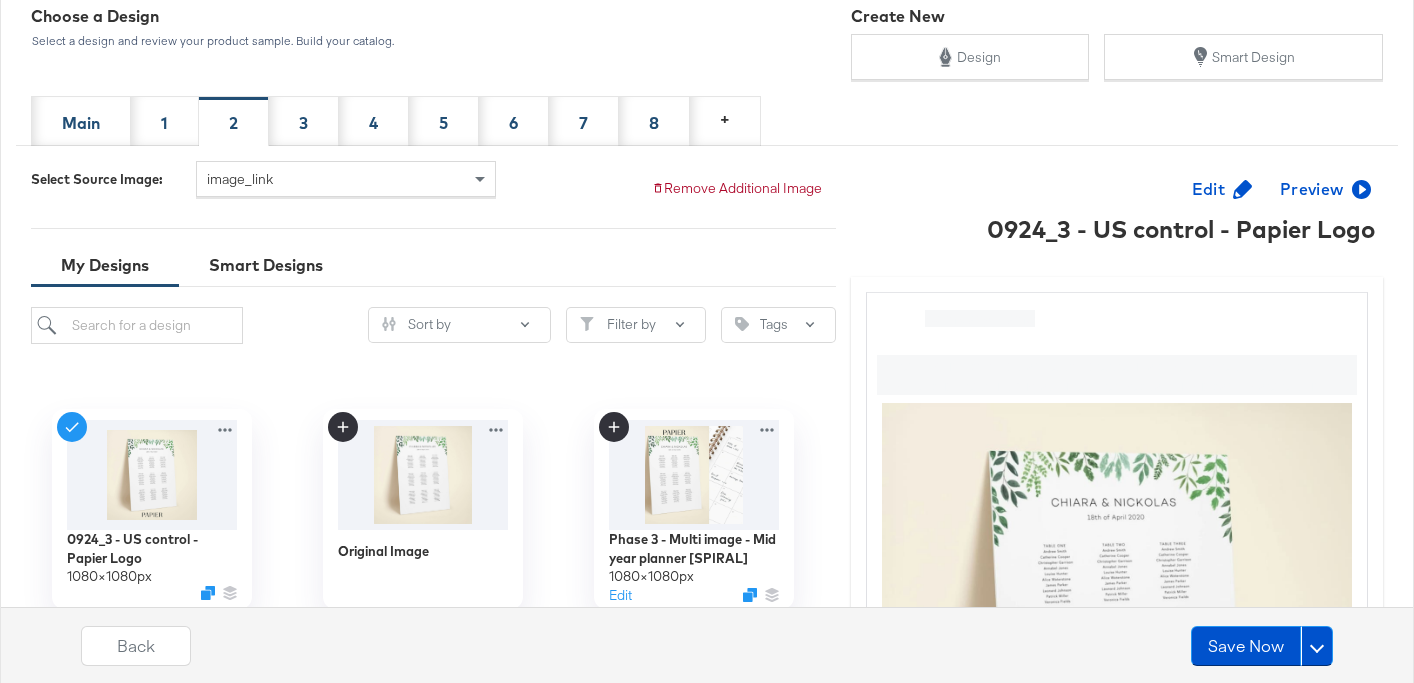 scroll, scrollTop: 361, scrollLeft: 0, axis: vertical 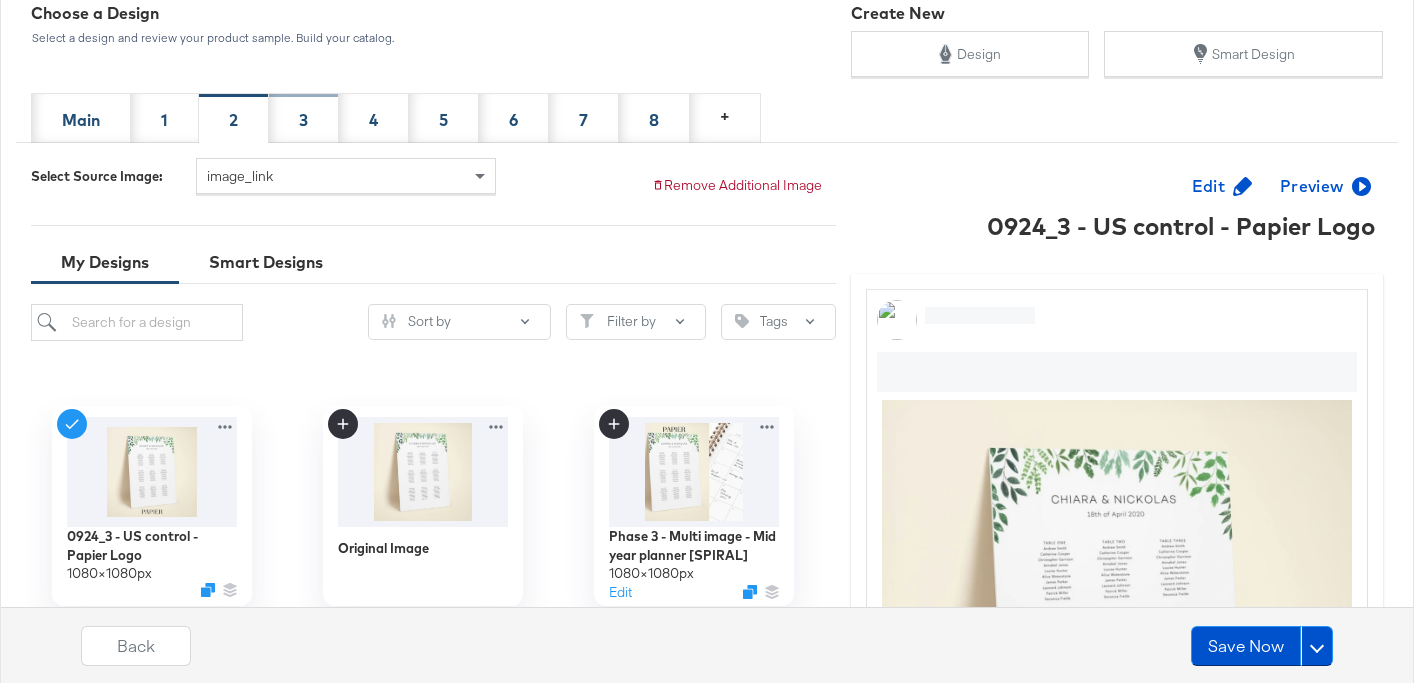 click on "3" at bounding box center [304, 118] 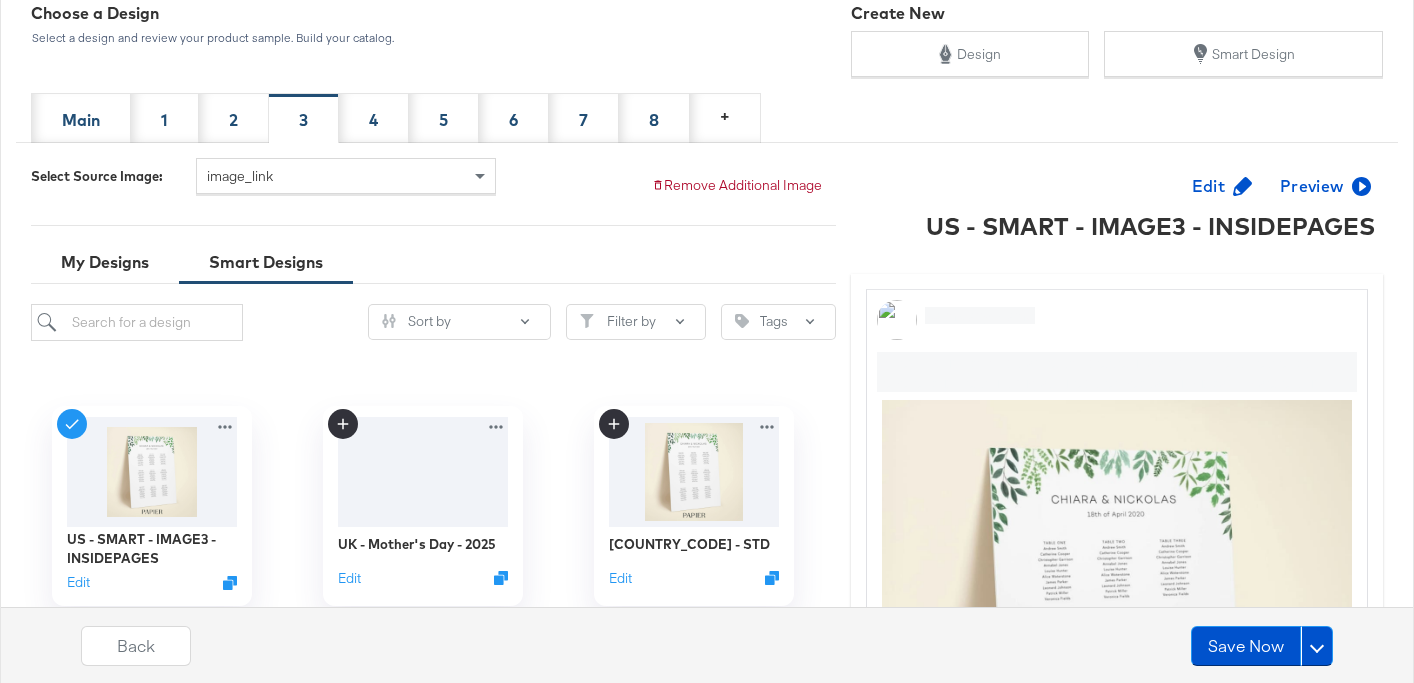 scroll, scrollTop: 460, scrollLeft: 0, axis: vertical 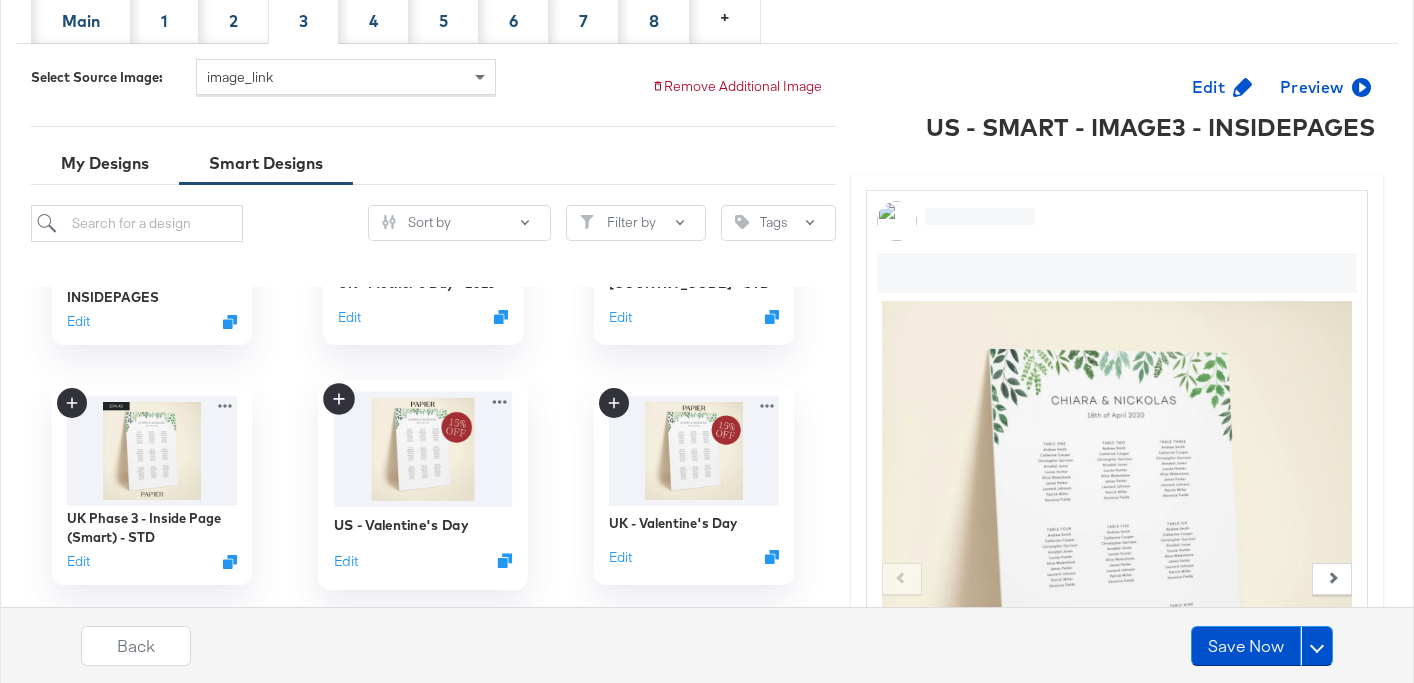 click at bounding box center (422, 448) 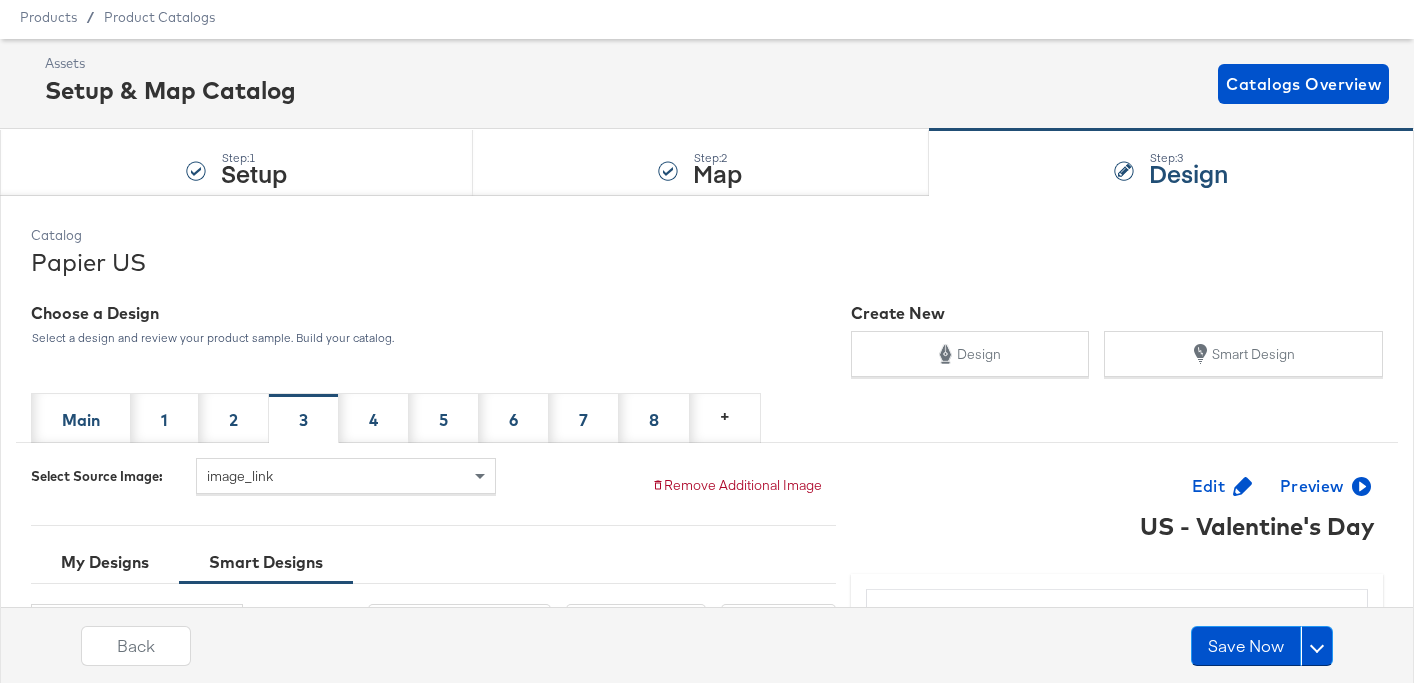scroll, scrollTop: 0, scrollLeft: 0, axis: both 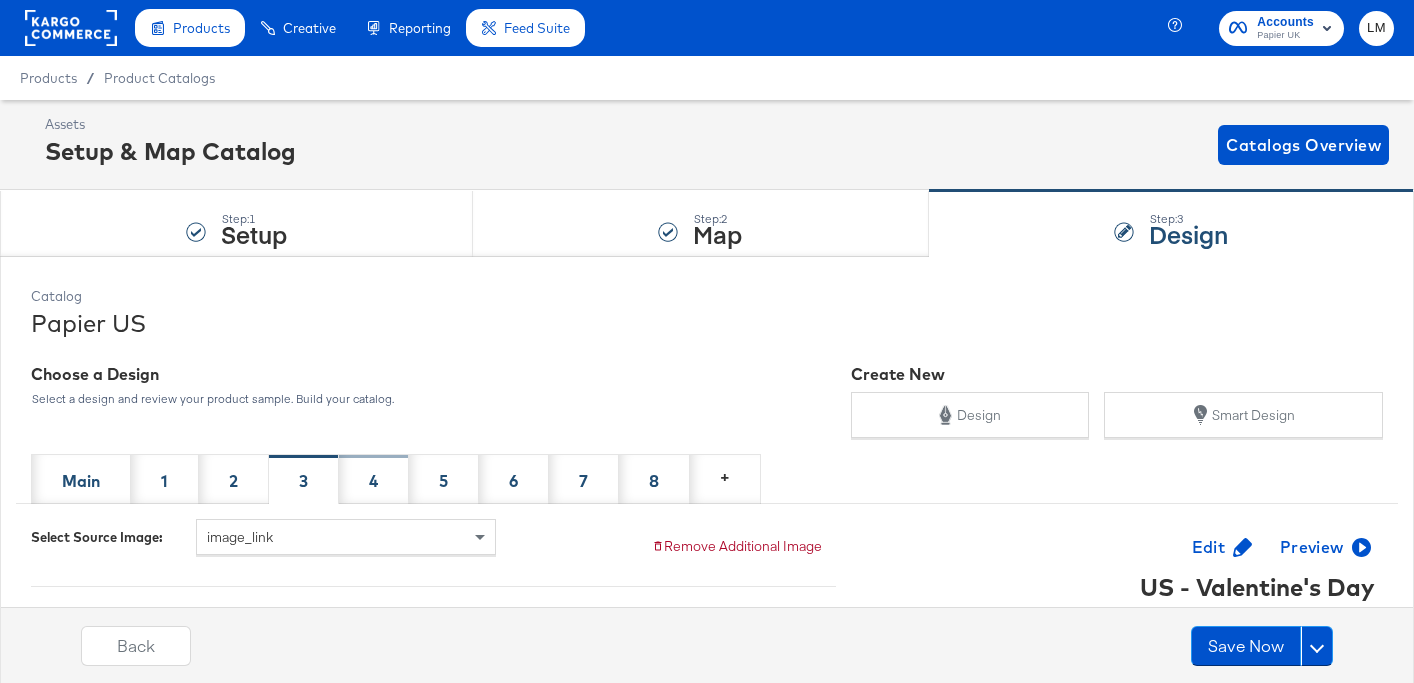 click on "4" at bounding box center (374, 479) 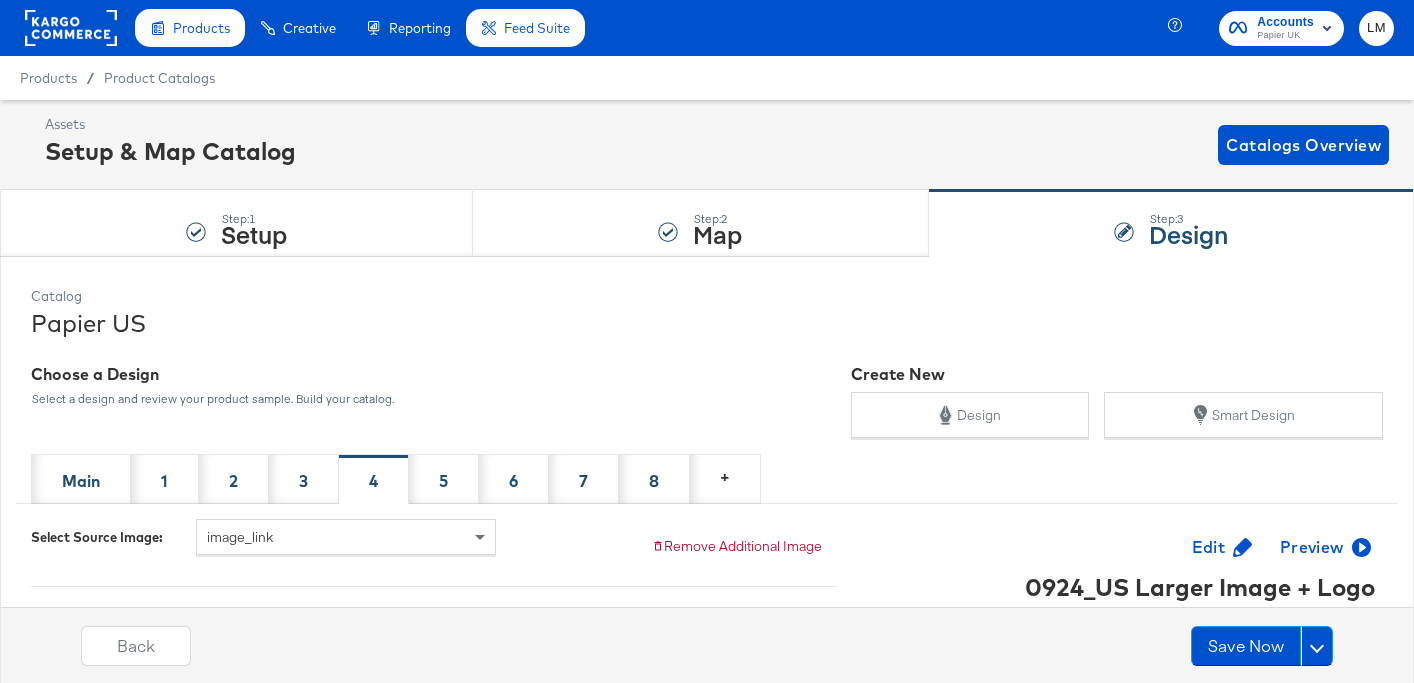 scroll, scrollTop: 0, scrollLeft: 0, axis: both 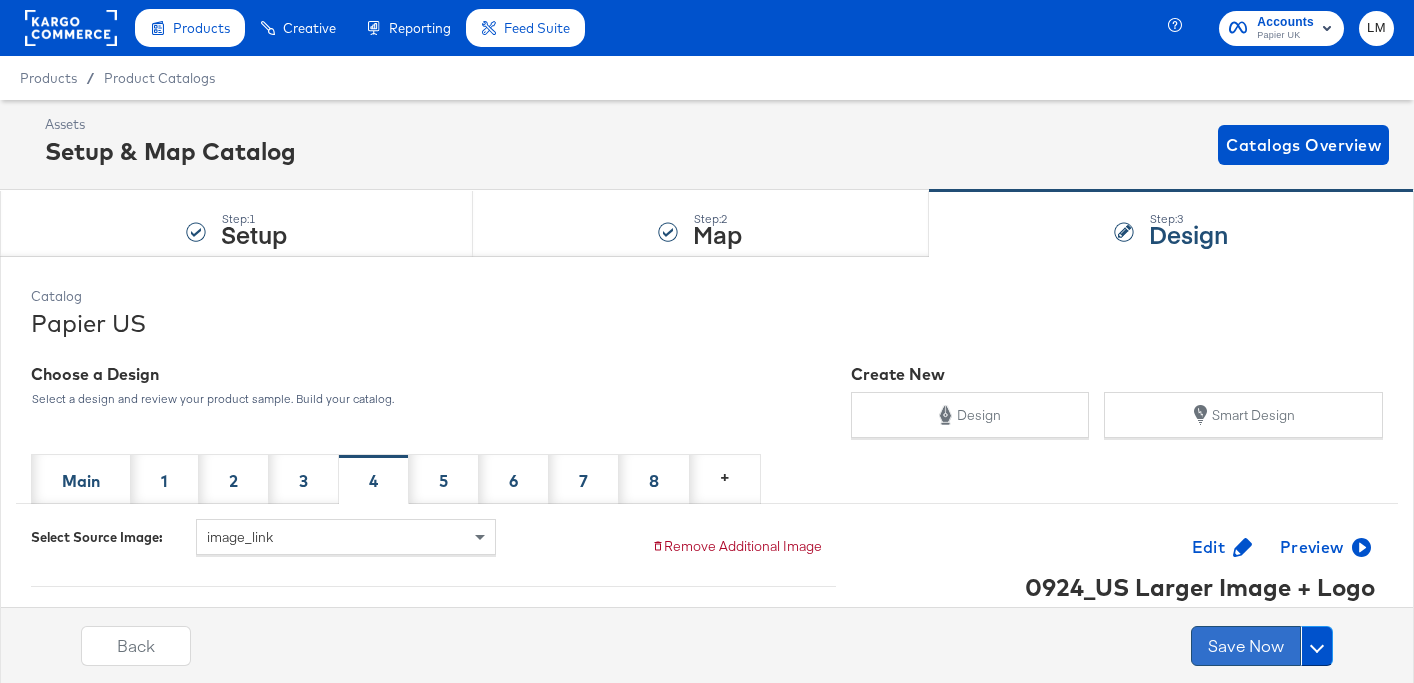 click on "Save Now" at bounding box center [1246, 646] 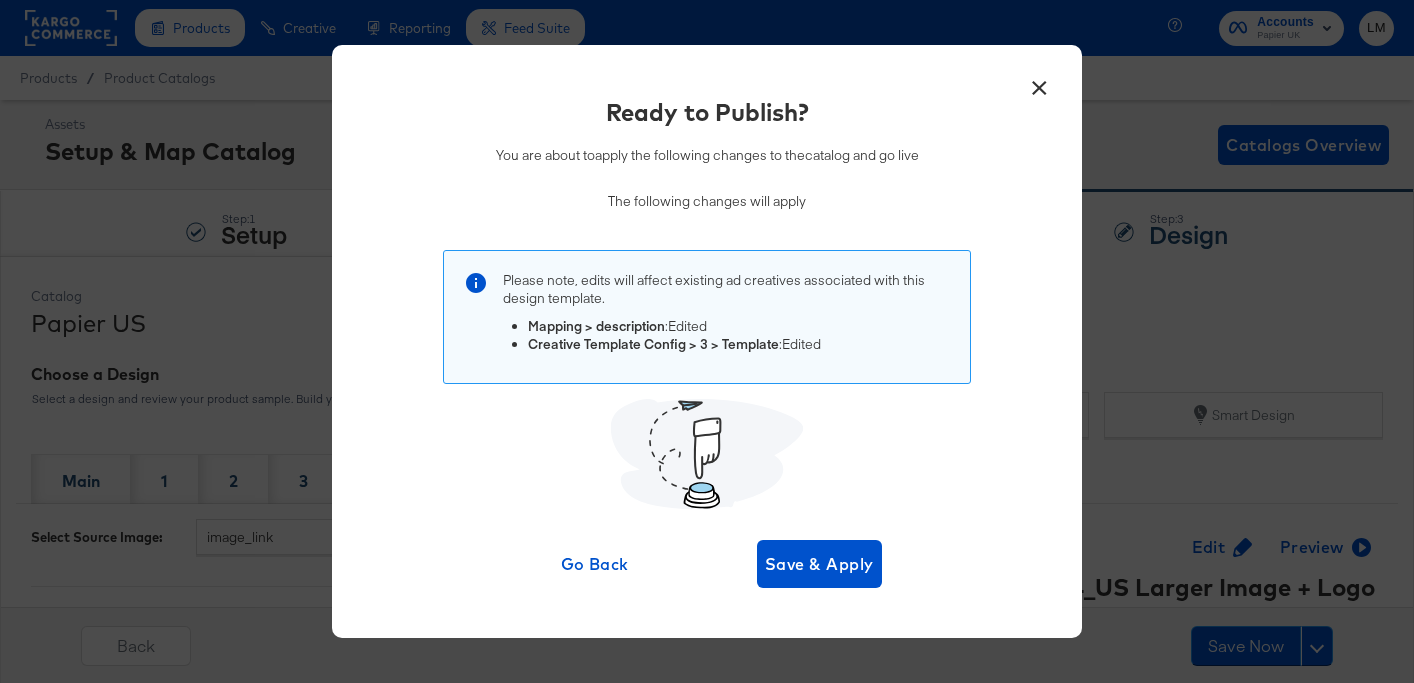 click on "×" at bounding box center [1039, 83] 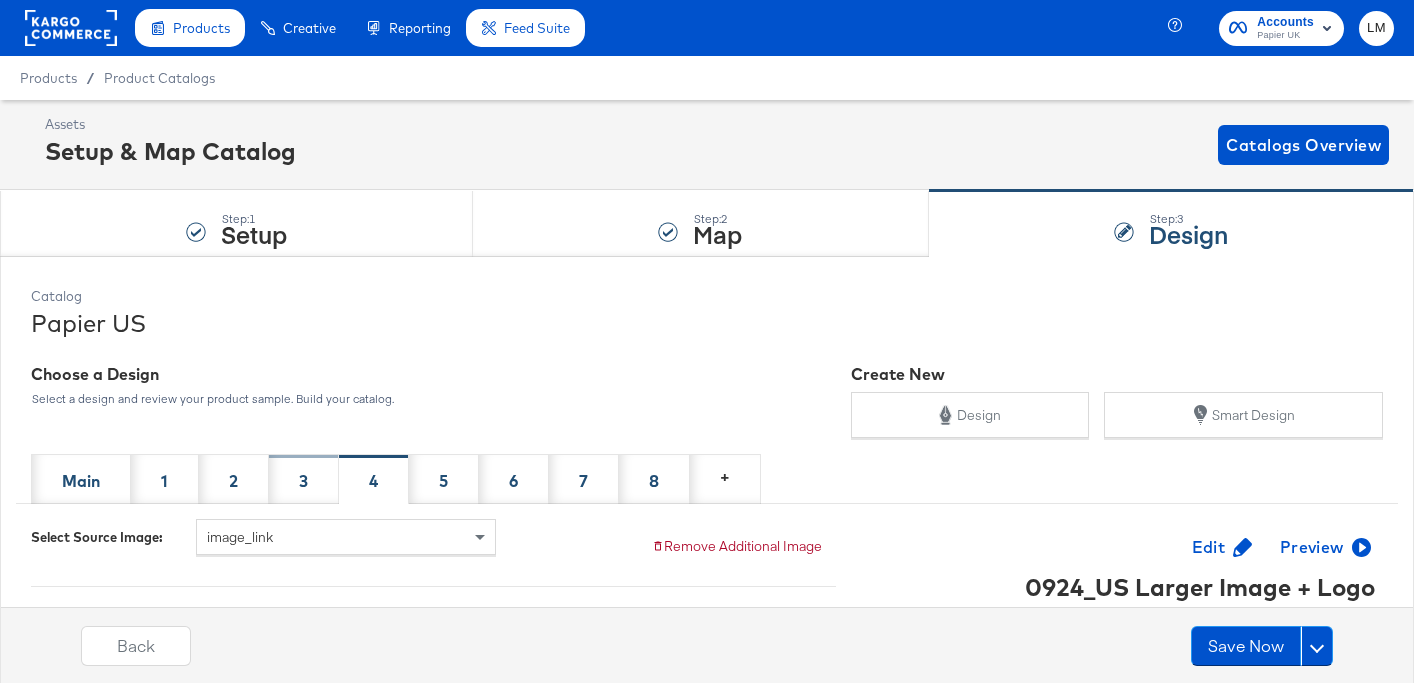 click on "3" at bounding box center [304, 479] 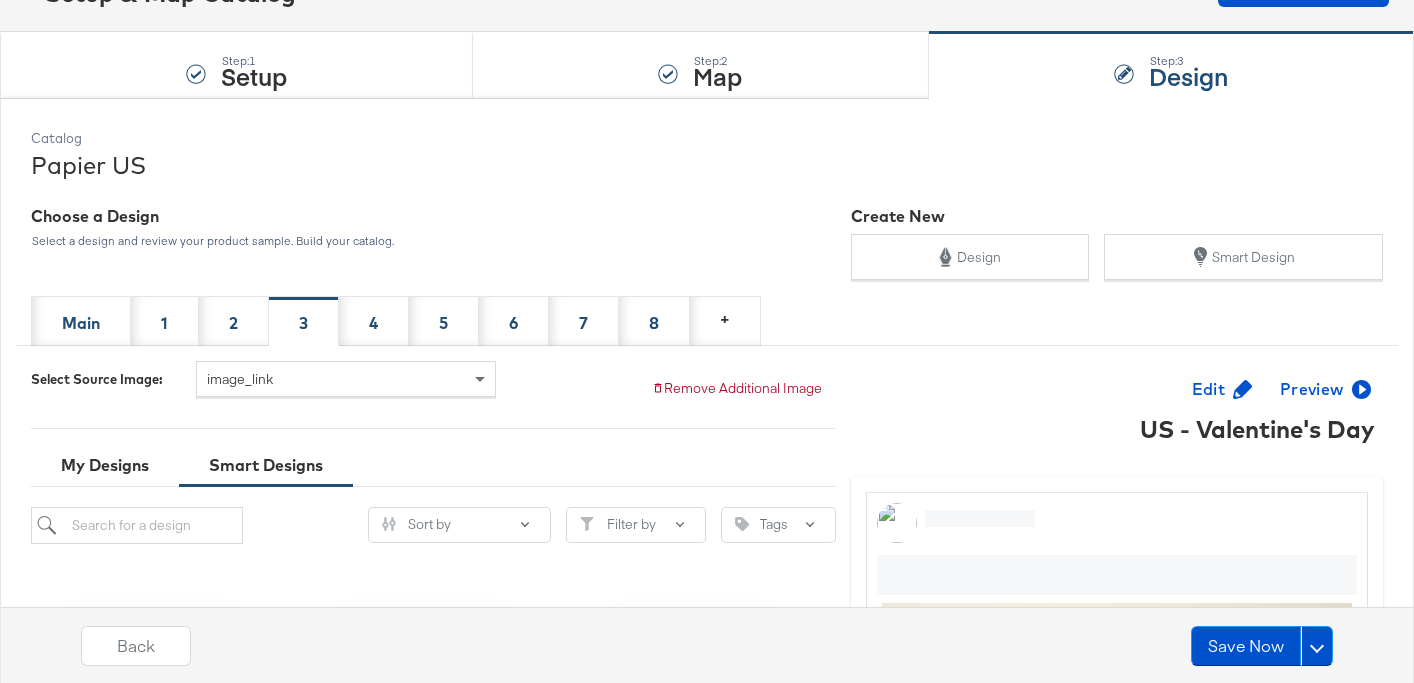 scroll, scrollTop: 160, scrollLeft: 0, axis: vertical 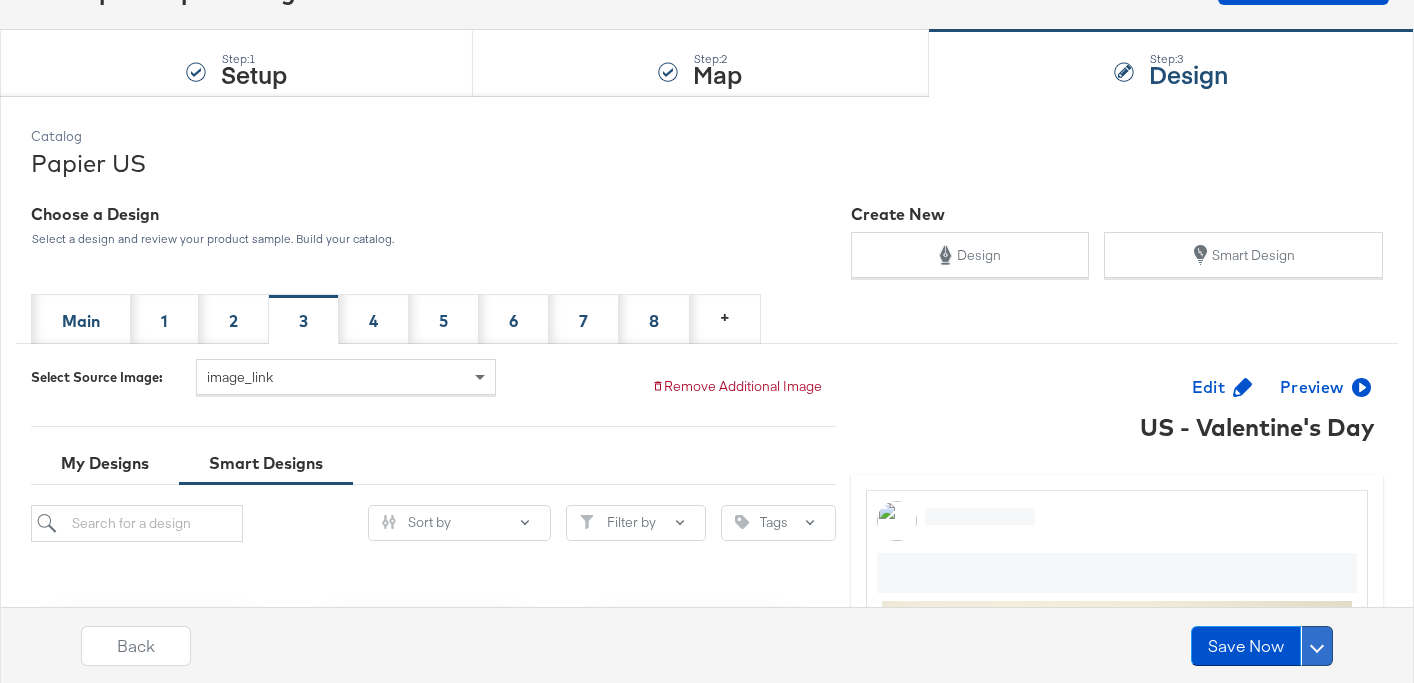 click at bounding box center [1317, 645] 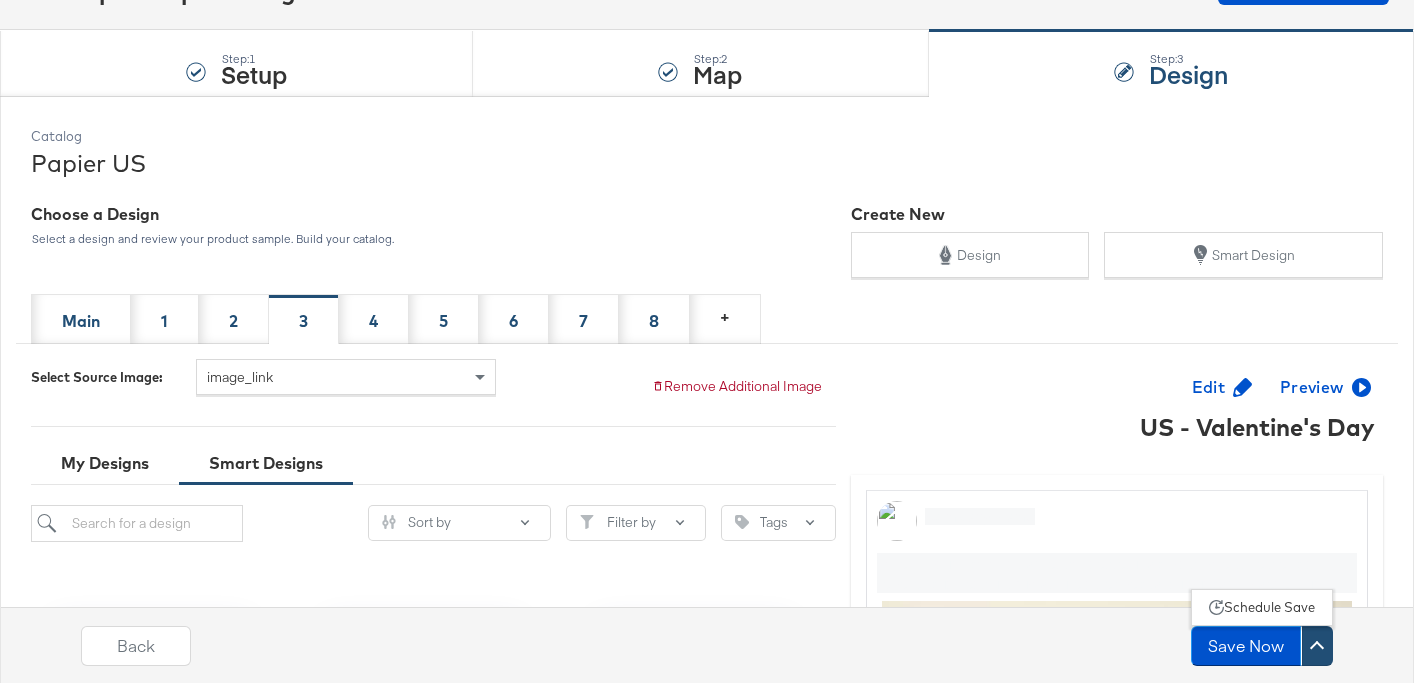 click at bounding box center [1317, 647] 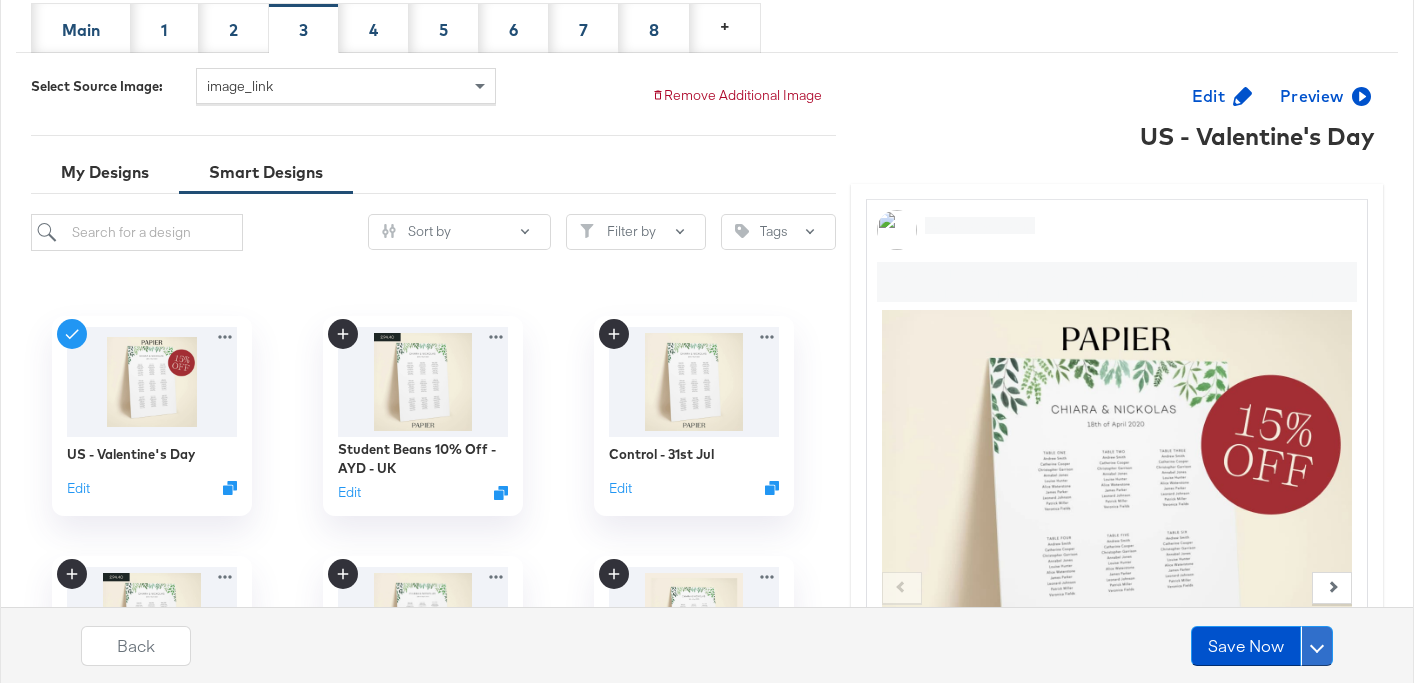scroll, scrollTop: 452, scrollLeft: 0, axis: vertical 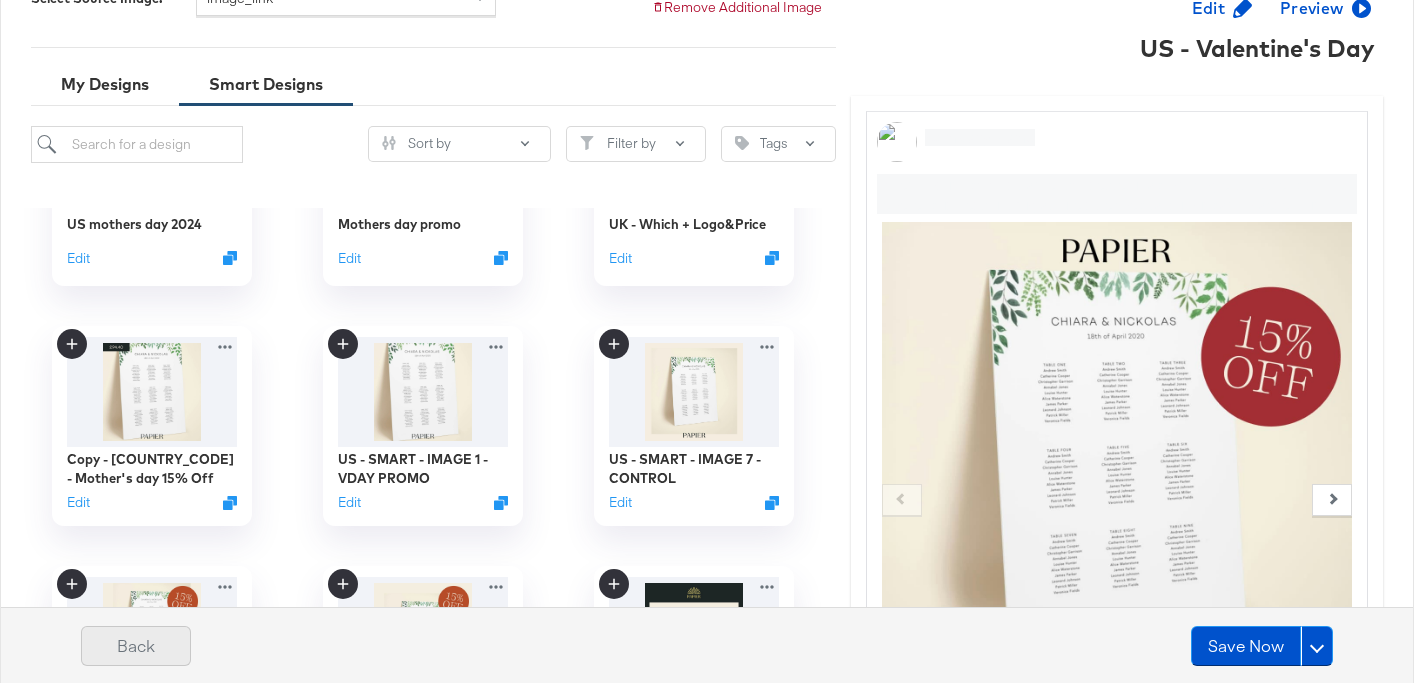 click on "Back" at bounding box center (136, 646) 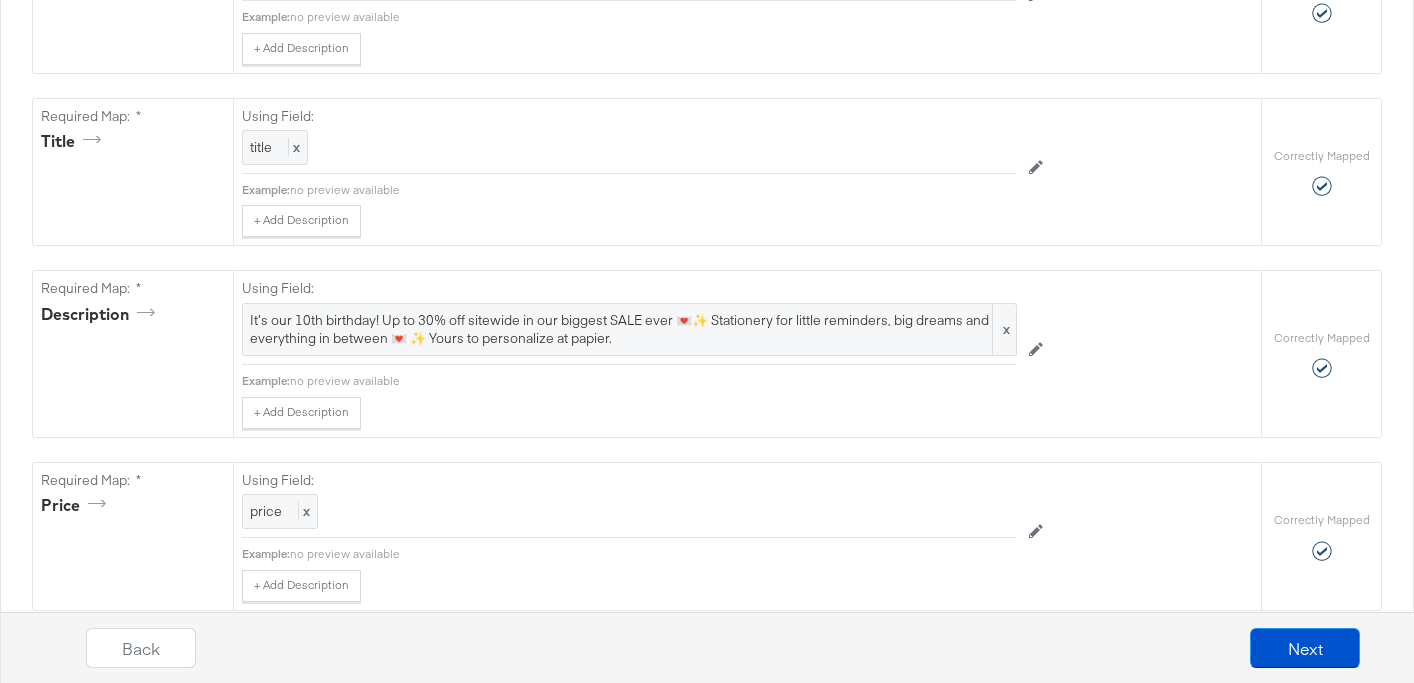 scroll, scrollTop: 0, scrollLeft: 0, axis: both 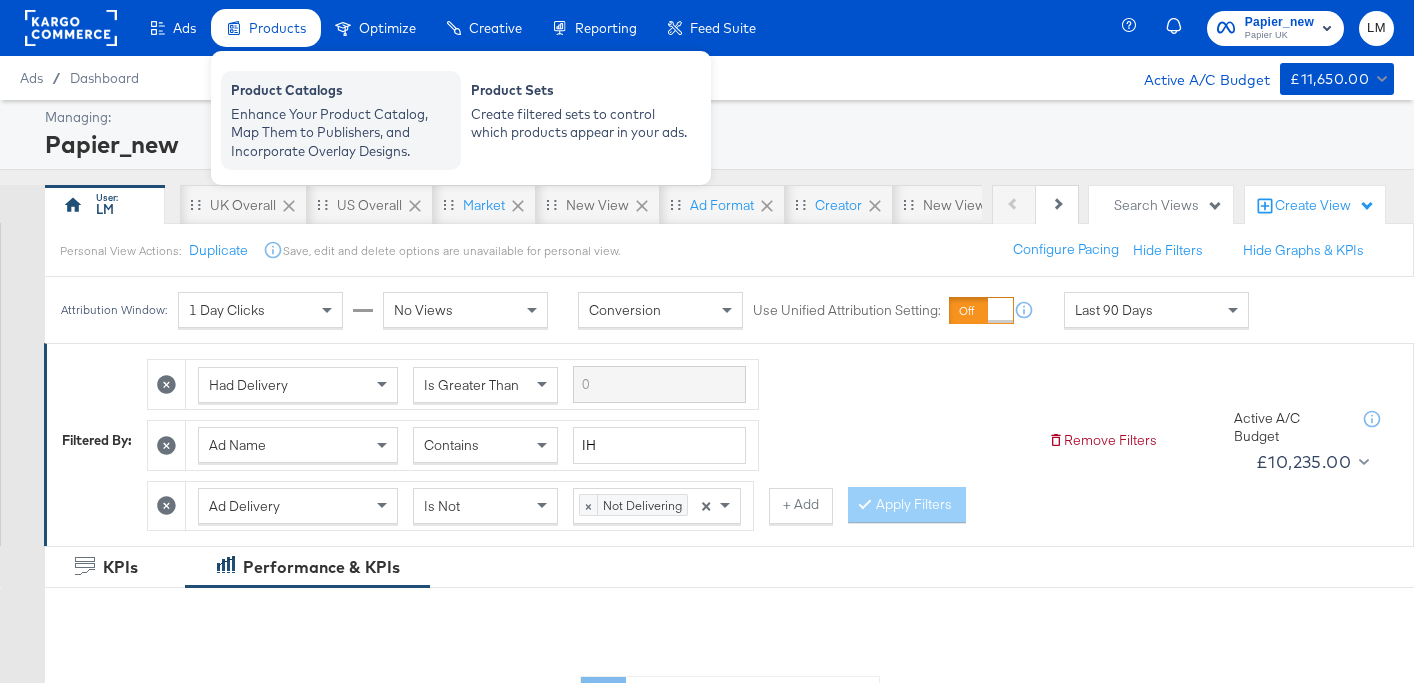 click on "Enhance Your Product Catalog, Map Them to Publishers, and Incorporate Overlay Designs." at bounding box center [341, 133] 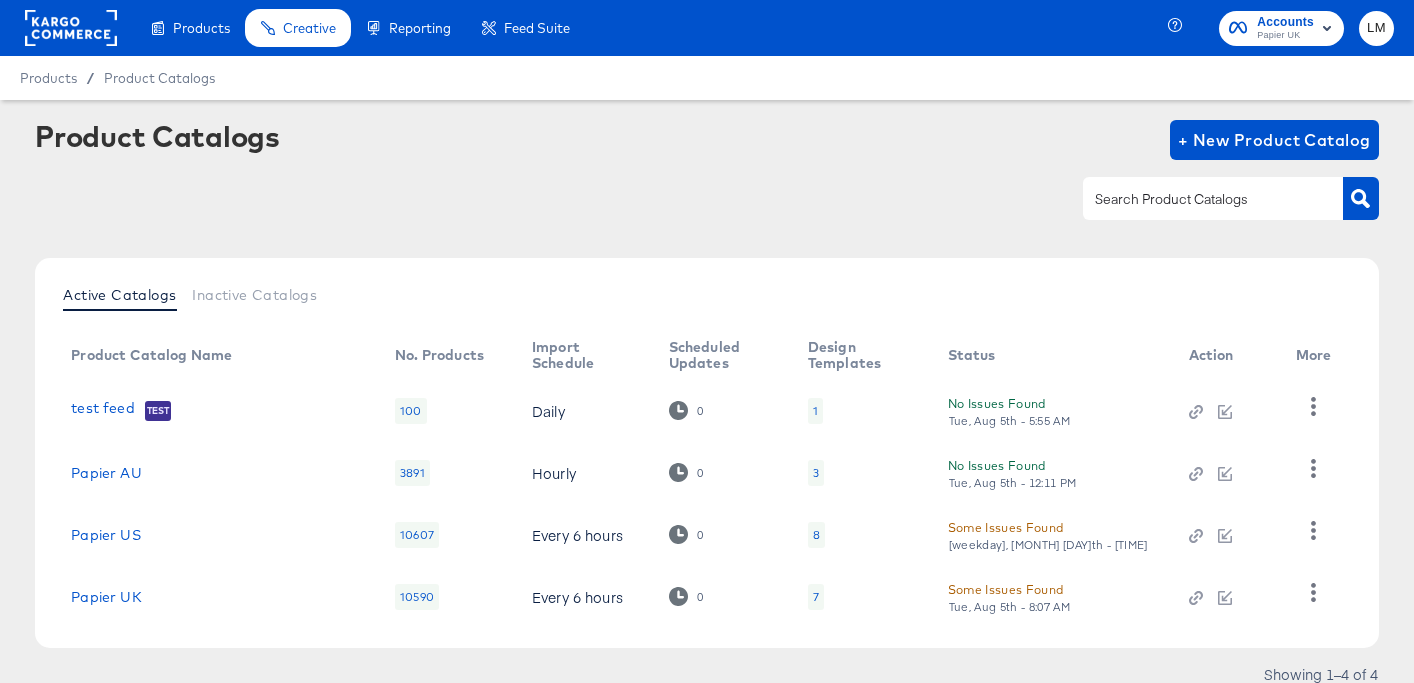 scroll, scrollTop: 76, scrollLeft: 0, axis: vertical 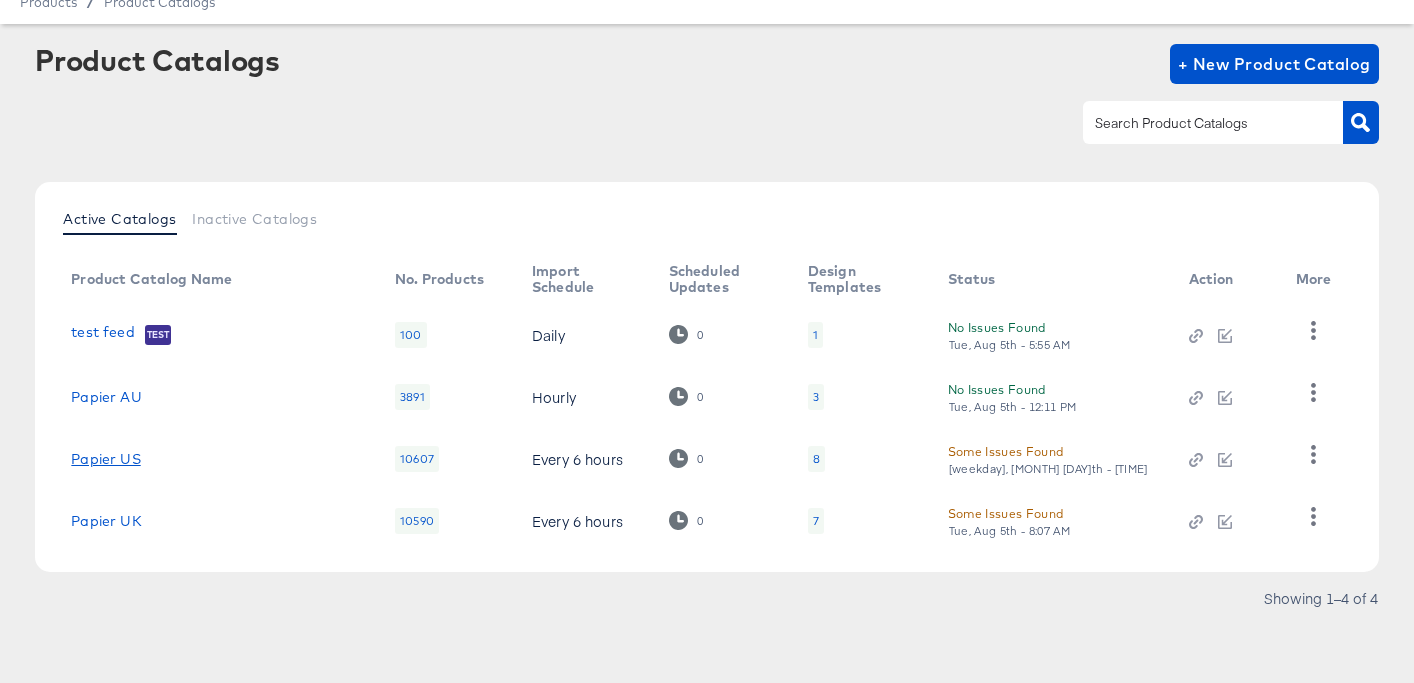 click on "Papier US" at bounding box center [105, 459] 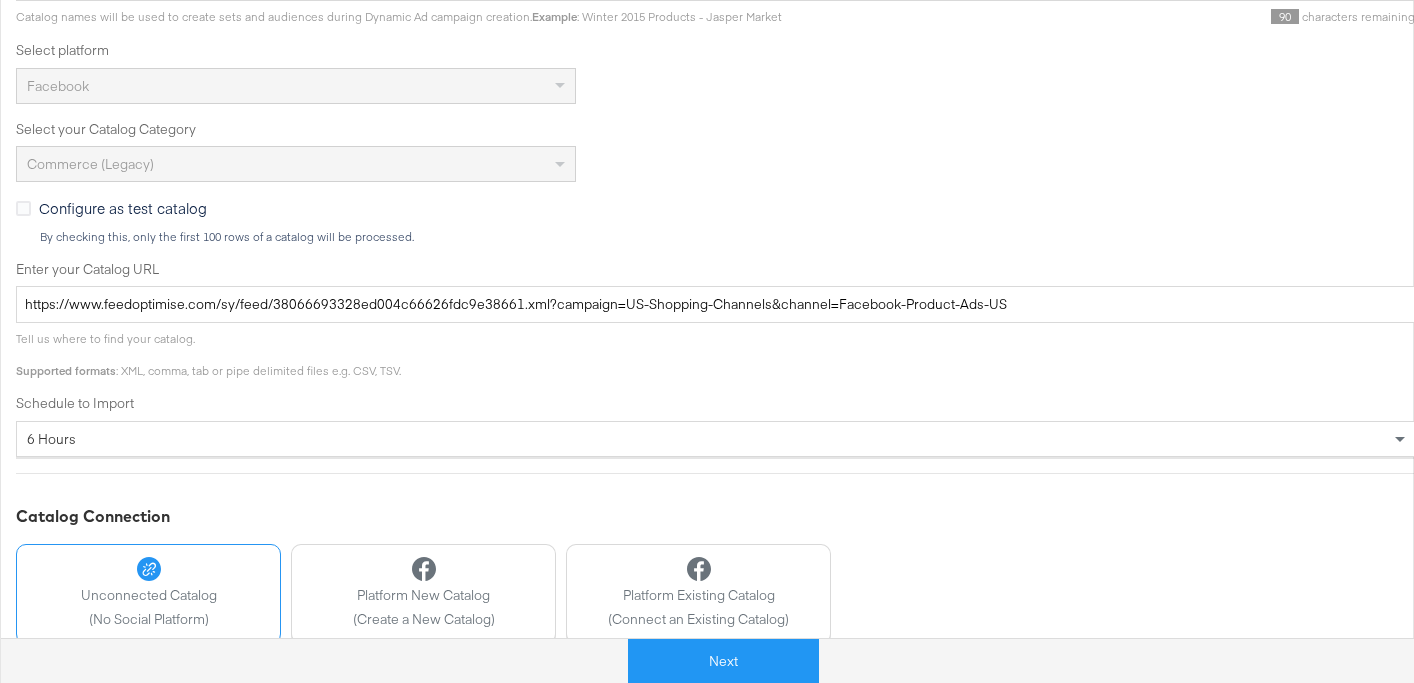 scroll, scrollTop: 440, scrollLeft: 0, axis: vertical 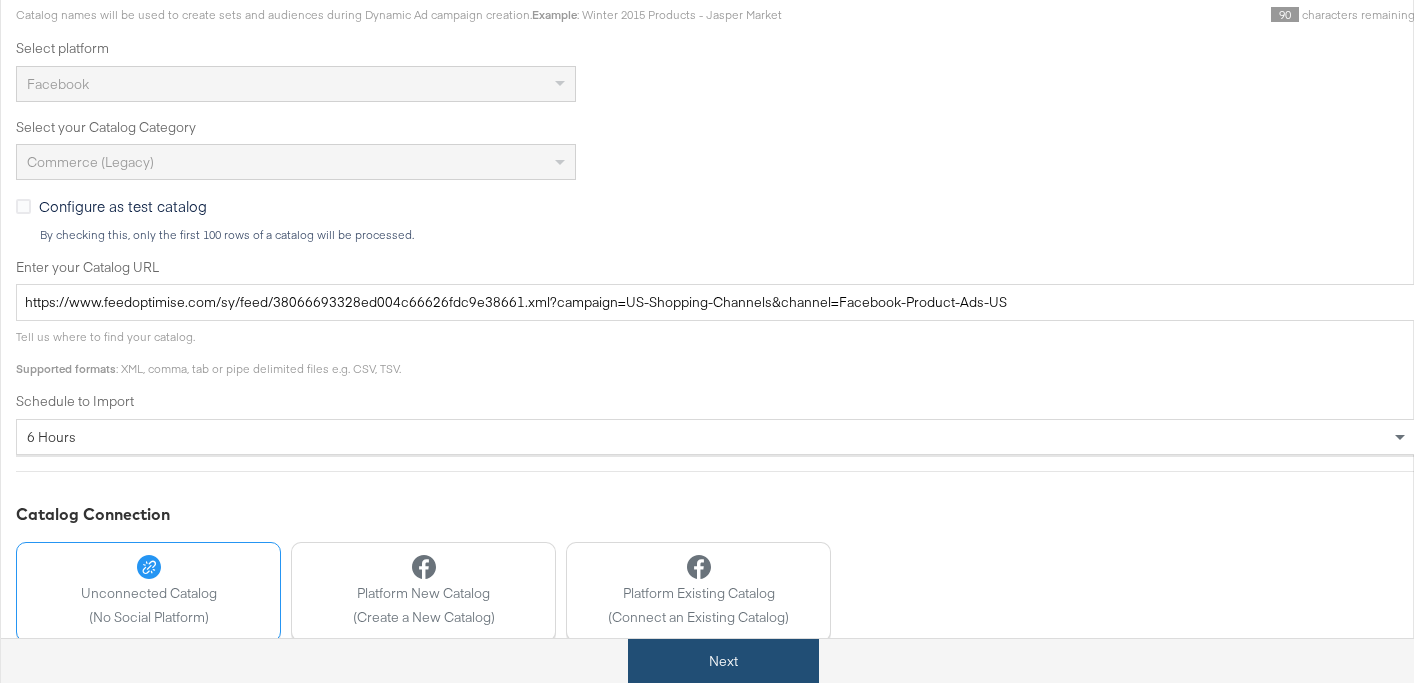 click on "Next" at bounding box center (723, 661) 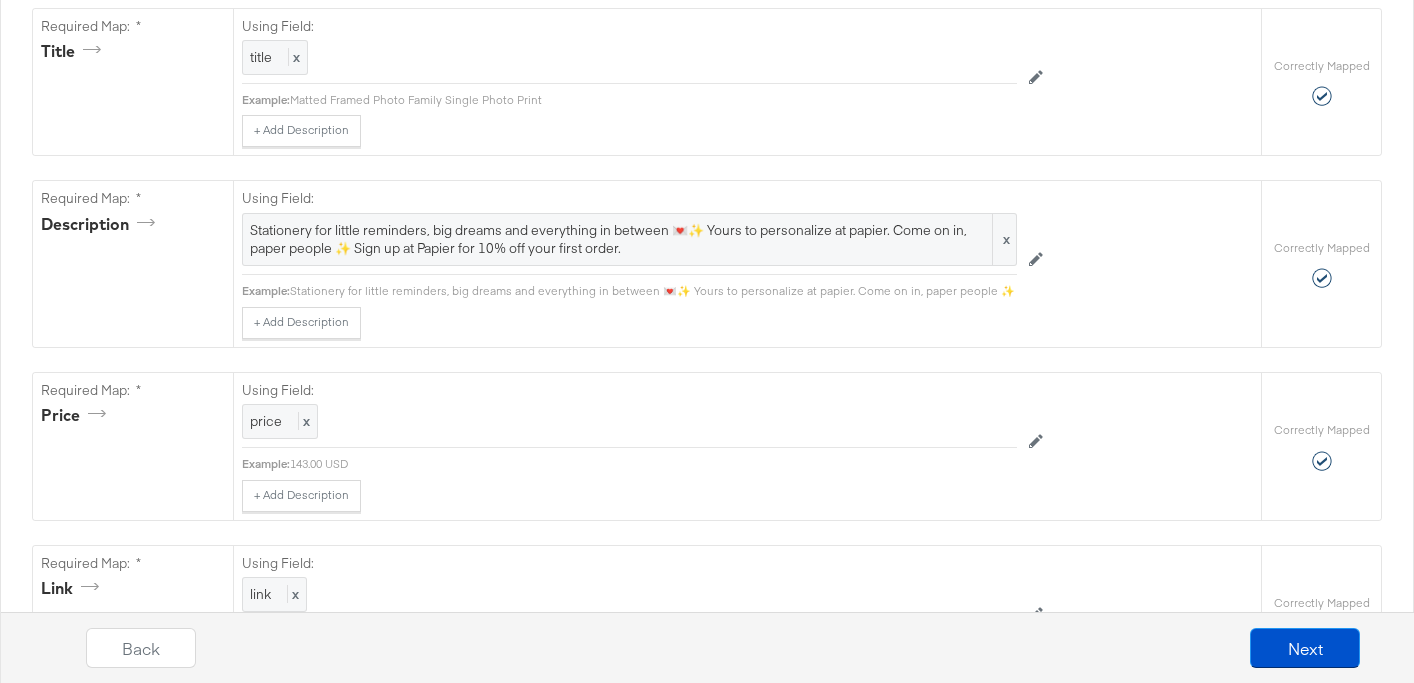 scroll, scrollTop: 641, scrollLeft: 0, axis: vertical 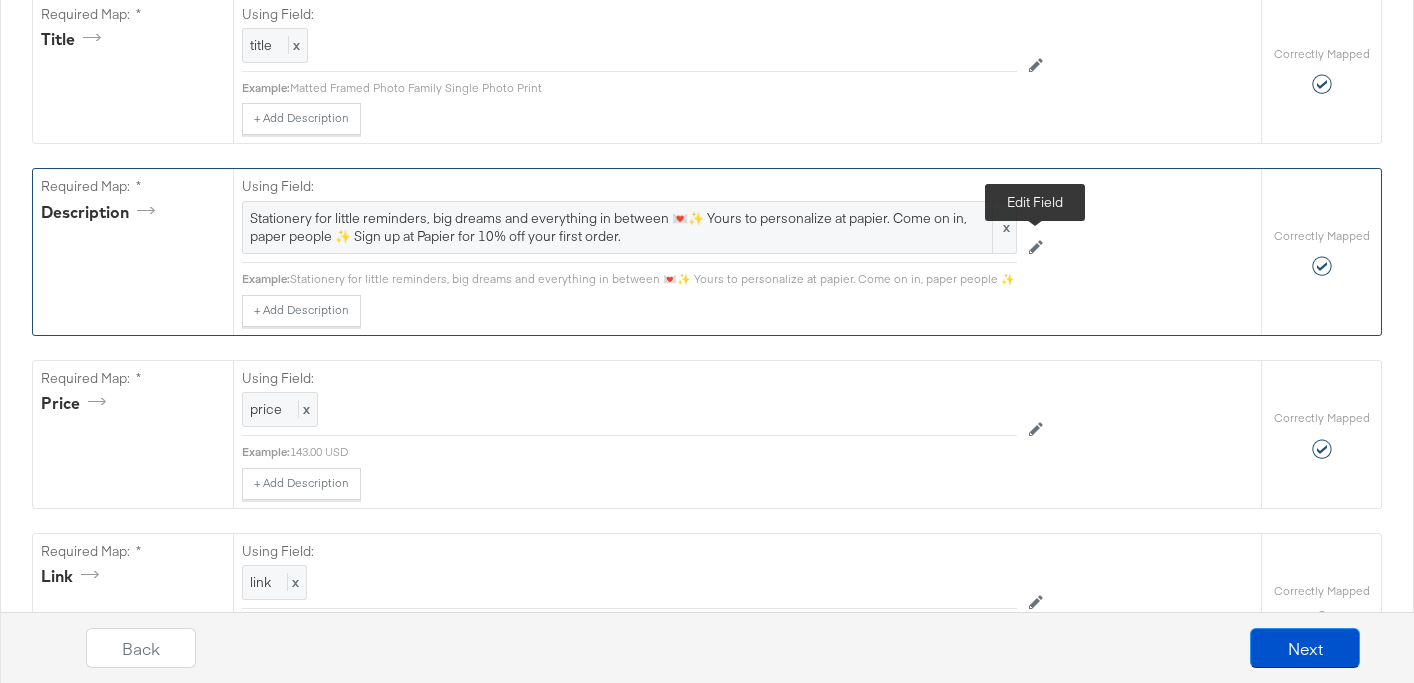 click 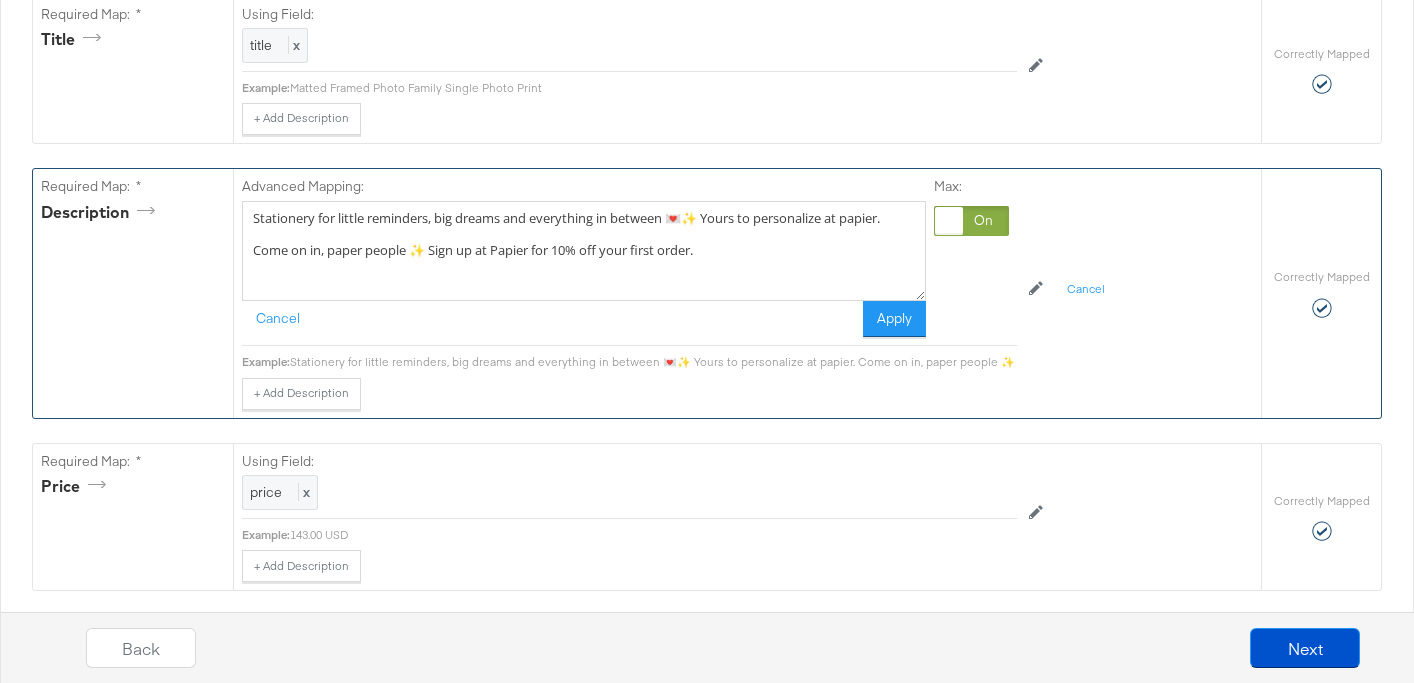 click on "Stationery for little reminders, big dreams and everything in between 💌✨ Yours to personalize at papier.
Come on in, paper people ✨ Sign up at Papier for 10% off your first order." at bounding box center (584, 251) 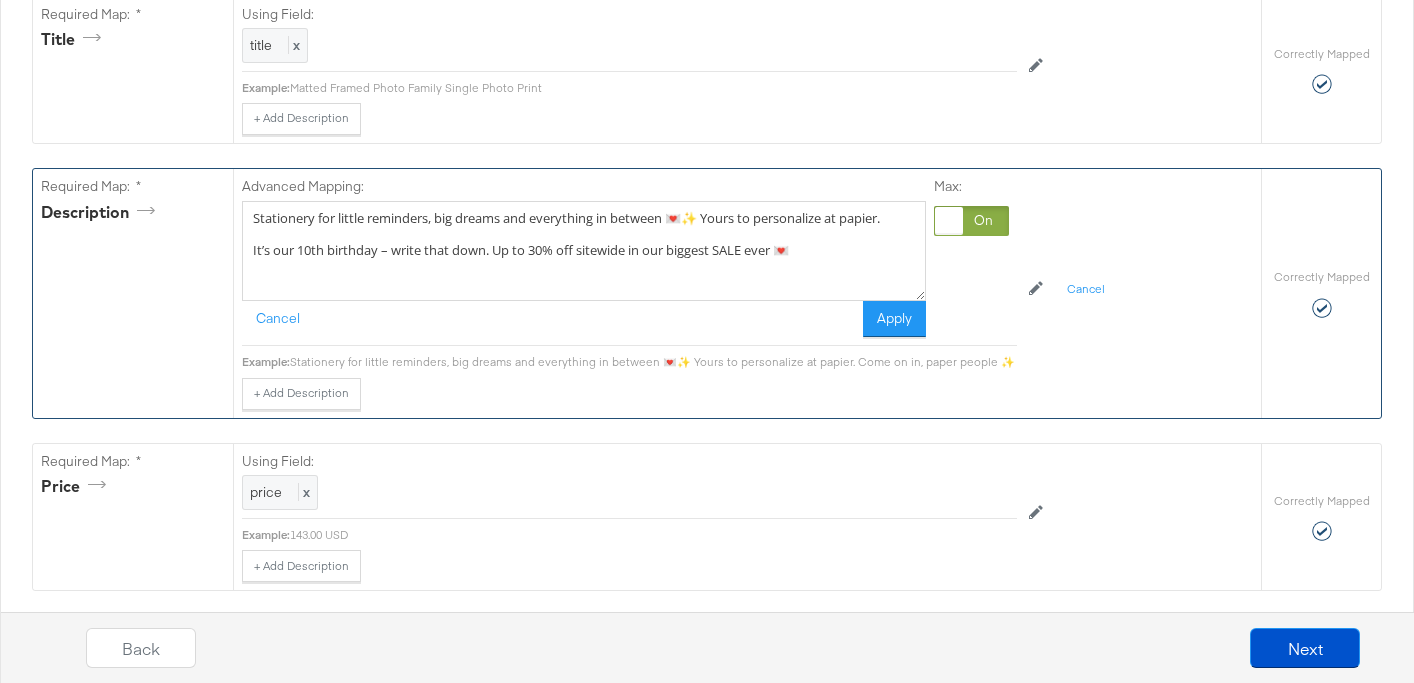 drag, startPoint x: 497, startPoint y: 268, endPoint x: 427, endPoint y: 268, distance: 70 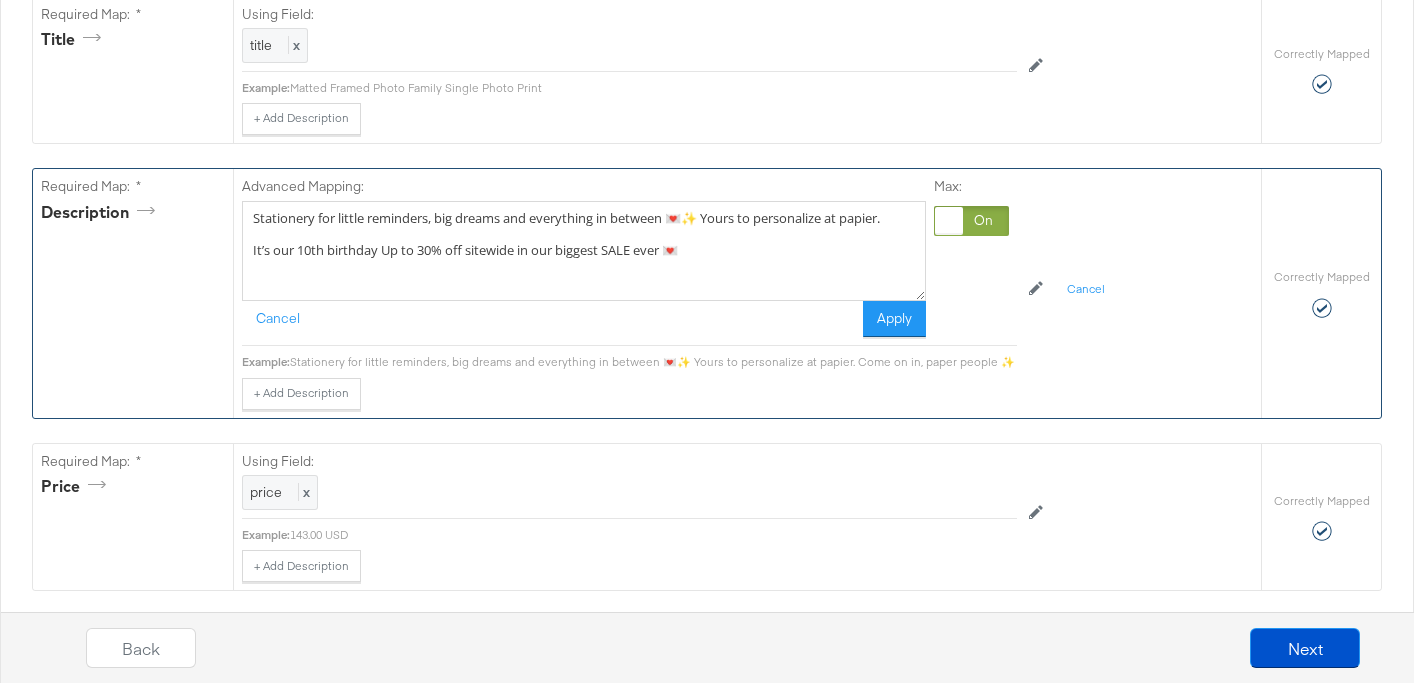 click on "Stationery for little reminders, big dreams and everything in between 💌✨ Yours to personalize at papier.
It’s our 10th birthday Up to 30% off sitewide in our biggest SALE ever 💌" at bounding box center [584, 251] 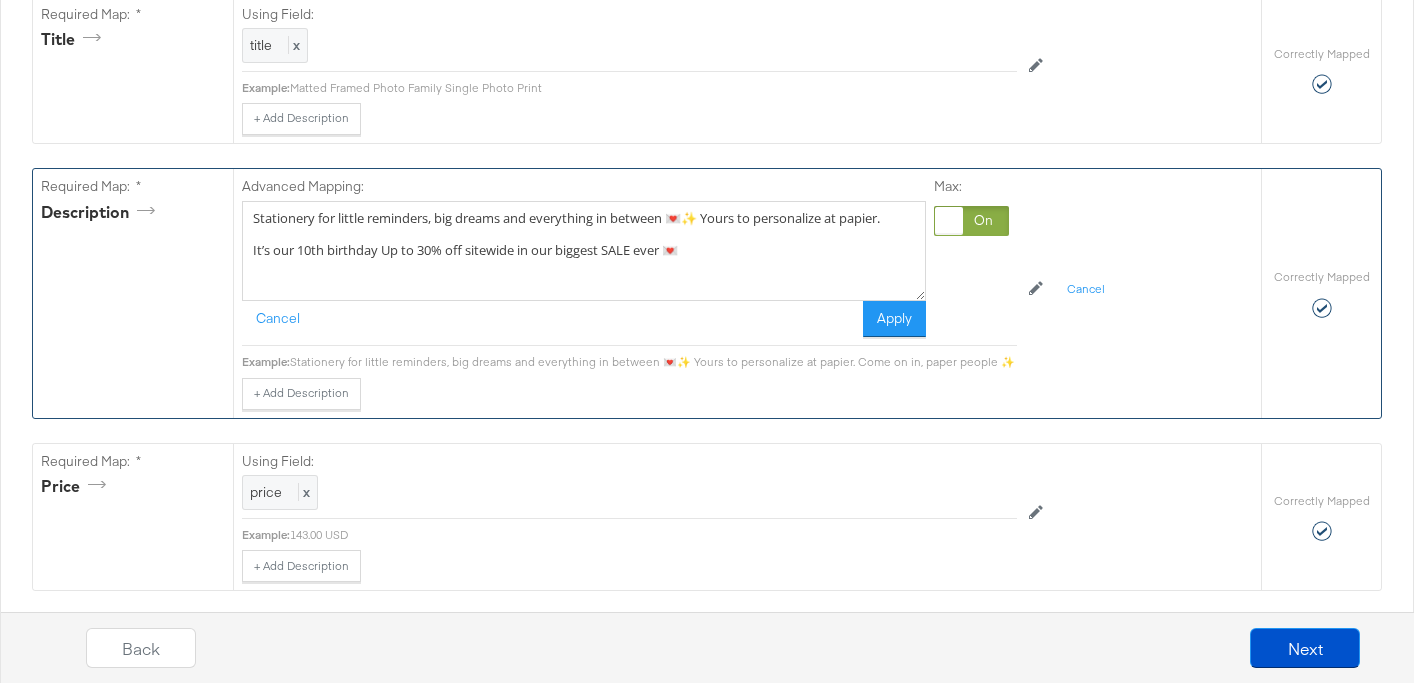 drag, startPoint x: 708, startPoint y: 269, endPoint x: 238, endPoint y: 264, distance: 470.02658 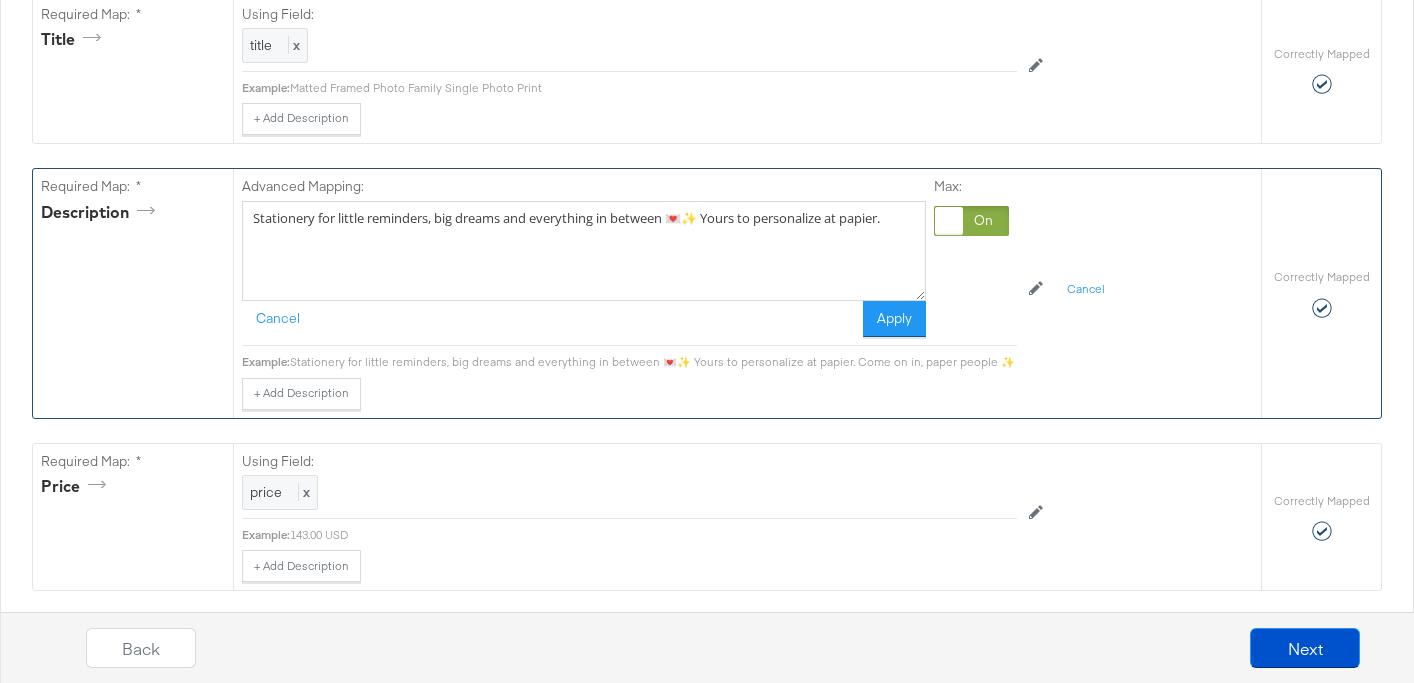 click on "Stationery for little reminders, big dreams and everything in between 💌✨ Yours to personalize at papier." at bounding box center (584, 251) 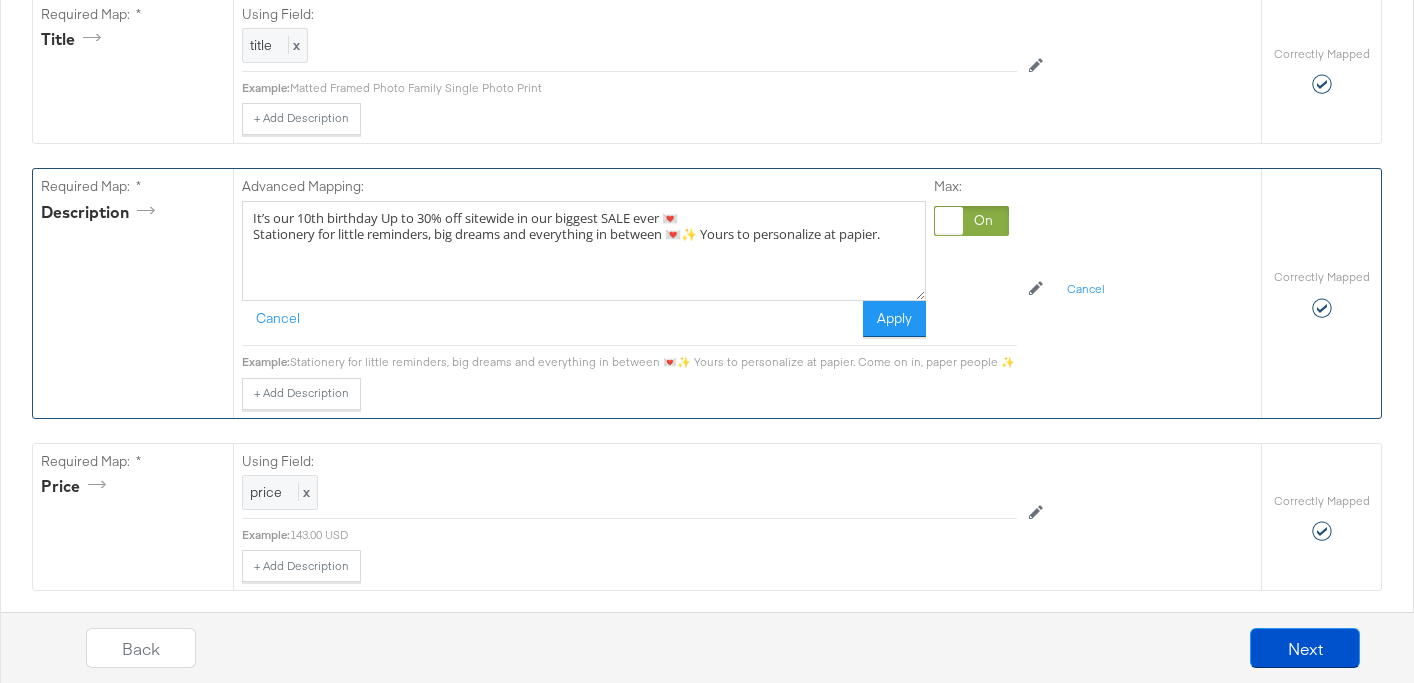 click on "It’s our 10th birthday Up to 30% off sitewide in our biggest SALE ever 💌
Stationery for little reminders, big dreams and everything in between 💌✨ Yours to personalize at papier." at bounding box center (584, 251) 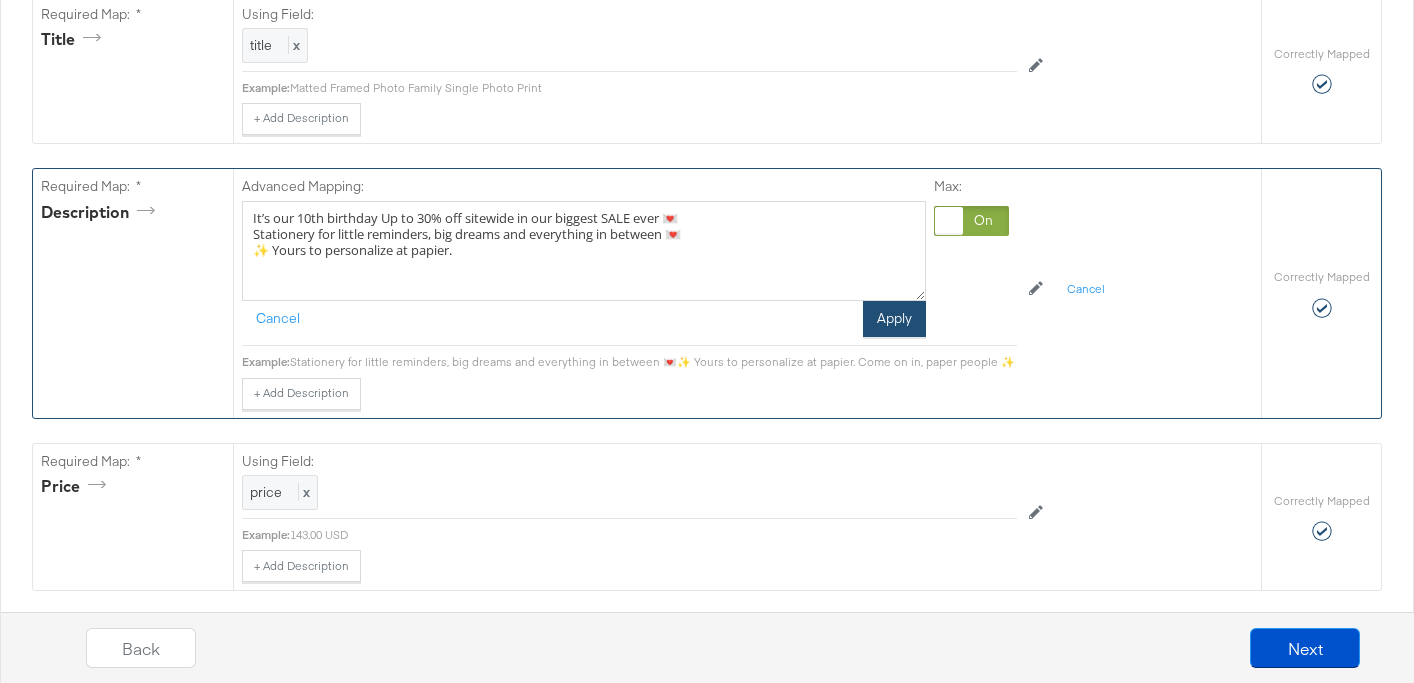type on "It’s our 10th birthday Up to 30% off sitewide in our biggest SALE ever 💌
Stationery for little reminders, big dreams and everything in between 💌
✨ Yours to personalize at papier." 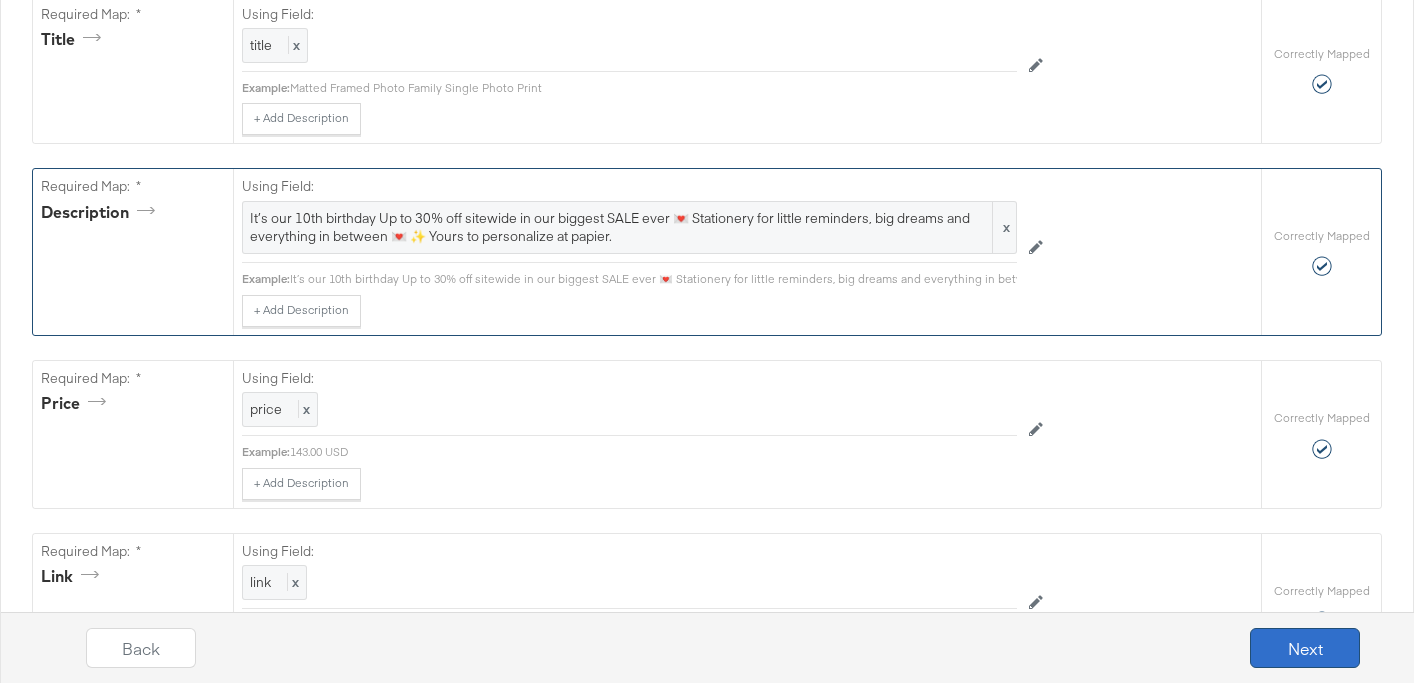 click on "Next" at bounding box center (1305, 648) 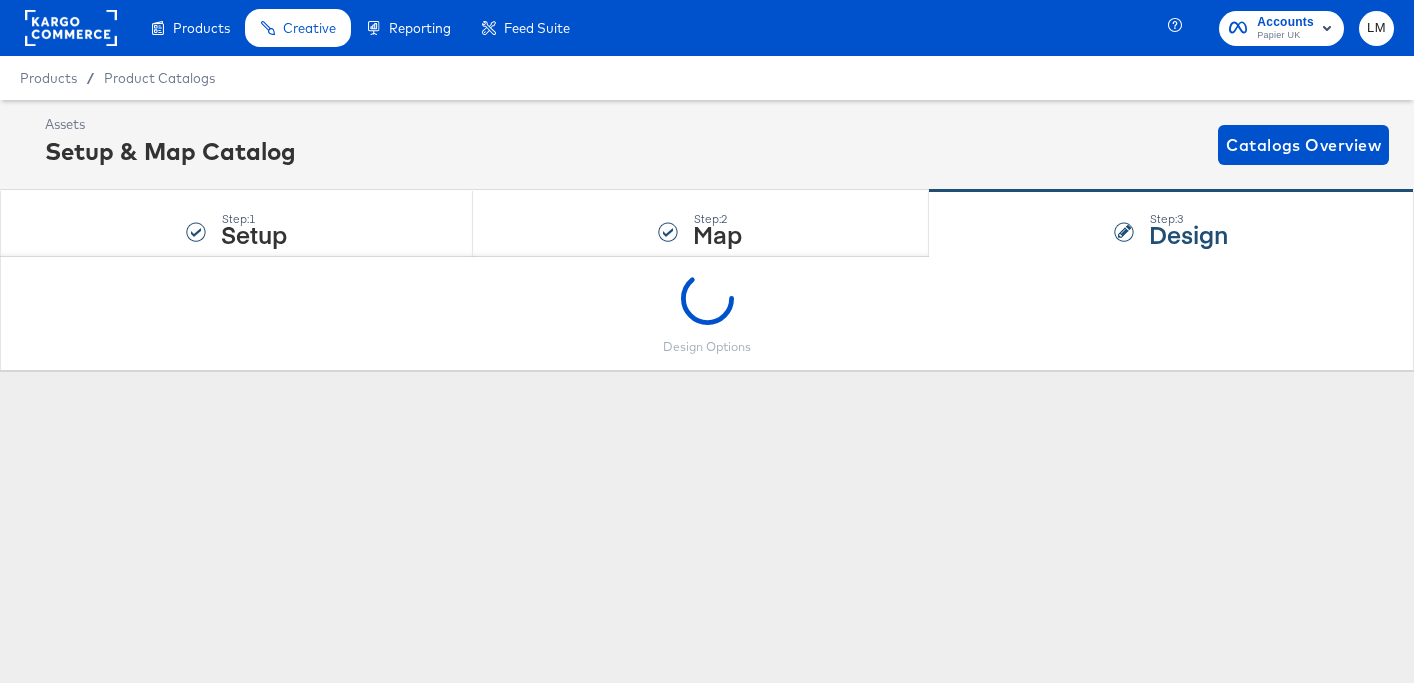 scroll, scrollTop: 0, scrollLeft: 0, axis: both 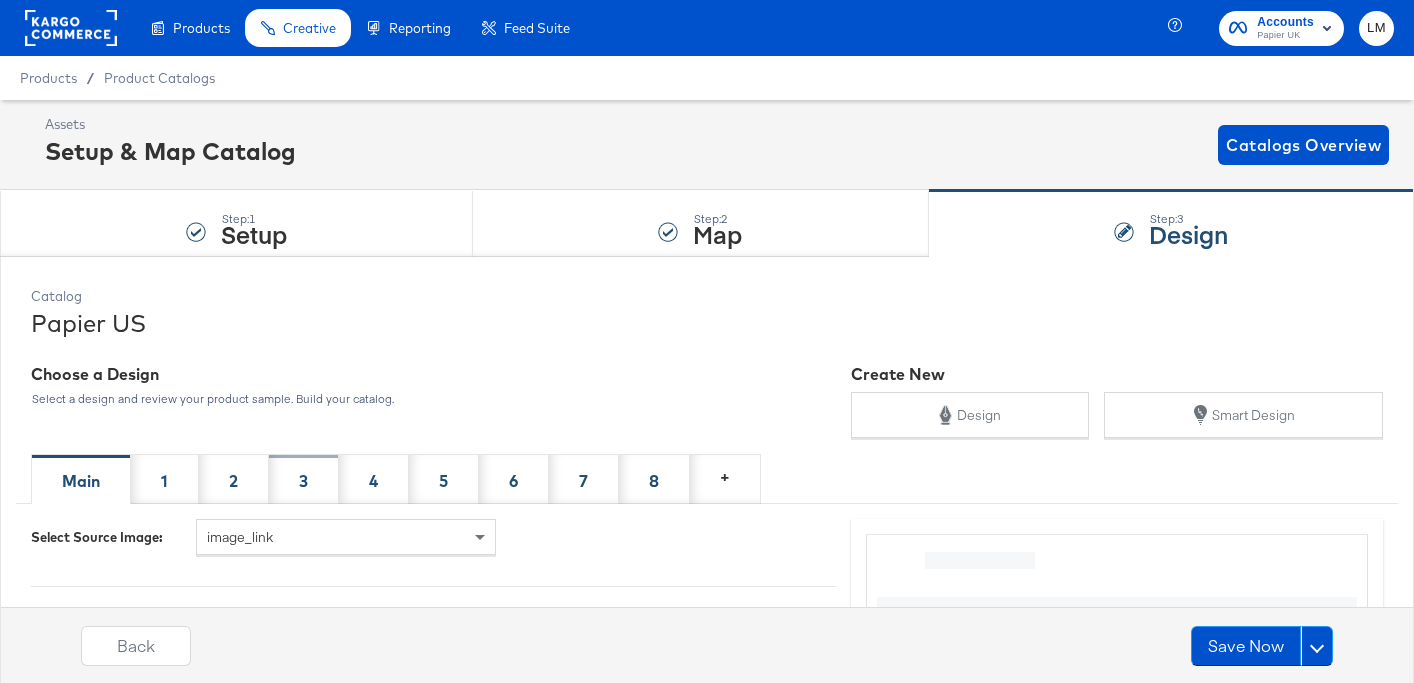 click on "3" at bounding box center [304, 479] 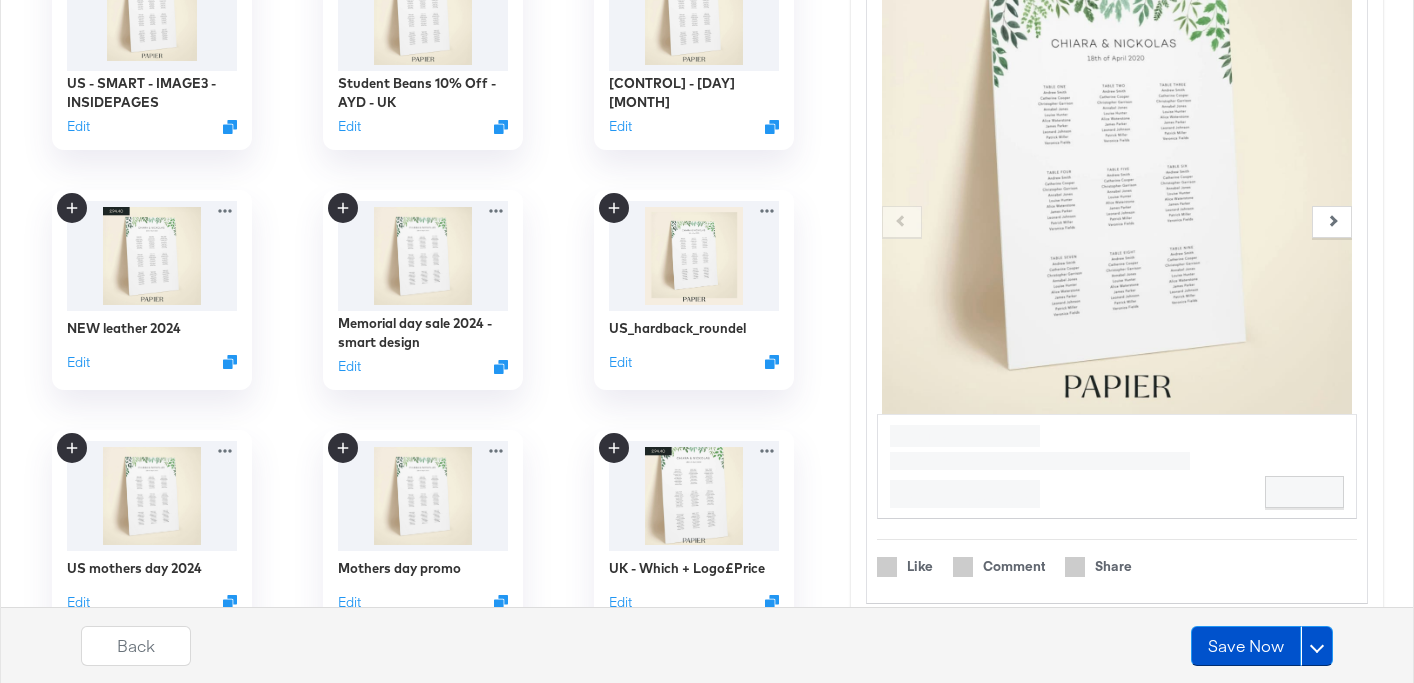 scroll, scrollTop: 974, scrollLeft: 0, axis: vertical 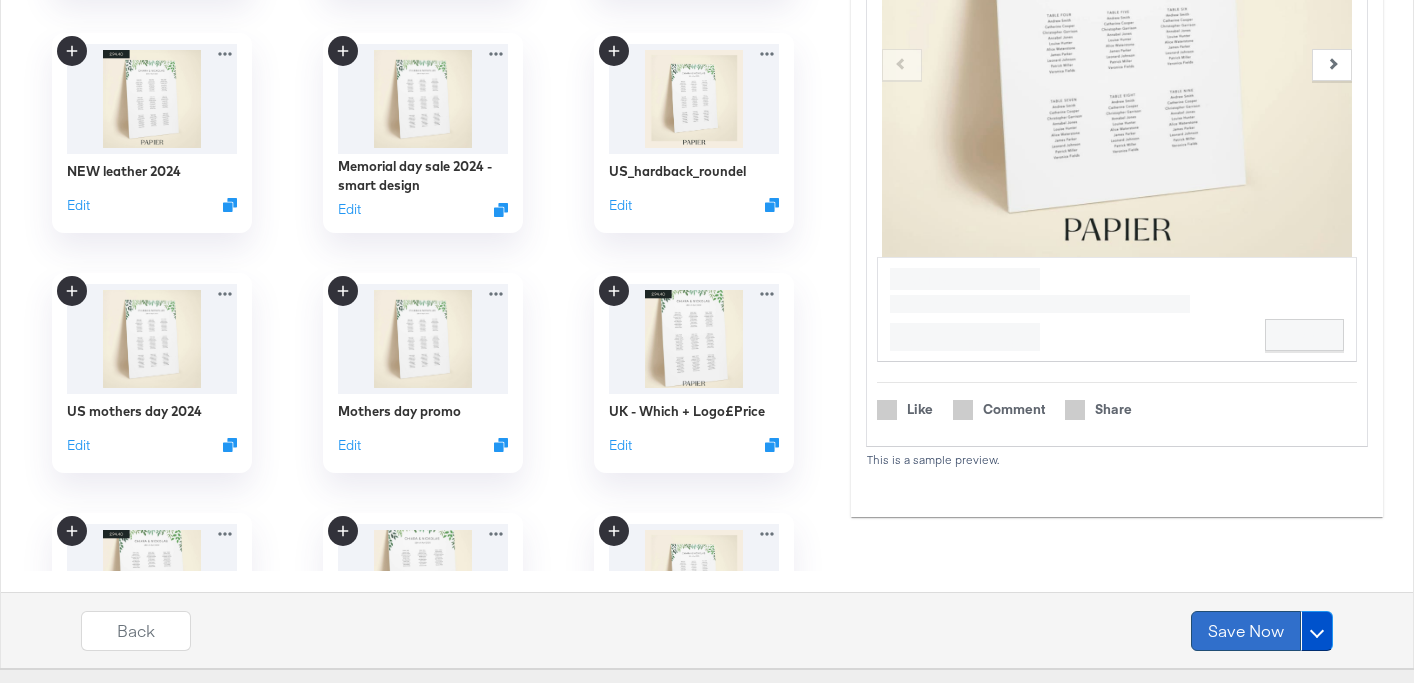 click on "Save Now" at bounding box center [1246, 631] 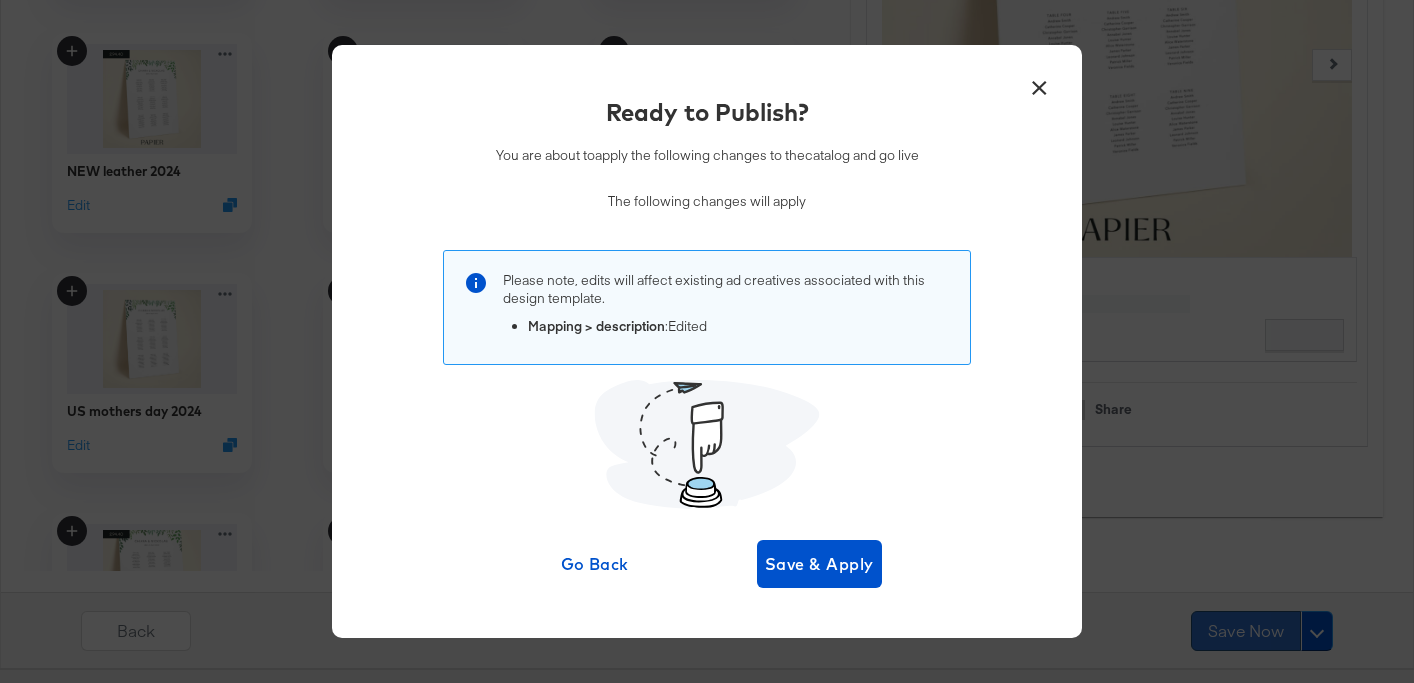 scroll, scrollTop: 0, scrollLeft: 0, axis: both 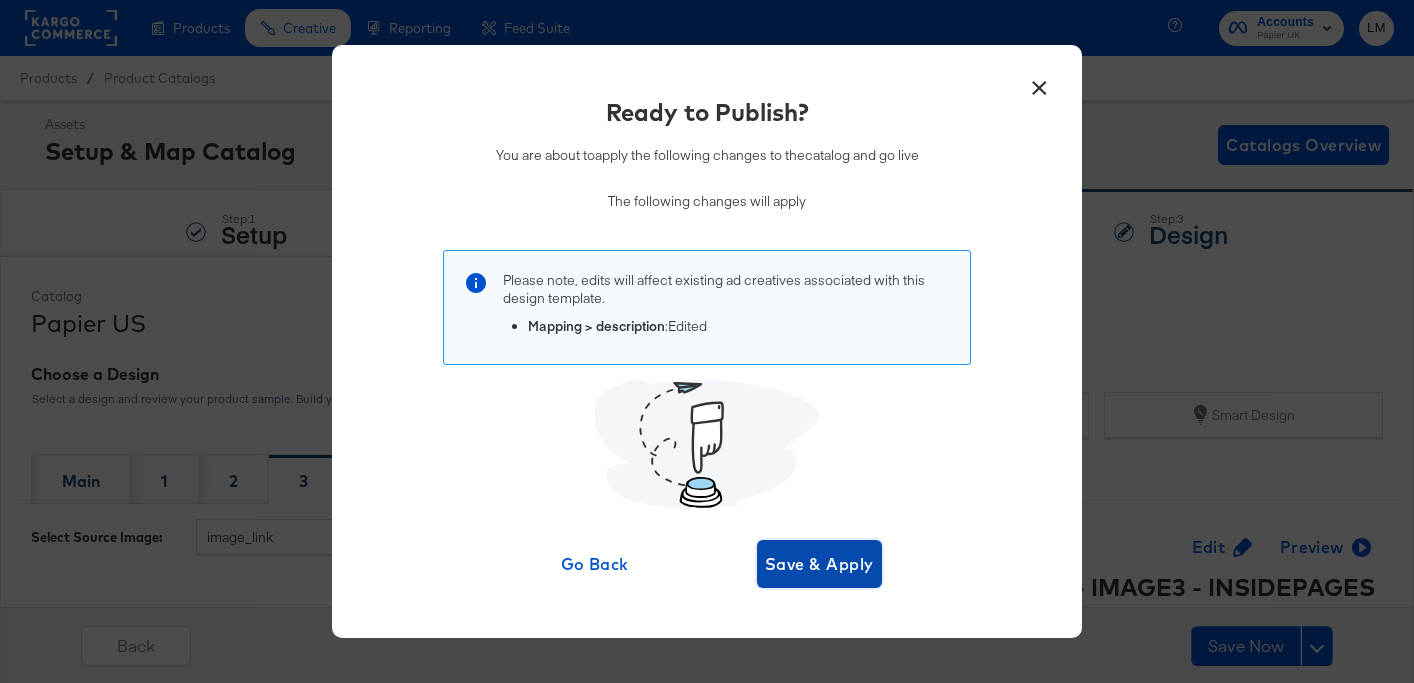 click on "Save & Apply" at bounding box center [819, 564] 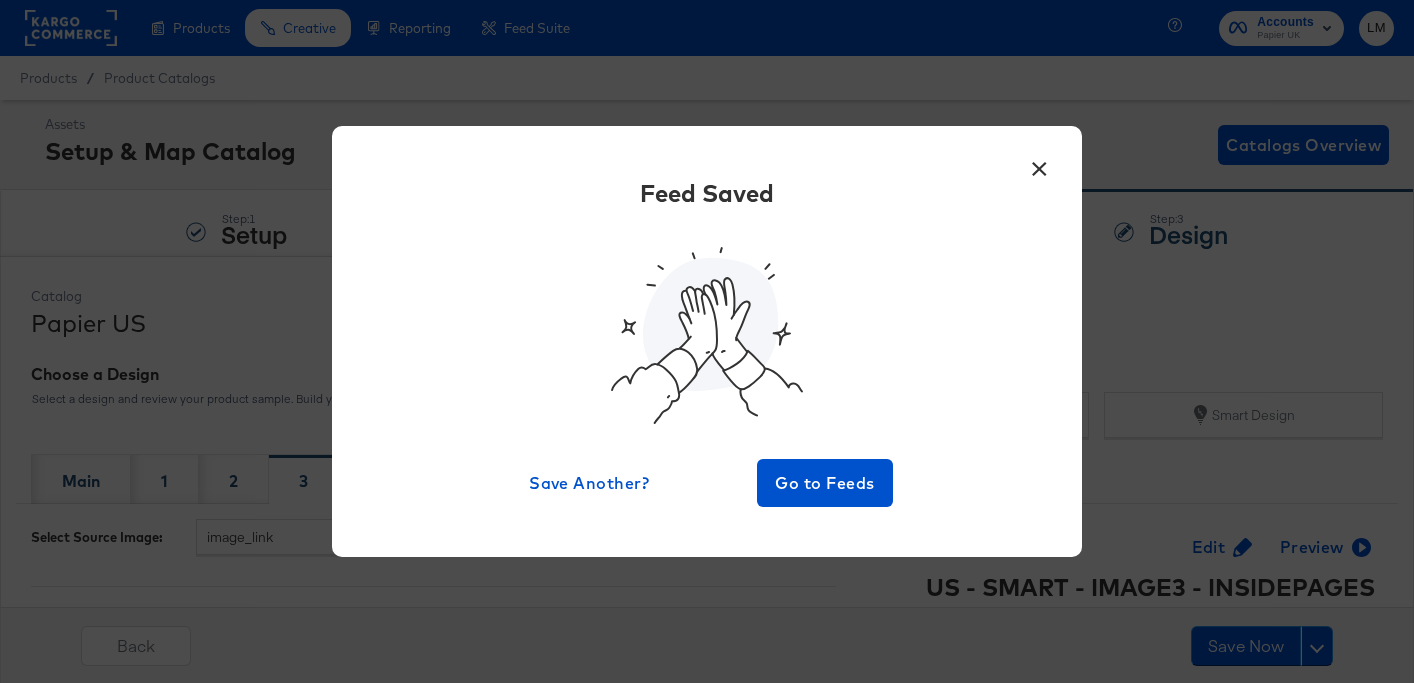 click on "×" at bounding box center [1039, 164] 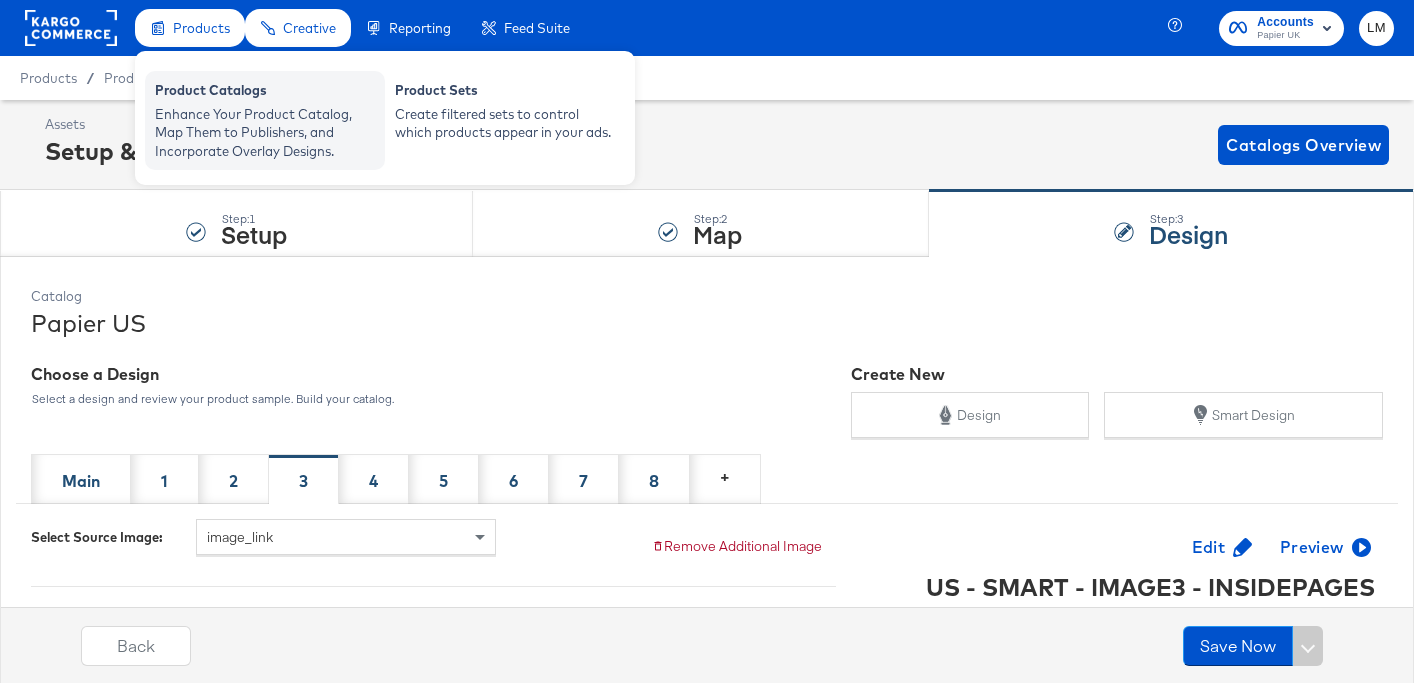 click on "Enhance Your Product Catalog, Map Them to Publishers, and Incorporate Overlay Designs." at bounding box center (265, 133) 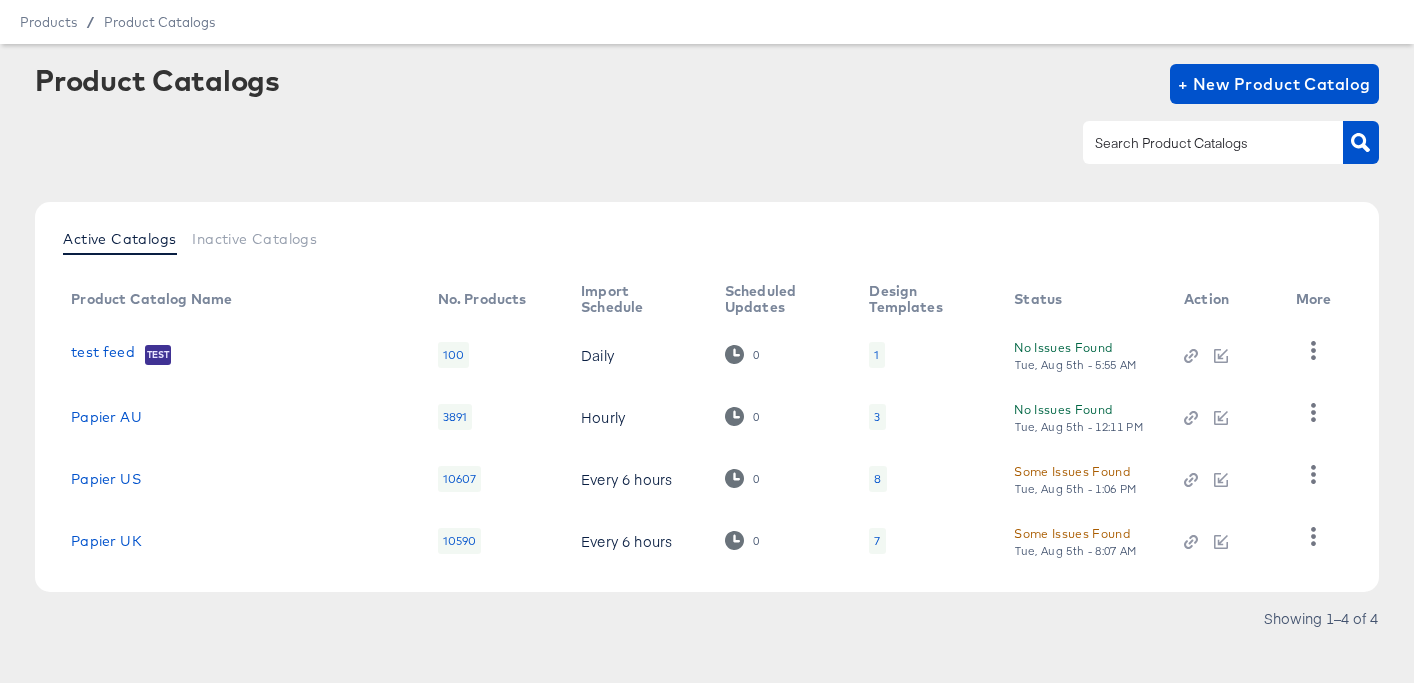 scroll, scrollTop: 59, scrollLeft: 0, axis: vertical 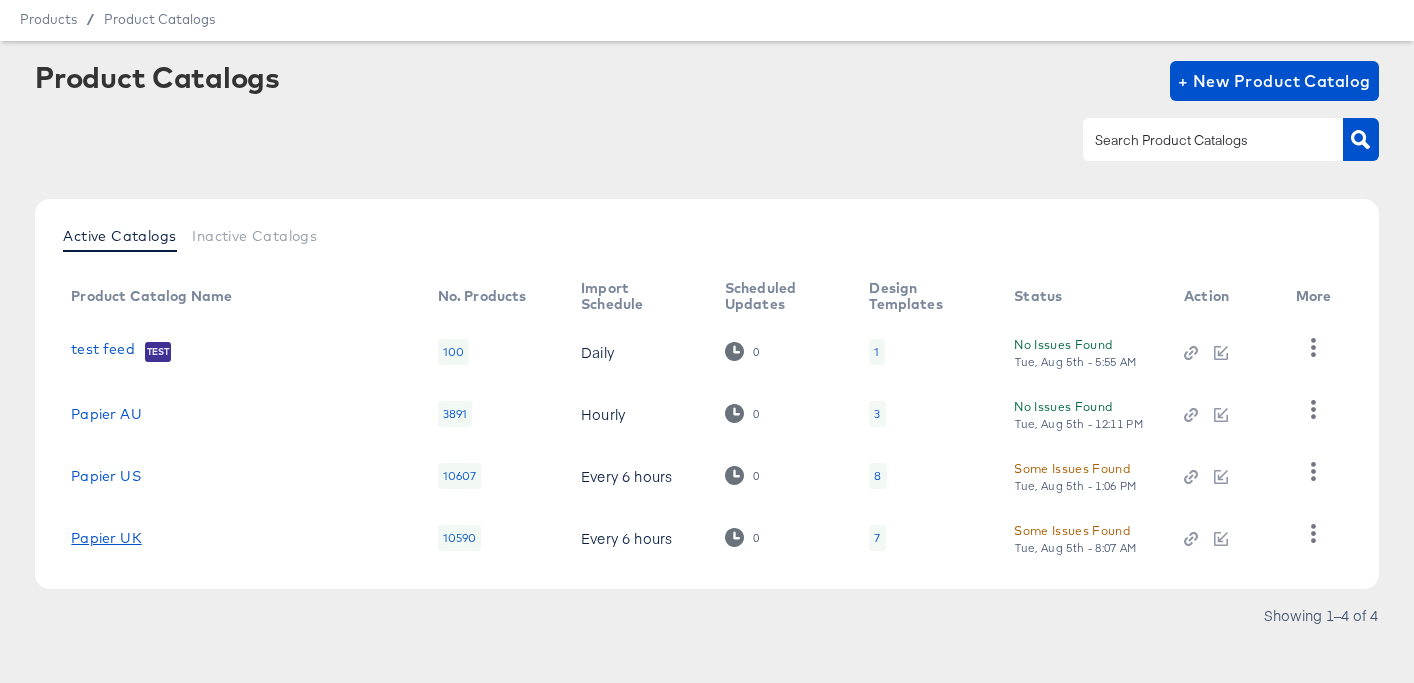 click on "Papier UK" at bounding box center [106, 538] 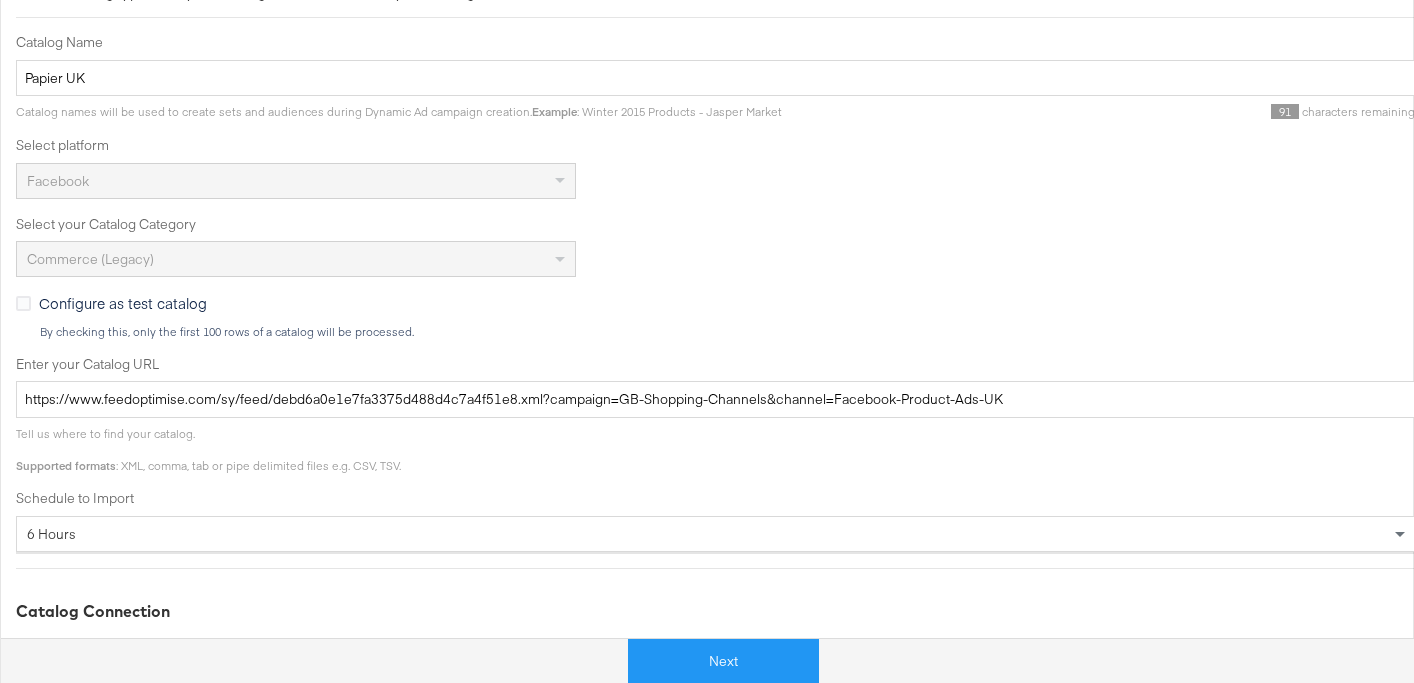 scroll, scrollTop: 352, scrollLeft: 0, axis: vertical 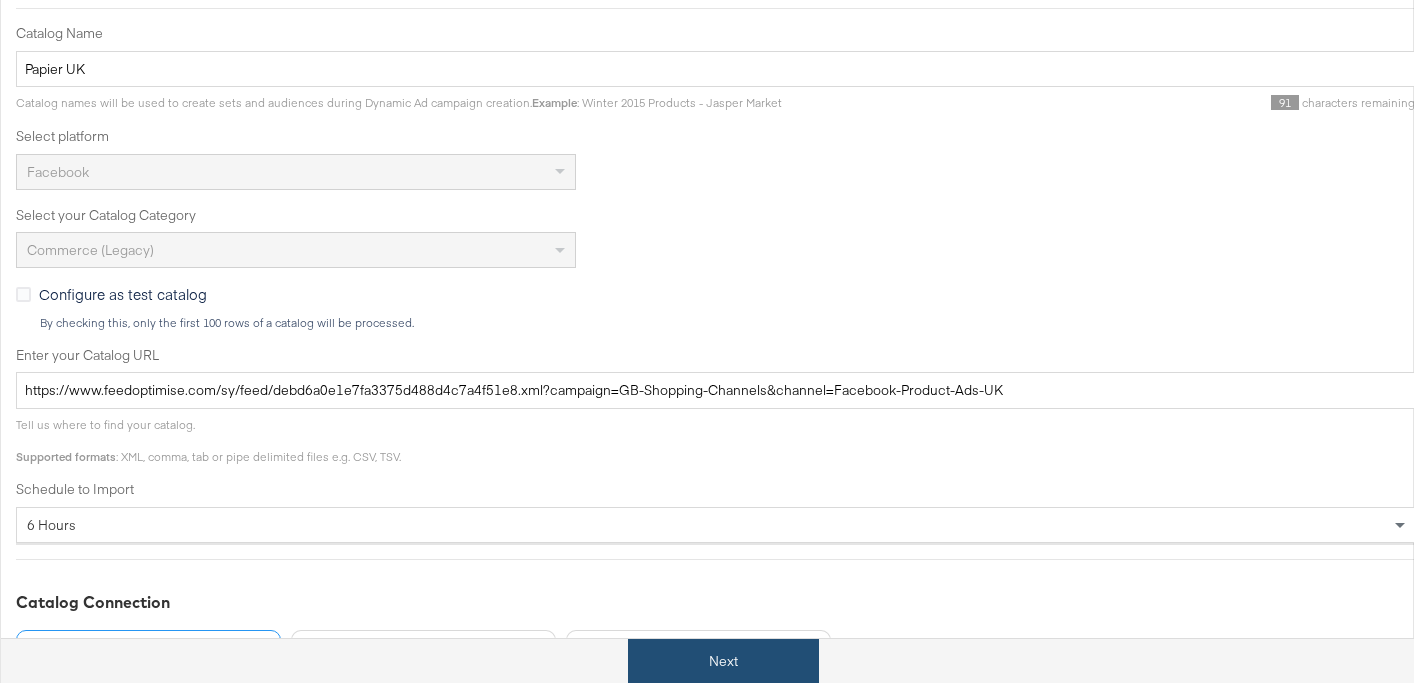 click on "Next" at bounding box center (723, 661) 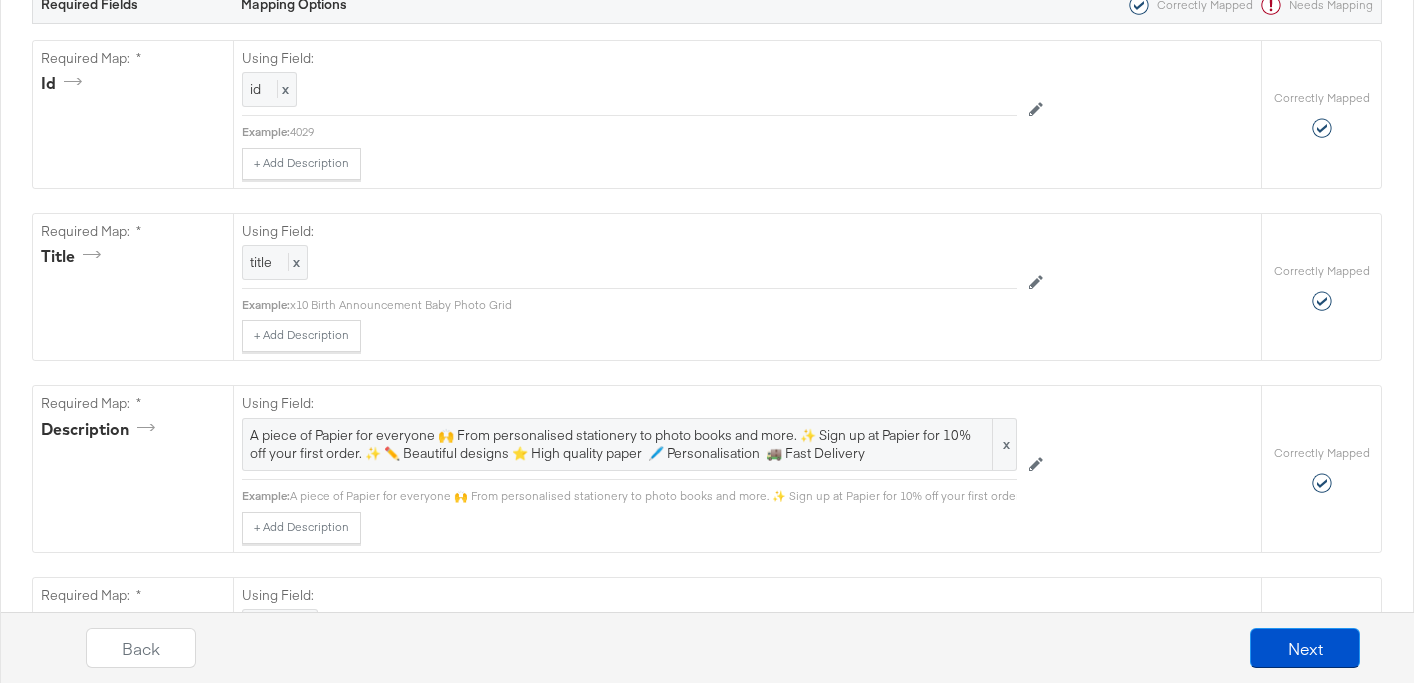 scroll, scrollTop: 457, scrollLeft: 0, axis: vertical 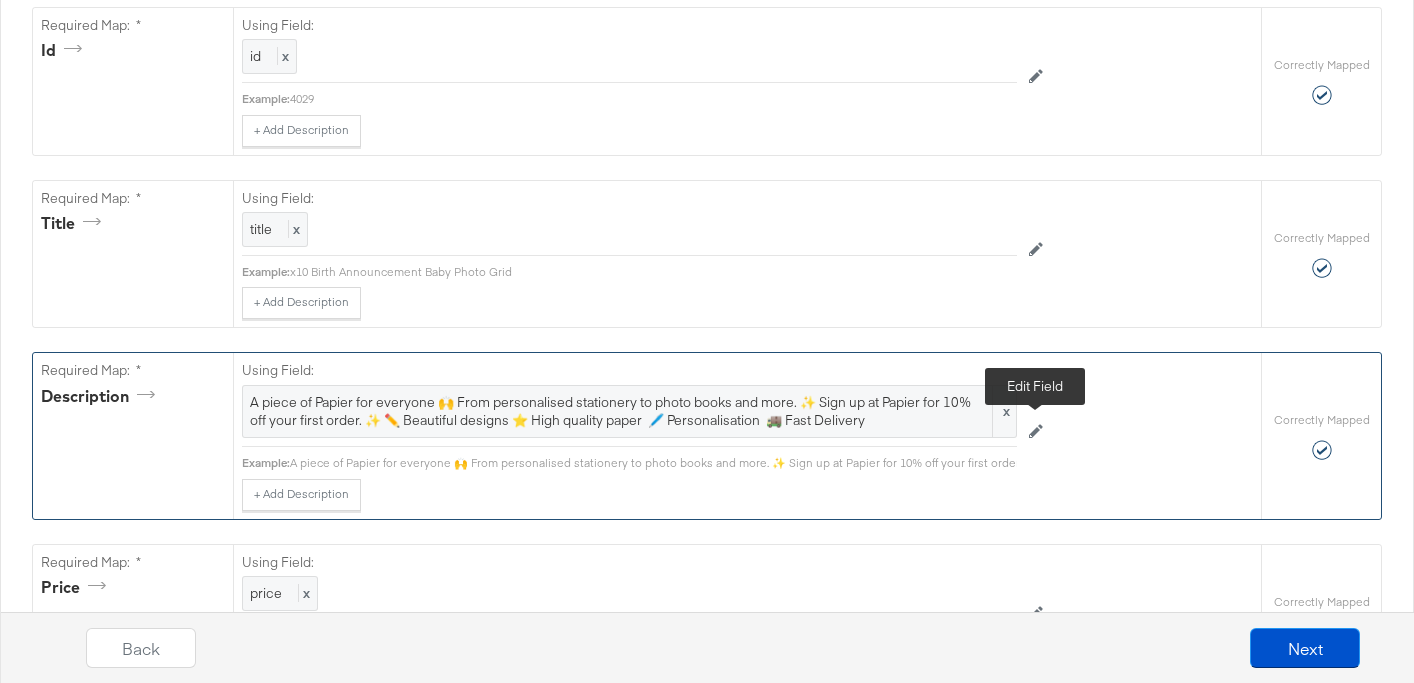 click 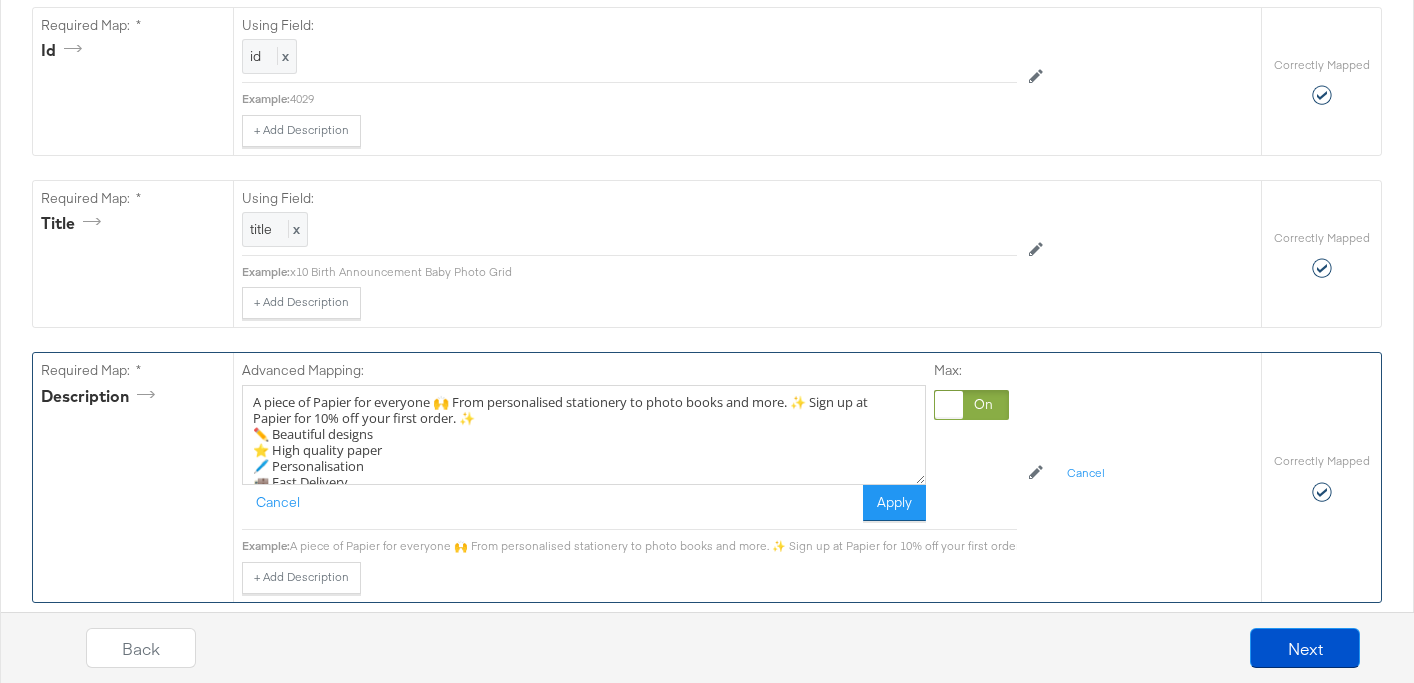 drag, startPoint x: 798, startPoint y: 399, endPoint x: 838, endPoint y: 420, distance: 45.17743 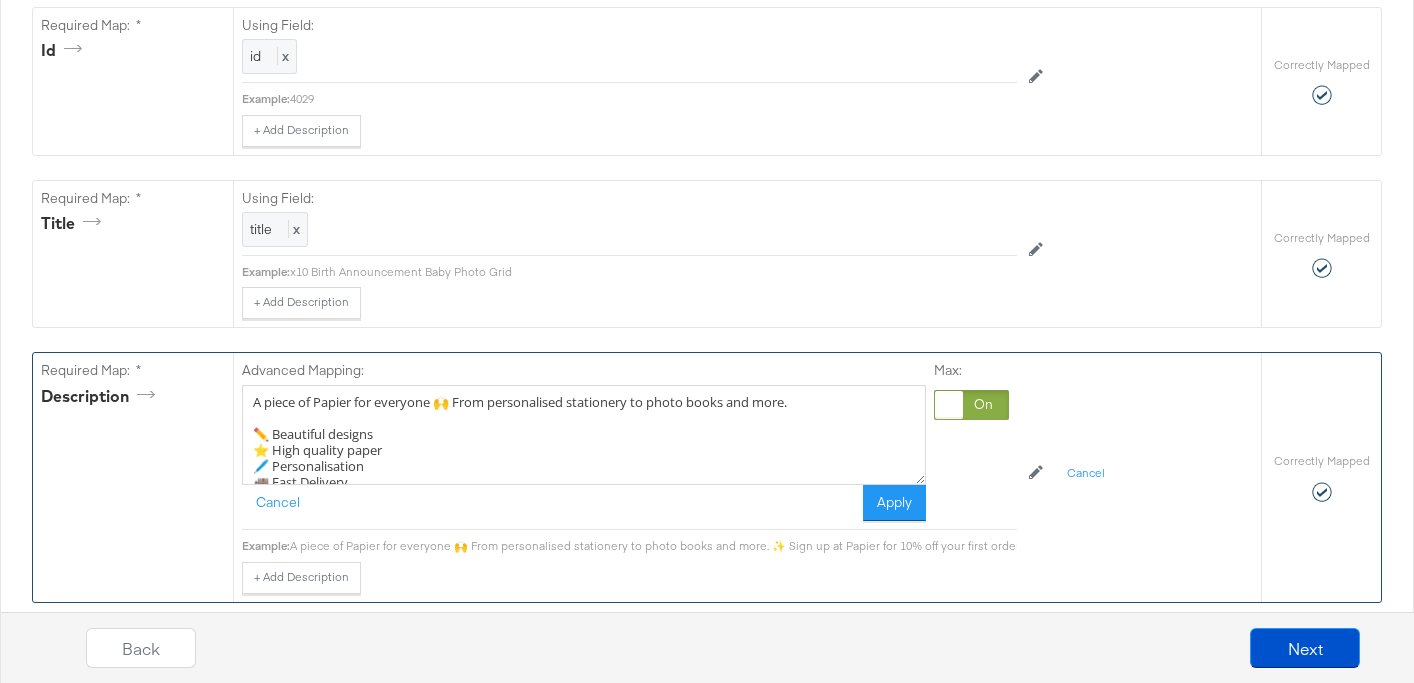 paste on "It’s our 10th birthday Up to 30% off sitewide in our biggest SALE ever 💌" 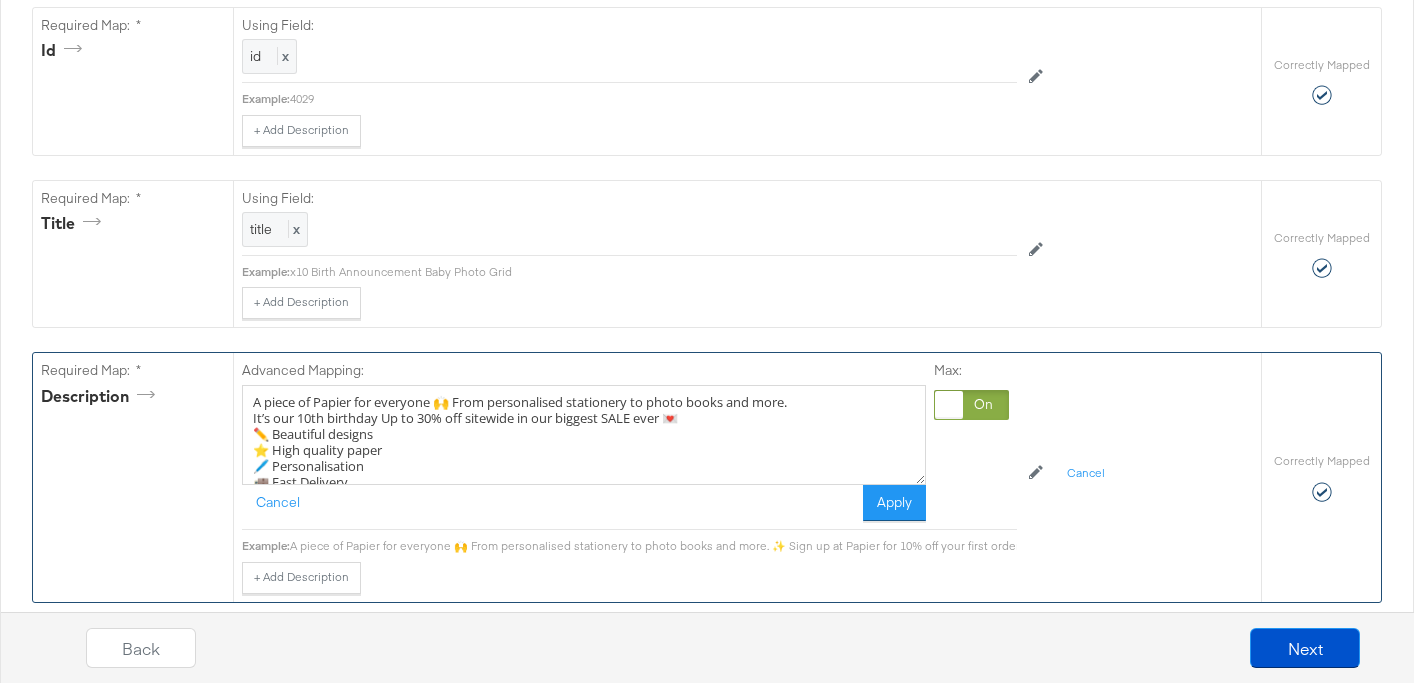 click on "A piece of Papier for everyone 🙌 From personalised stationery to photo books and more.⁣ ⁣⁣
It’s our 10th birthday Up to 30% off sitewide in our biggest SALE ever 💌
✏️ Beautiful designs
⭐ High quality paper ⁣⁣
🖊️ Personalisation ⁣⁣
🚚 Fast Delivery" at bounding box center [584, 435] 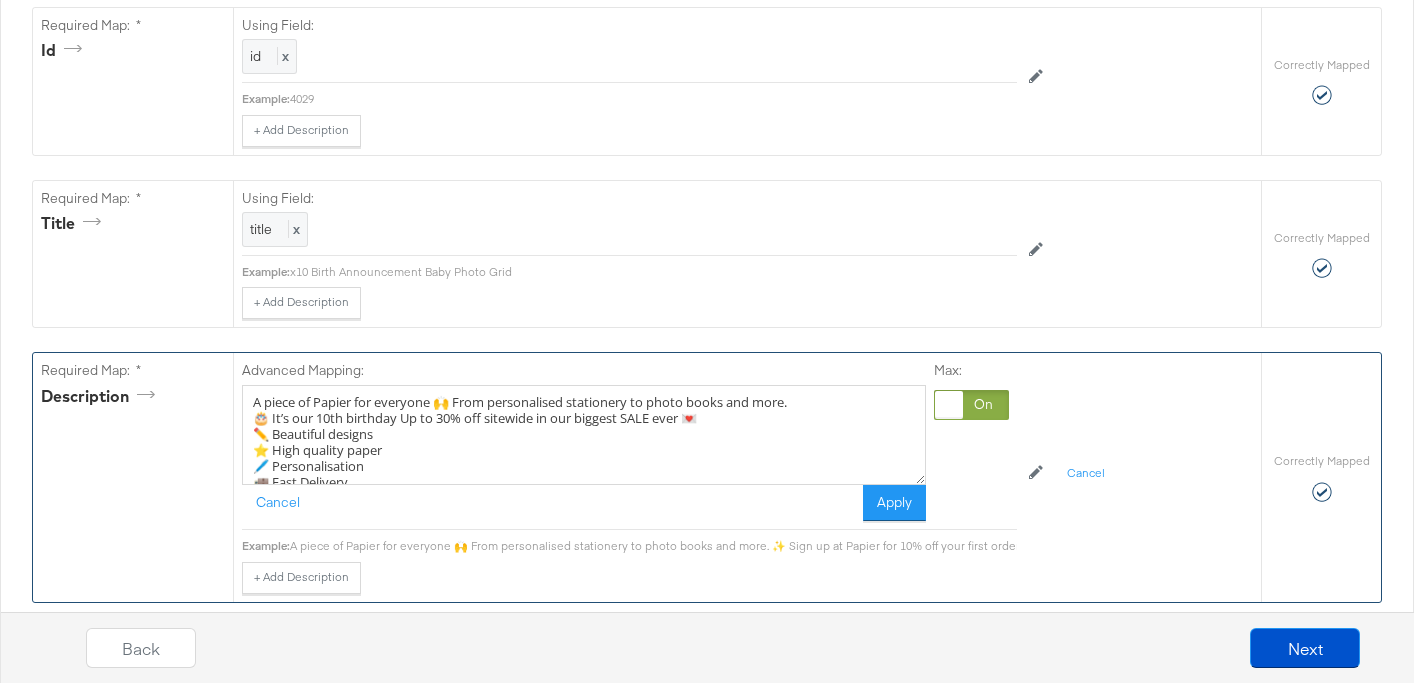 click on "A piece of Papier for everyone 🙌 From personalised stationery to photo books and more.⁣ ⁣⁣
🎂 It’s our 10th birthday Up to 30% off sitewide in our biggest SALE ever 💌
✏️ Beautiful designs
⭐ High quality paper ⁣⁣
🖊️ Personalisation ⁣⁣
🚚 Fast Delivery" at bounding box center [584, 435] 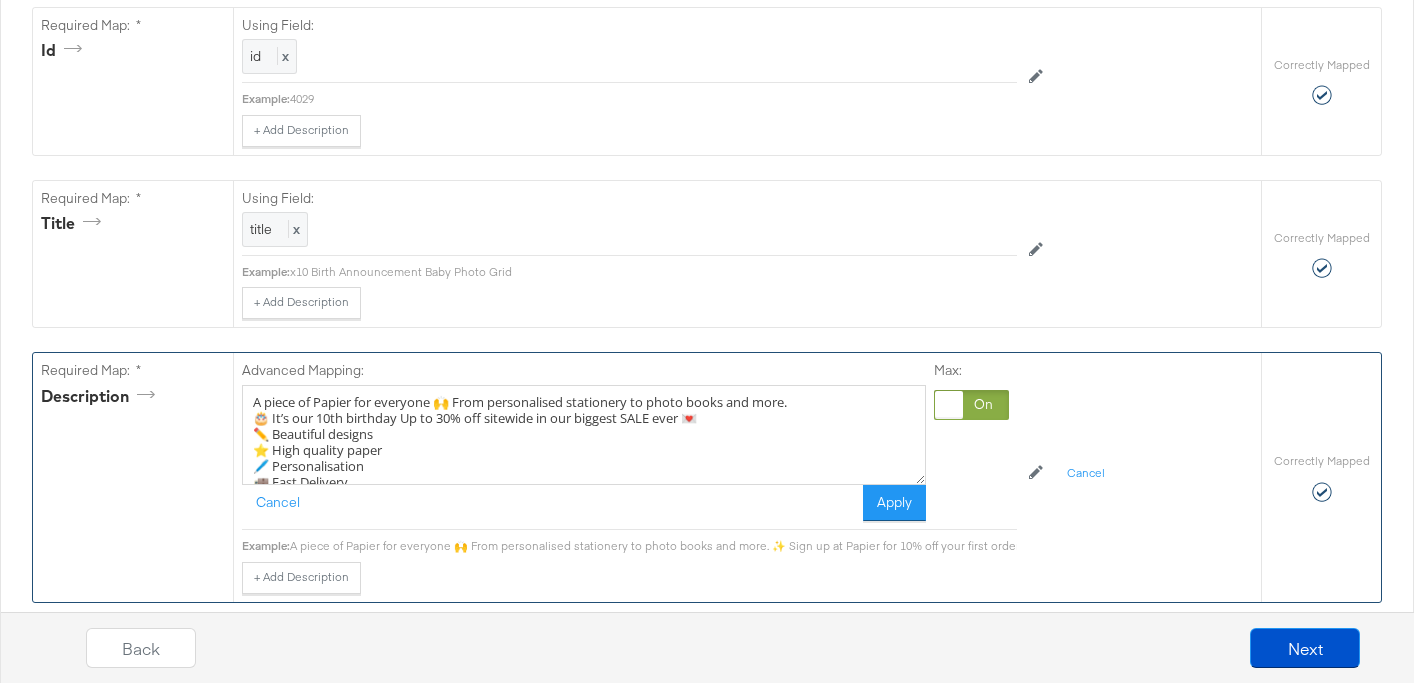 scroll, scrollTop: 30, scrollLeft: 0, axis: vertical 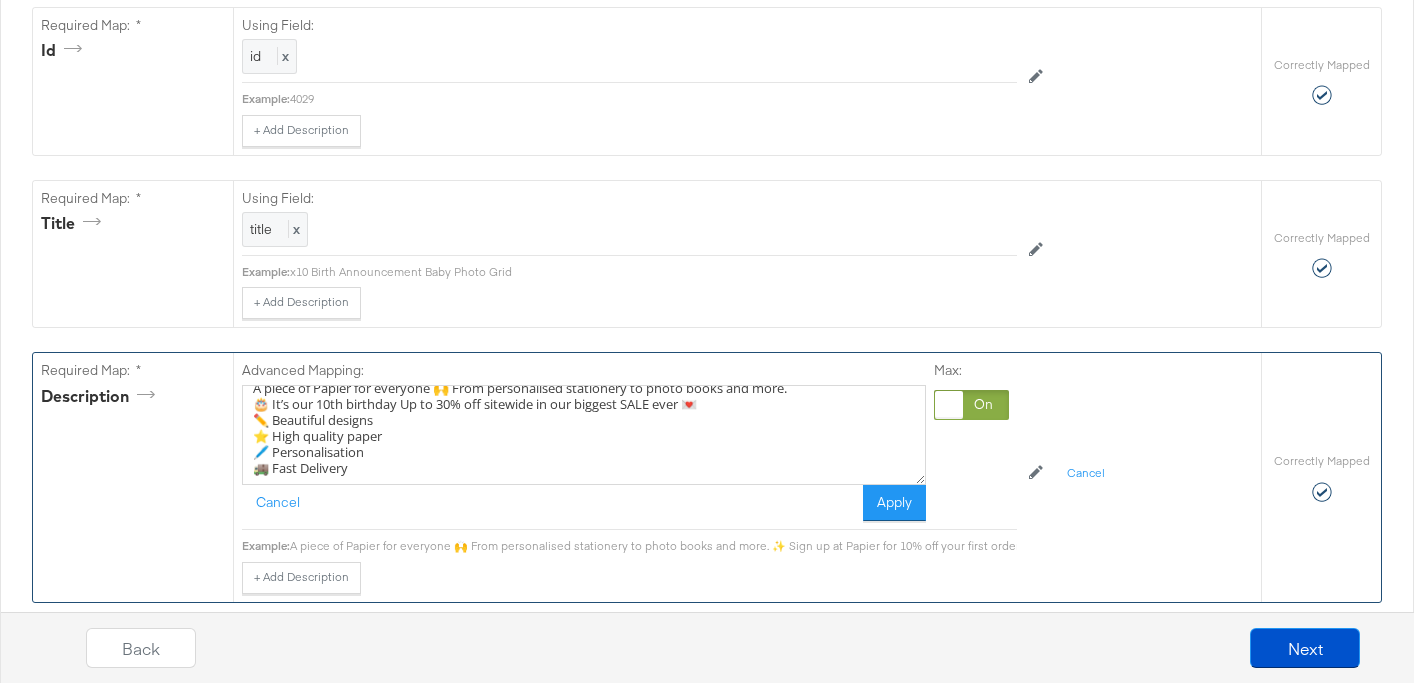 click on "A piece of Papier for everyone 🙌 From personalised stationery to photo books and more.⁣ ⁣⁣
🎂 It’s our 10th birthday Up to 30% off sitewide in our biggest SALE ever 💌
✏️ Beautiful designs
⭐ High quality paper ⁣⁣
🖊️ Personalisation ⁣⁣
🚚 Fast Delivery" at bounding box center [584, 435] 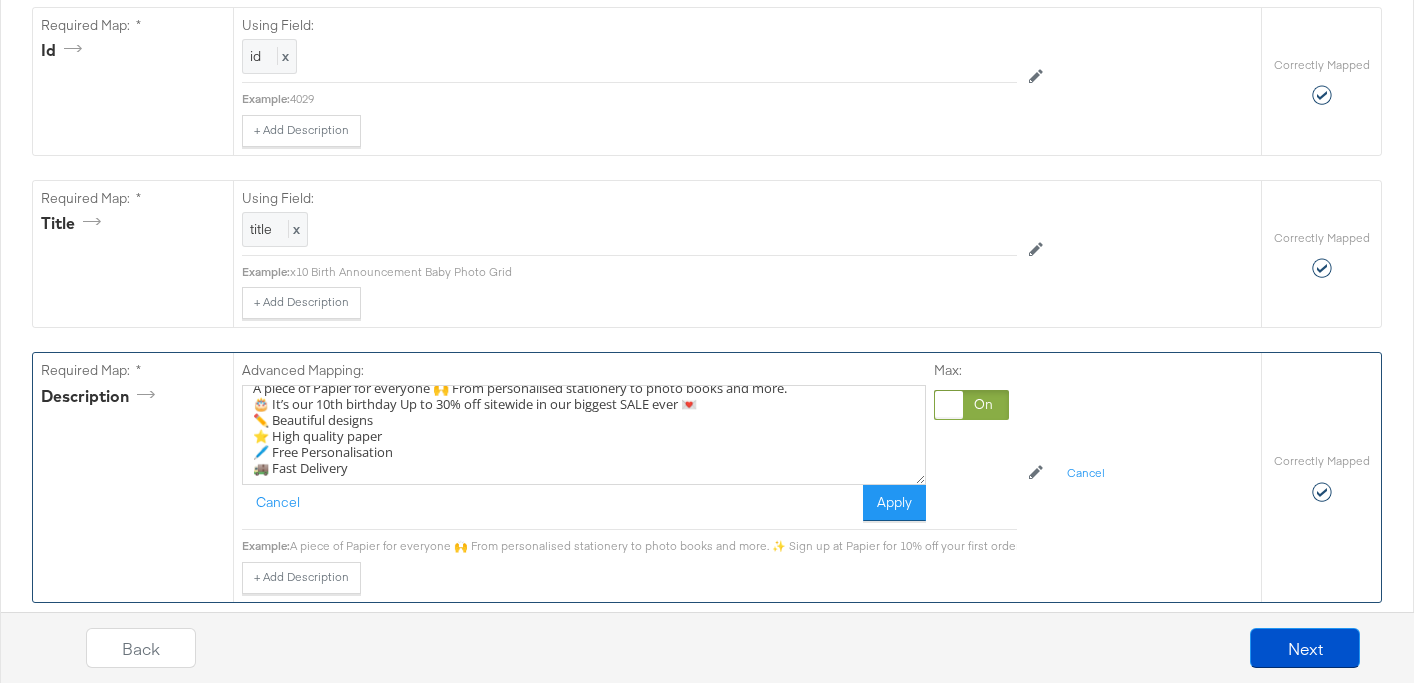 scroll, scrollTop: 0, scrollLeft: 0, axis: both 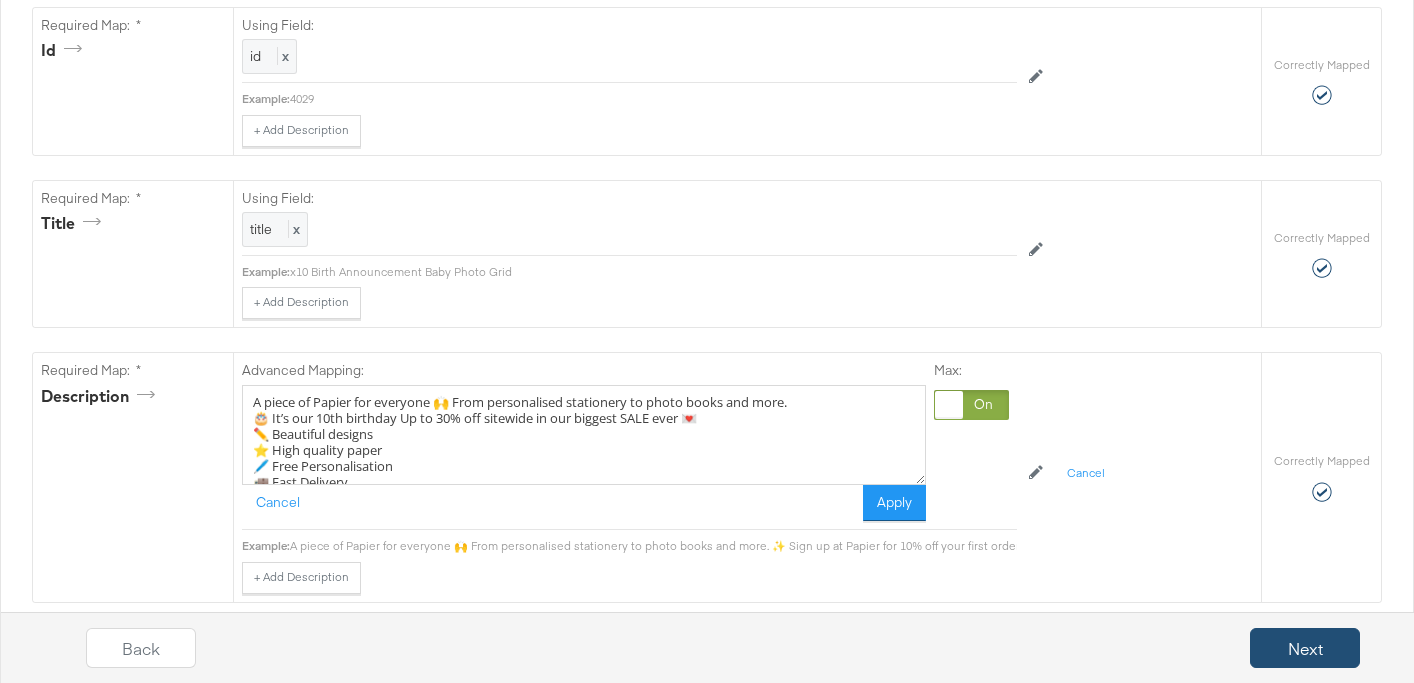 type on "A piece of Papier for everyone 🙌 From personalised stationery to photo books and more.⁣ ⁣⁣
🎂 It’s our 10th birthday Up to 30% off sitewide in our biggest SALE ever 💌
✏️ Beautiful designs
⭐ High quality paper ⁣⁣
🖊️ Free Personalisation ⁣⁣
🚚 Fast Delivery" 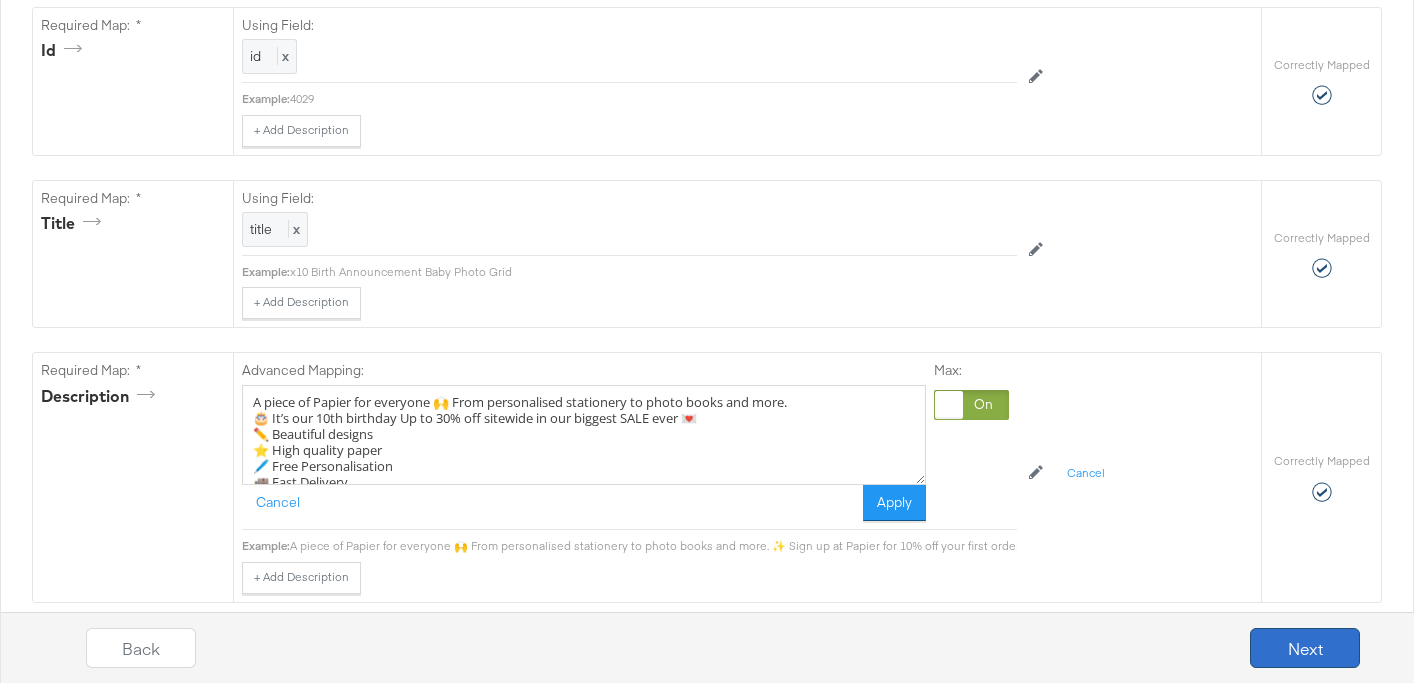 click on "Next" at bounding box center (1305, 648) 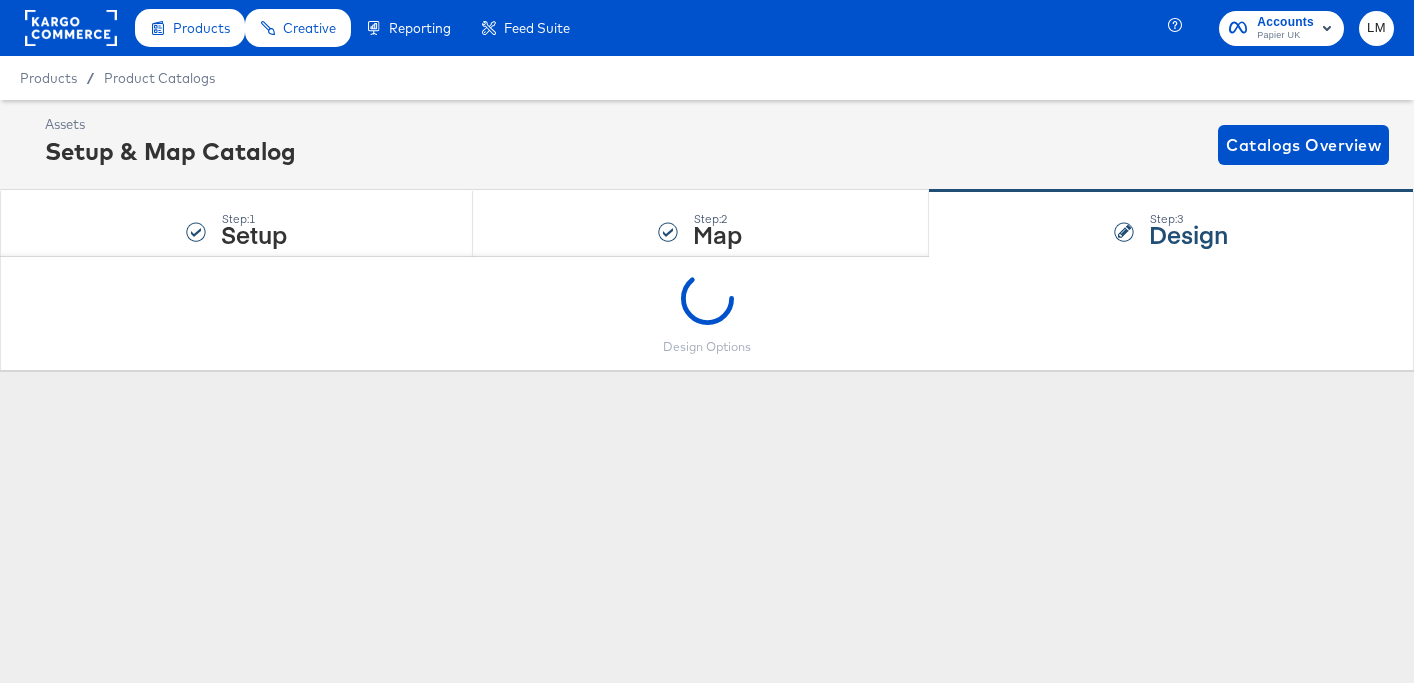 scroll, scrollTop: 0, scrollLeft: 0, axis: both 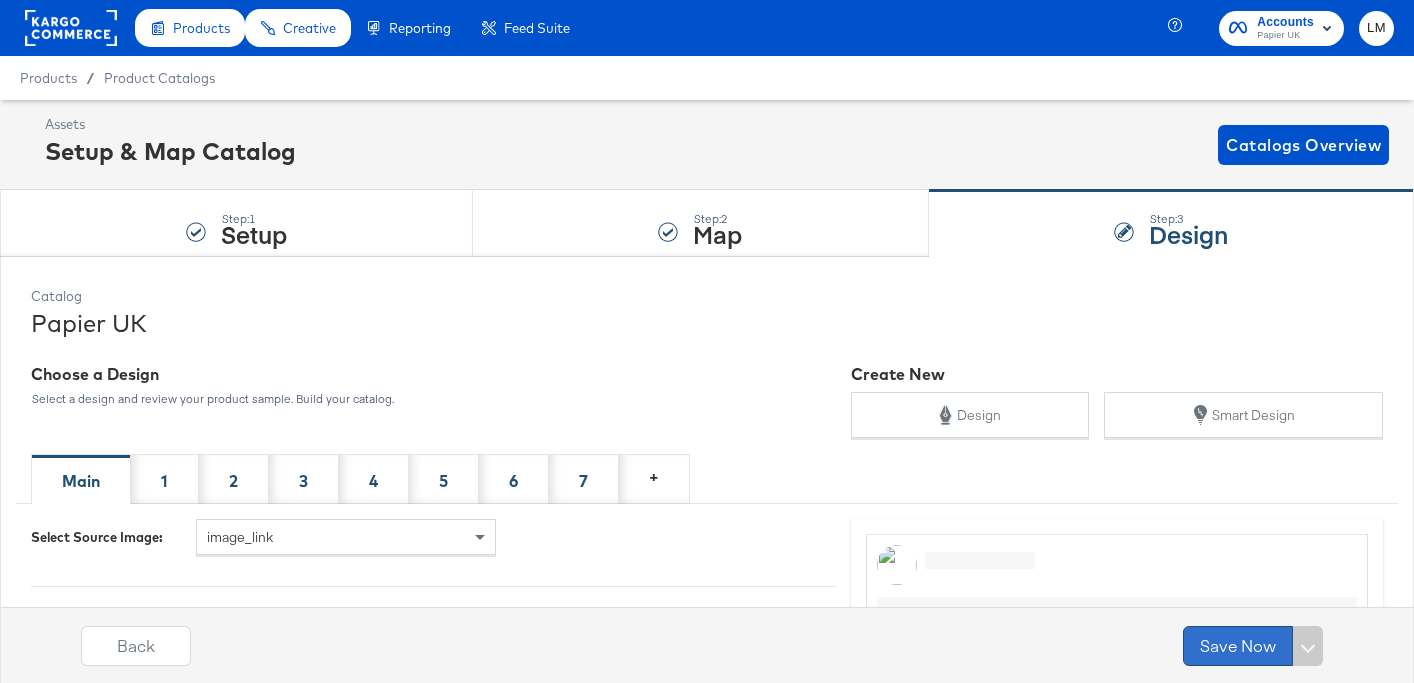 click on "Save Now" at bounding box center [1238, 646] 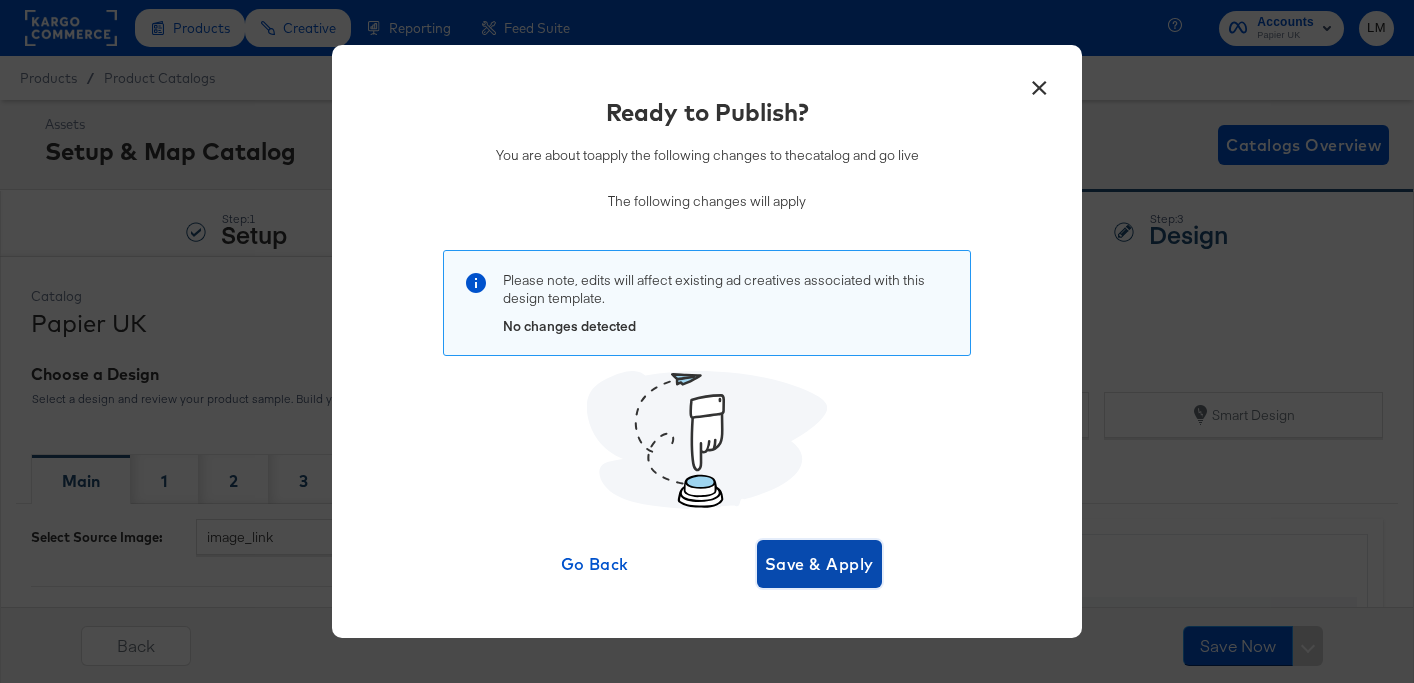 click on "Save & Apply" at bounding box center (819, 564) 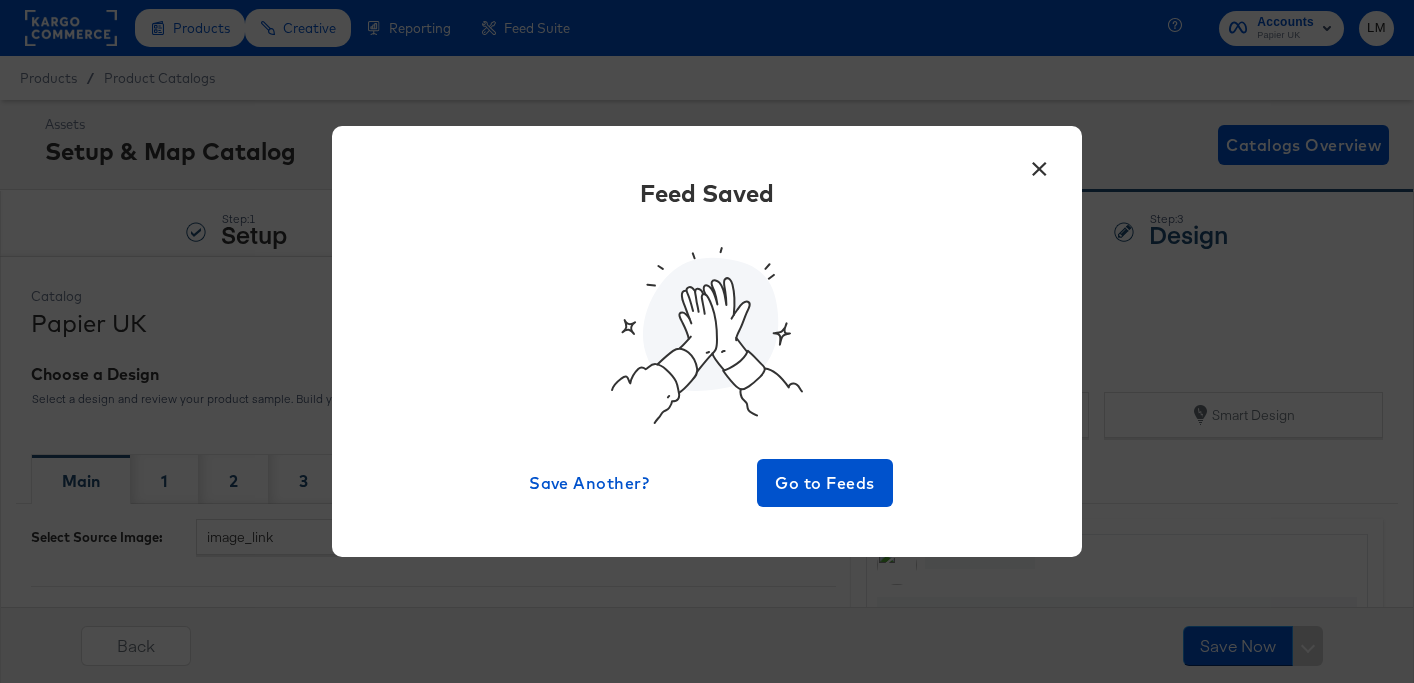 click on "×" at bounding box center (1039, 164) 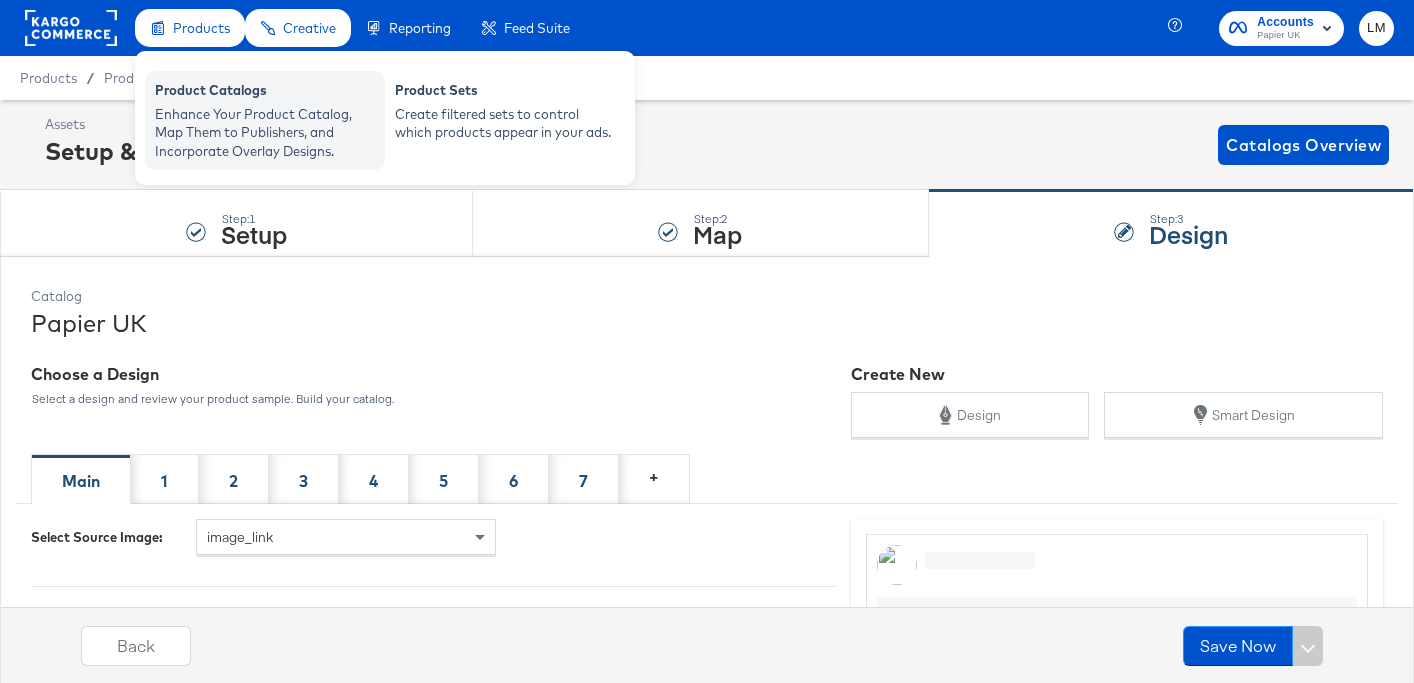 click on "Enhance Your Product Catalog, Map Them to Publishers, and Incorporate Overlay Designs." at bounding box center [265, 133] 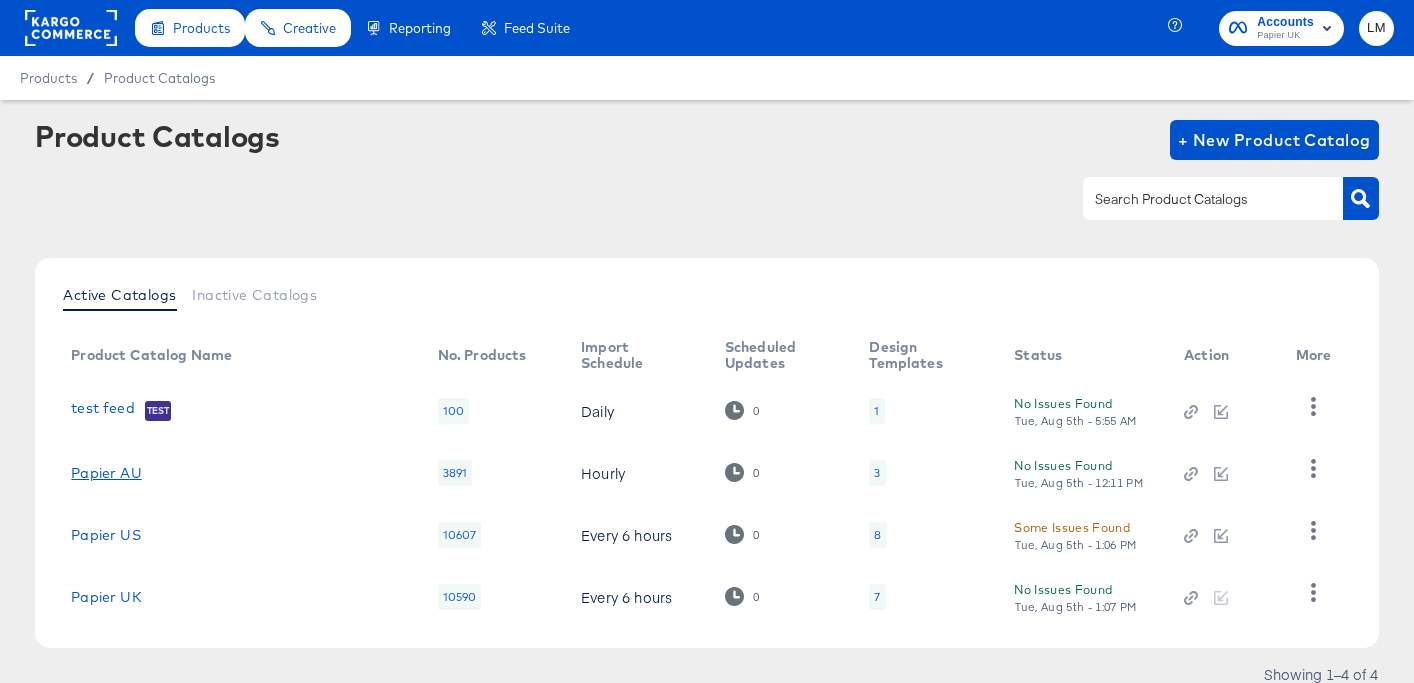 click on "Papier AU" at bounding box center (106, 473) 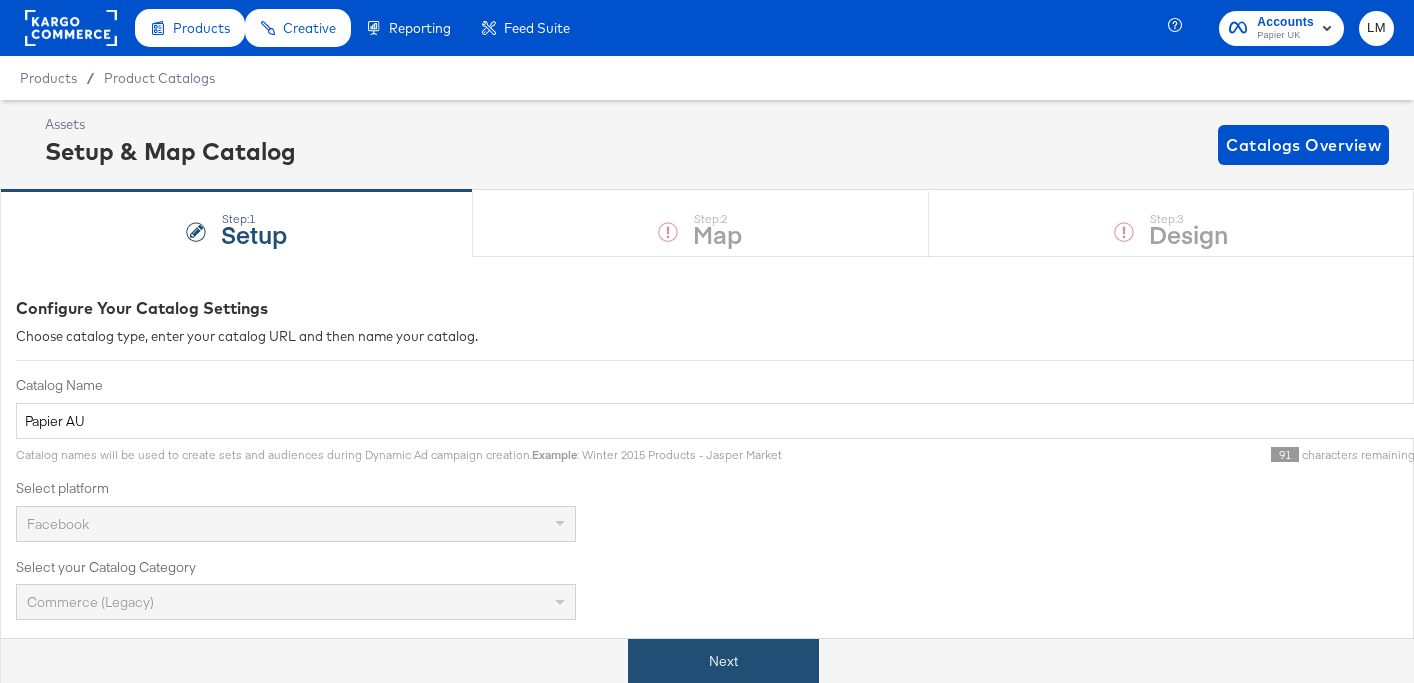 click on "Next" at bounding box center [723, 661] 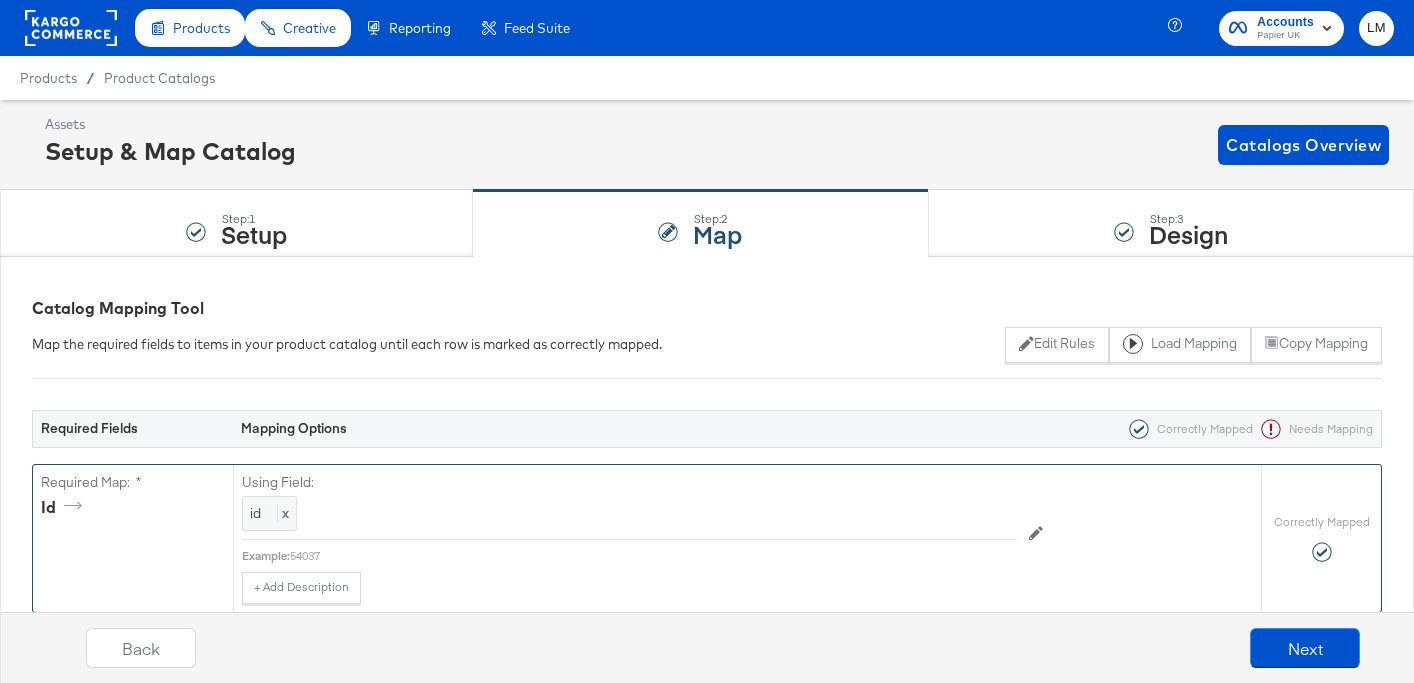 scroll, scrollTop: 527, scrollLeft: 0, axis: vertical 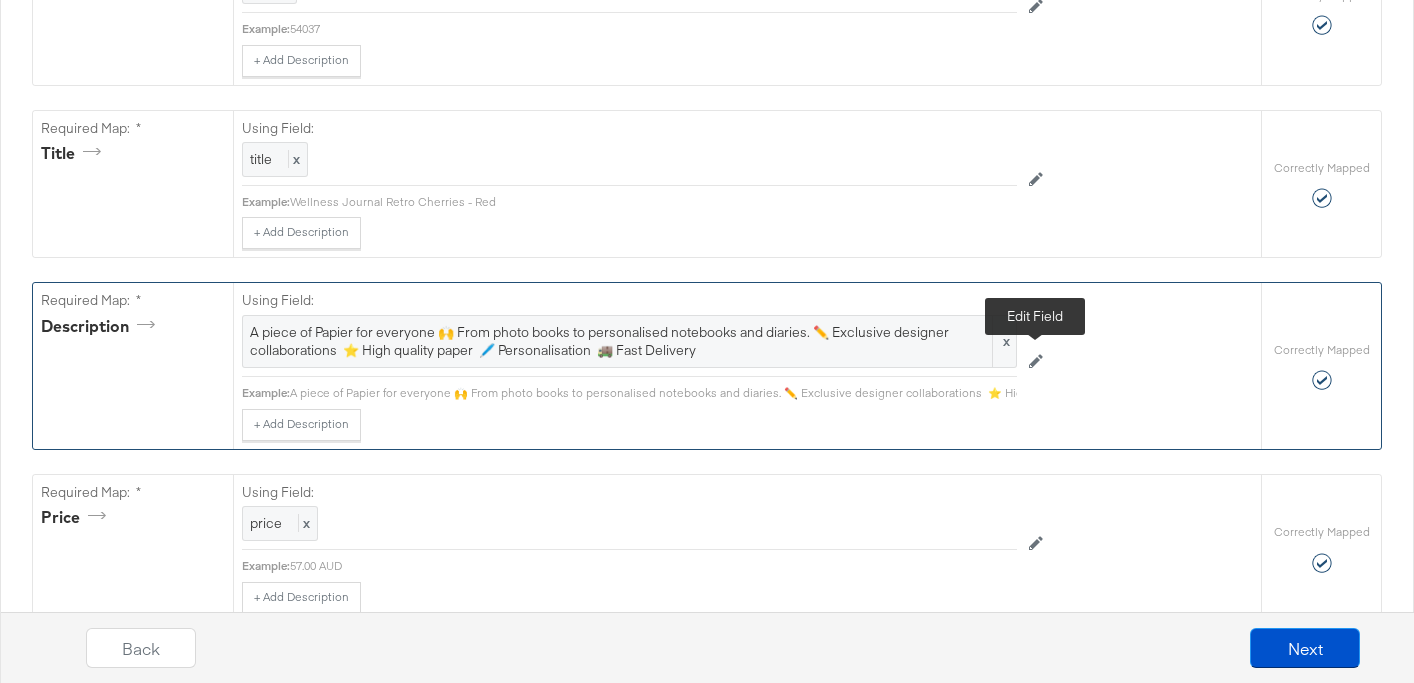 click at bounding box center (1036, 362) 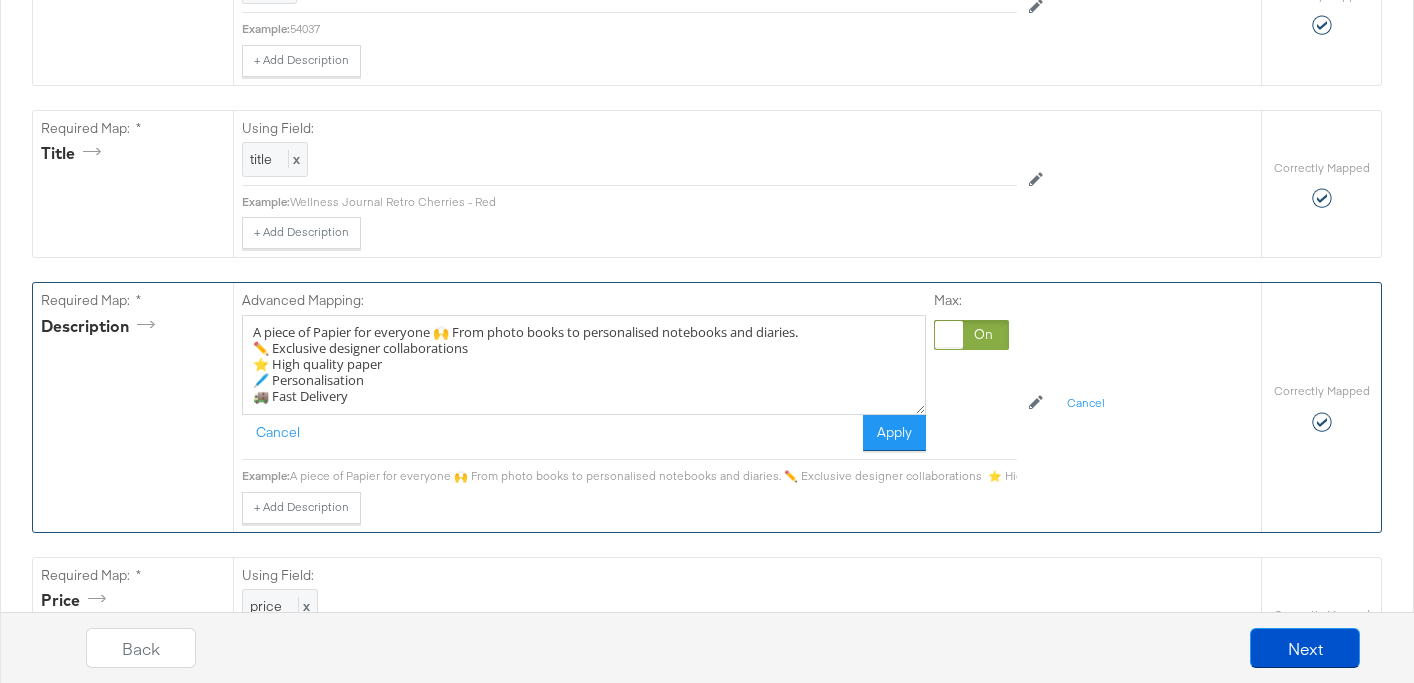 click on "A piece of Papier for everyone 🙌 From photo books to personalised notebooks and diaries.
✏️ Exclusive designer collaborations ⁣⁣
⭐ High quality paper ⁣⁣
🖊️ Personalisation ⁣⁣
🚚 Fast Delivery" at bounding box center [584, 365] 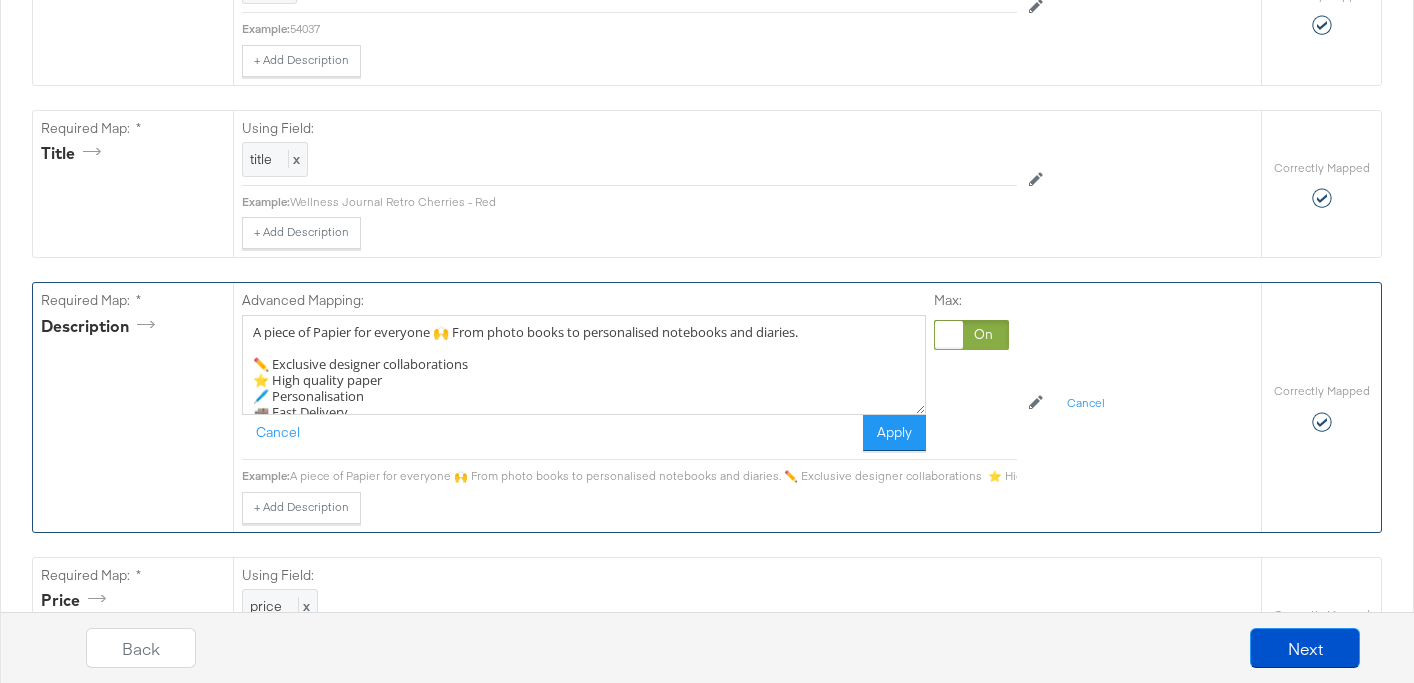 paste on "It’s our 10th birthday Up to 30% off sitewide in our biggest SALE ever 💌" 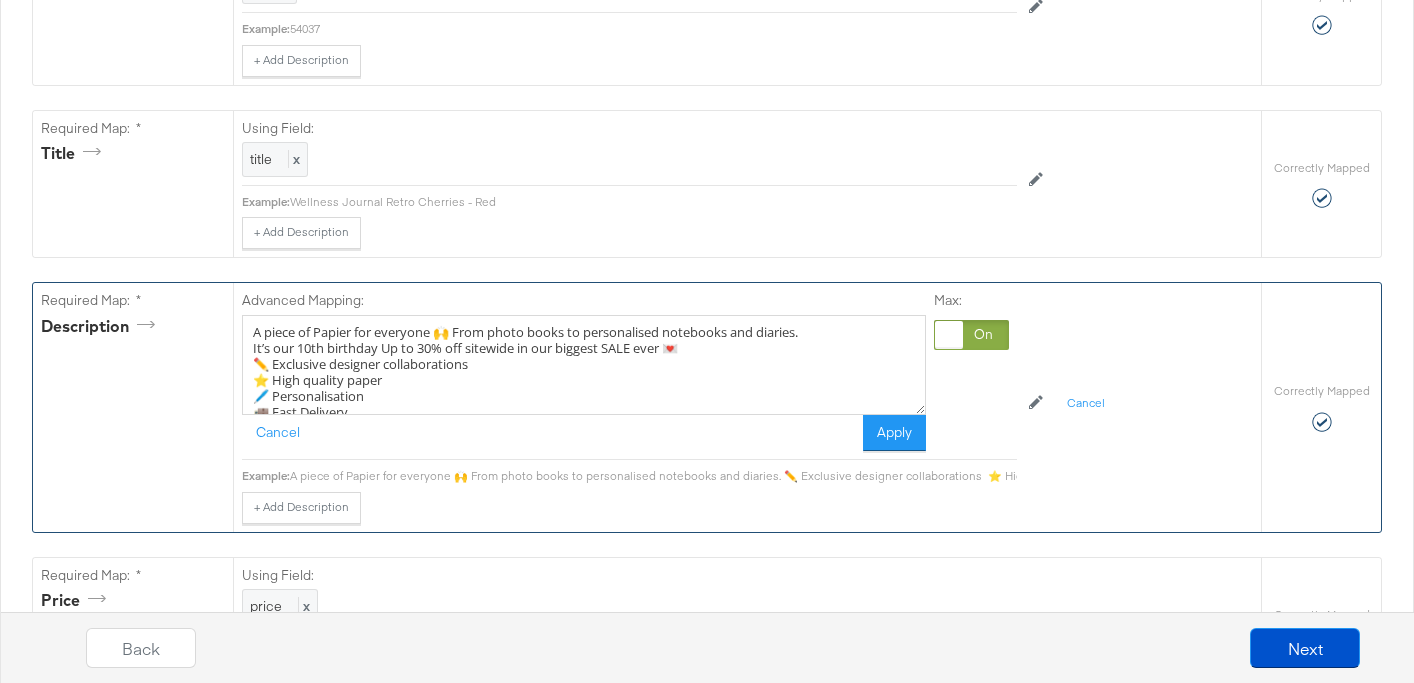 click on "A piece of Papier for everyone 🙌 From photo books to personalised notebooks and diaries.
It’s our 10th birthday Up to 30% off sitewide in our biggest SALE ever 💌
✏️ Exclusive designer collaborations ⁣⁣
⭐ High quality paper ⁣⁣
🖊️ Personalisation ⁣⁣
🚚 Fast Delivery" at bounding box center [584, 365] 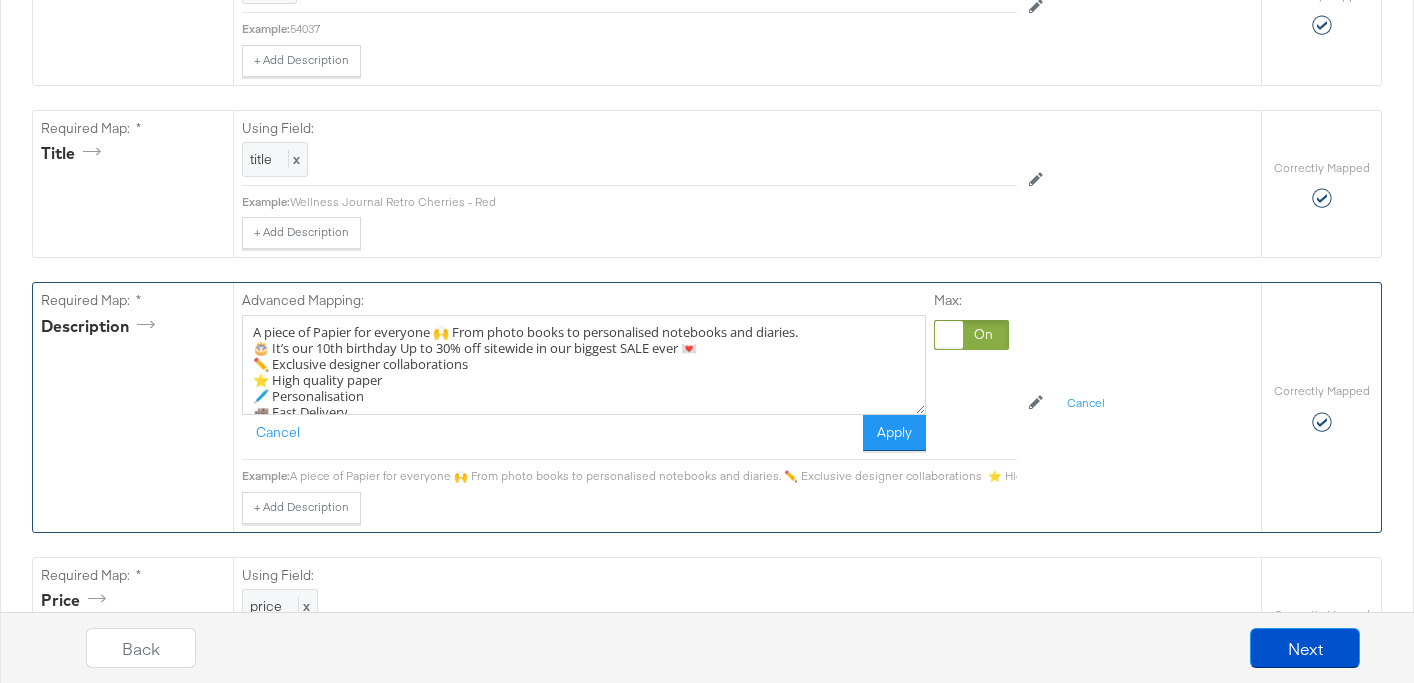 scroll, scrollTop: 14, scrollLeft: 0, axis: vertical 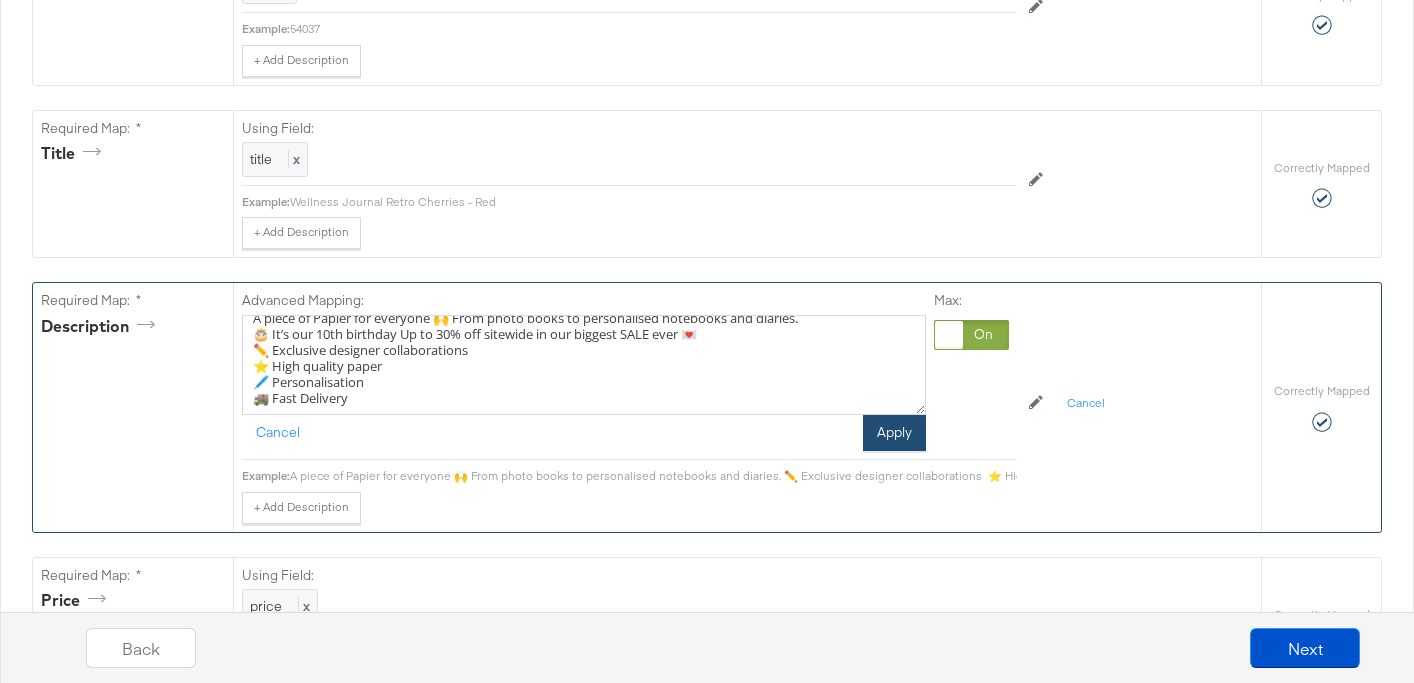 type on "A piece of Papier for everyone 🙌 From photo books to personalised notebooks and diaries.
🎂 It’s our 10th birthday Up to 30% off sitewide in our biggest SALE ever 💌
✏️ Exclusive designer collaborations ⁣⁣
⭐ High quality paper ⁣⁣
🖊️ Personalisation ⁣⁣
🚚 Fast Delivery" 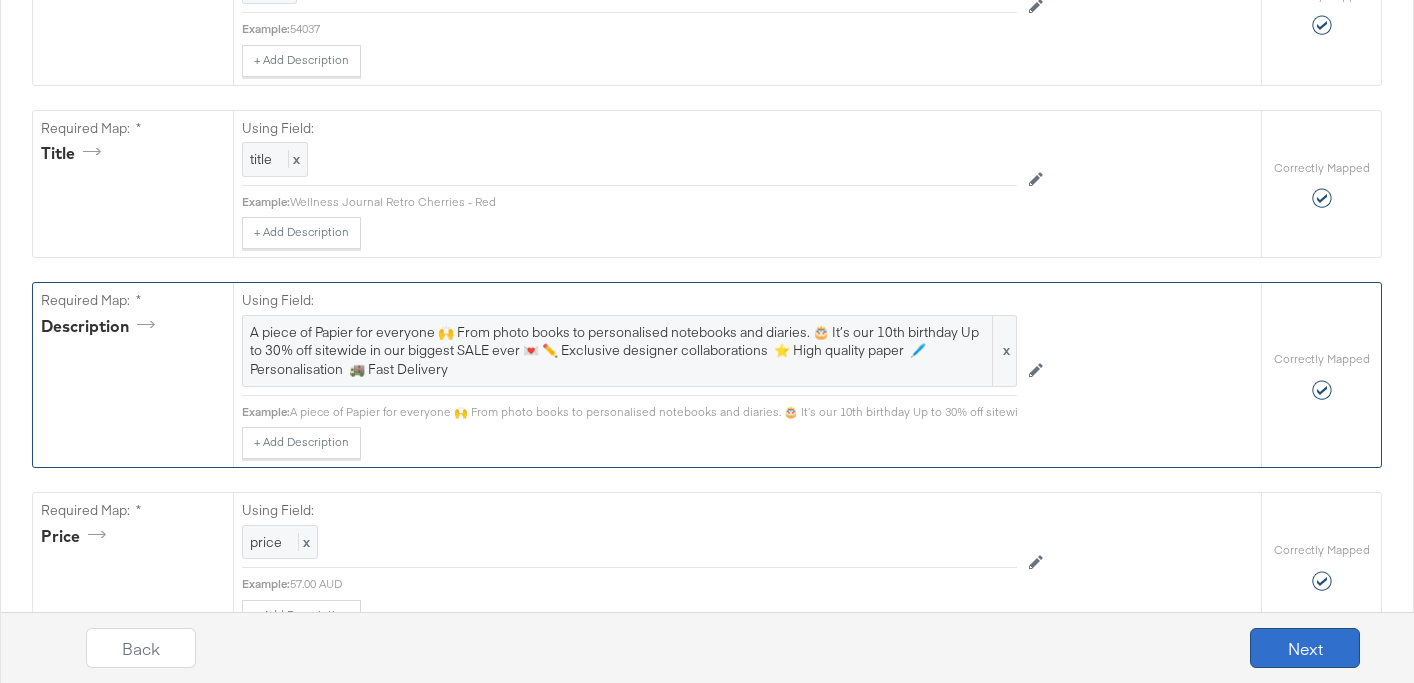 click on "Next" at bounding box center (1305, 648) 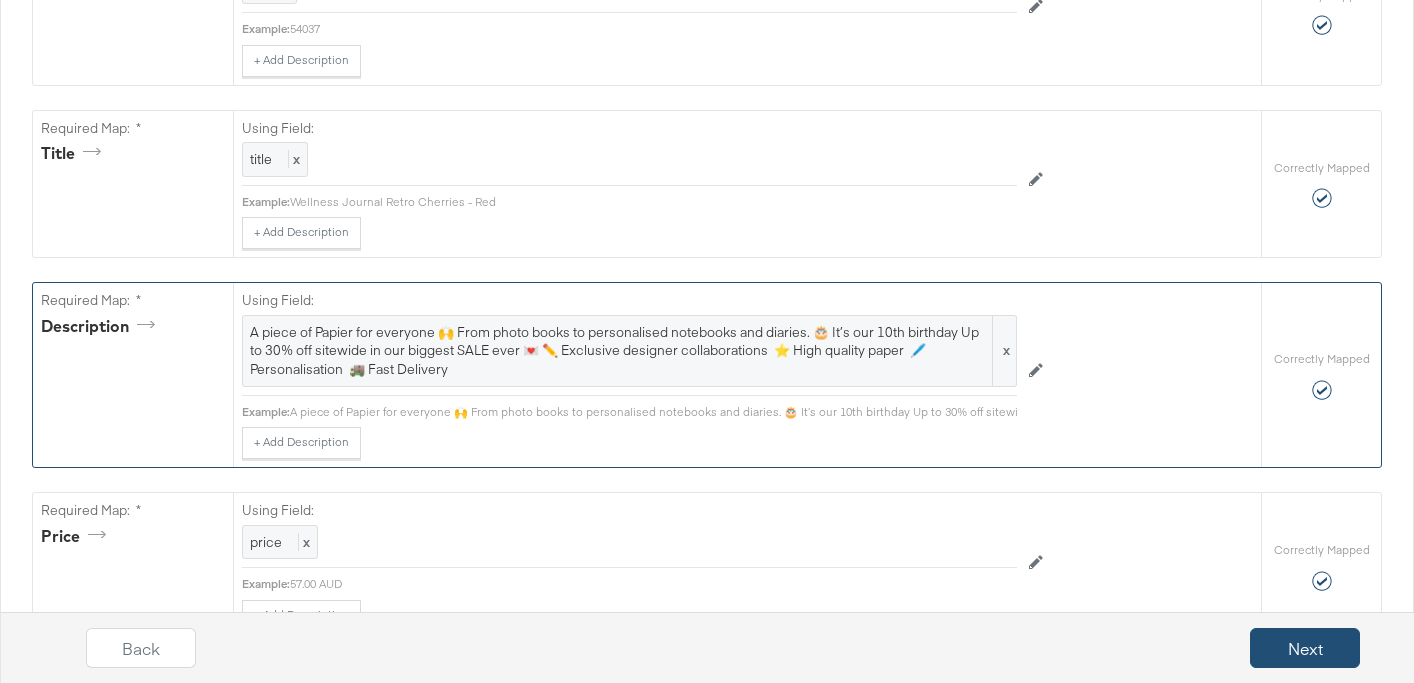 scroll, scrollTop: 0, scrollLeft: 0, axis: both 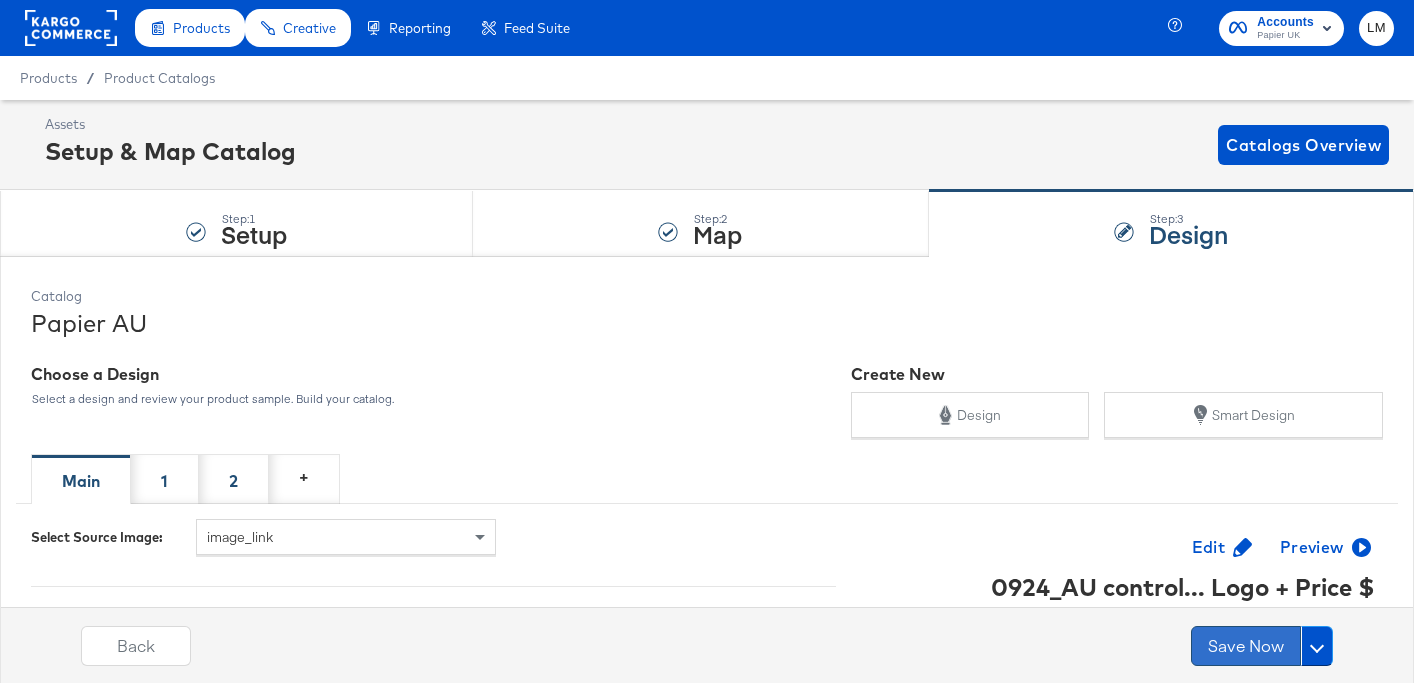 click on "Save Now" at bounding box center [1246, 646] 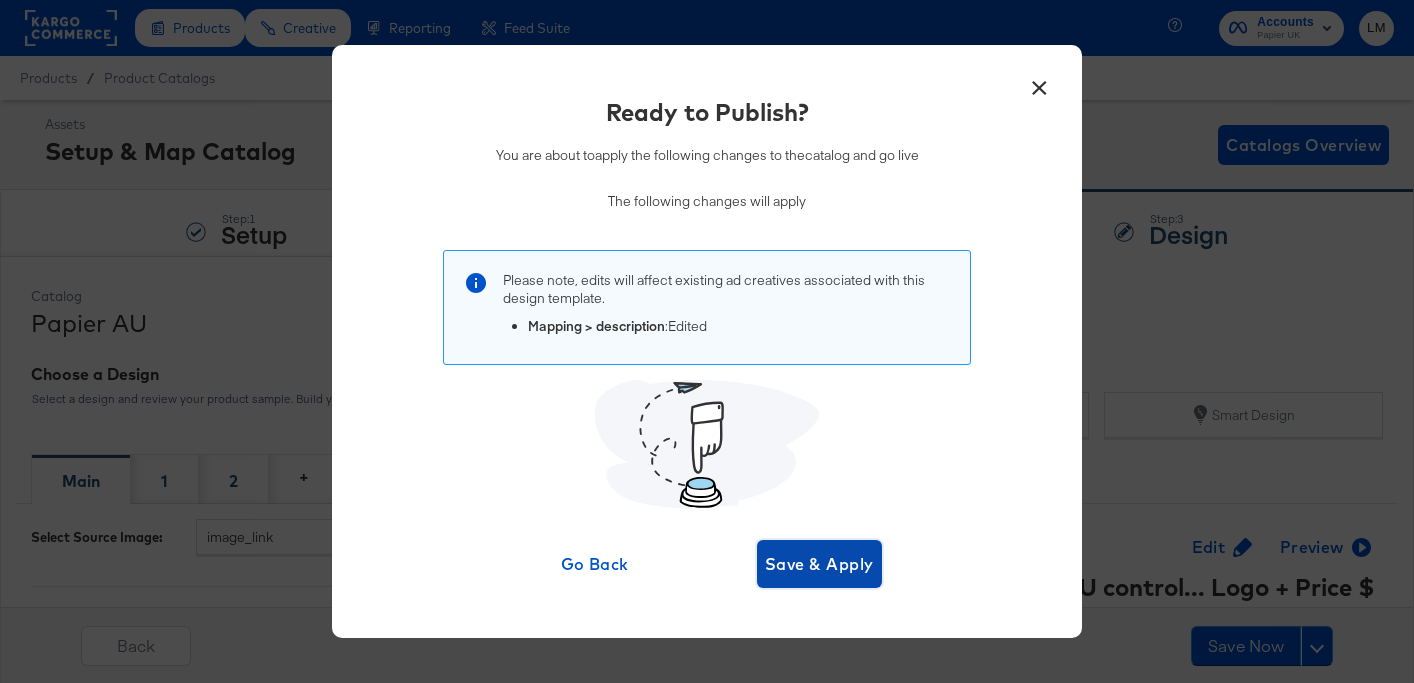 click on "Save & Apply" at bounding box center [819, 564] 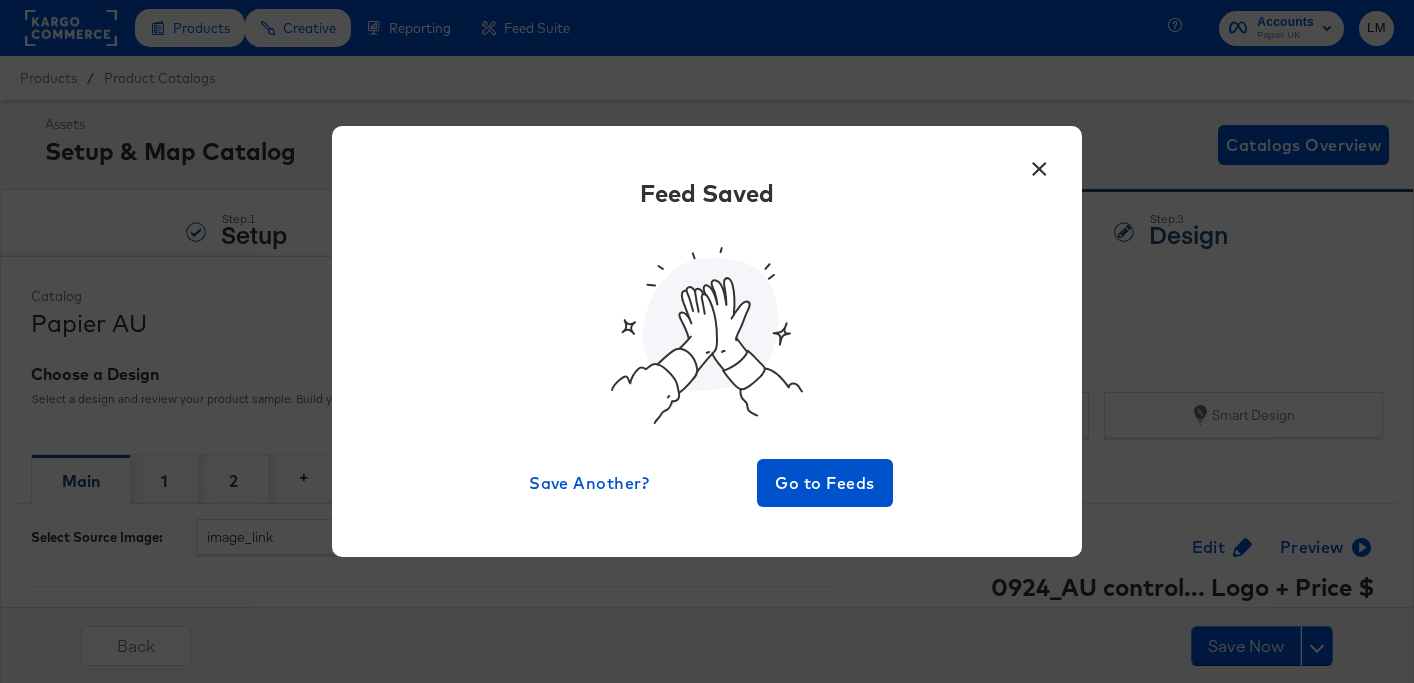 click on "×" at bounding box center [1039, 164] 